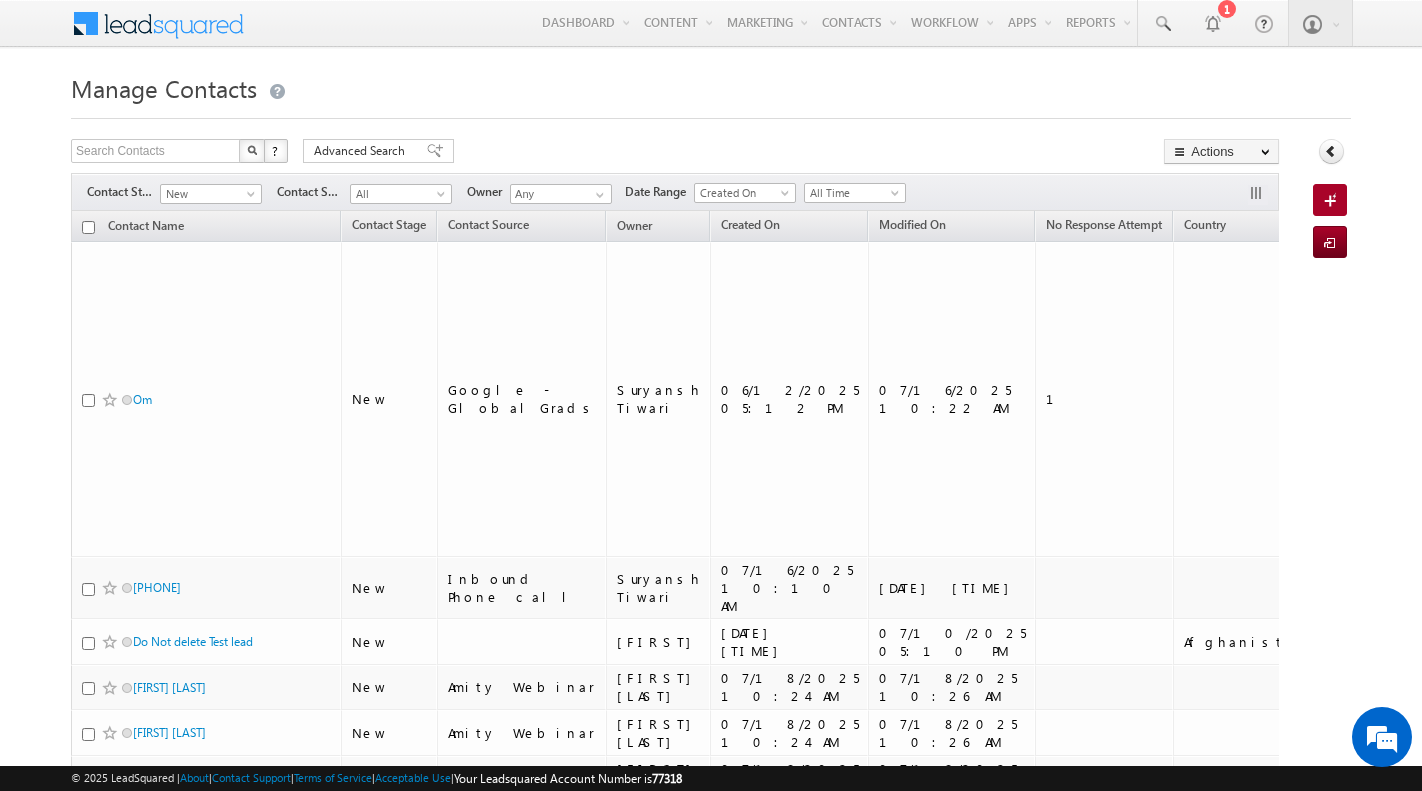 click on "Manage Contacts" at bounding box center (711, 86) 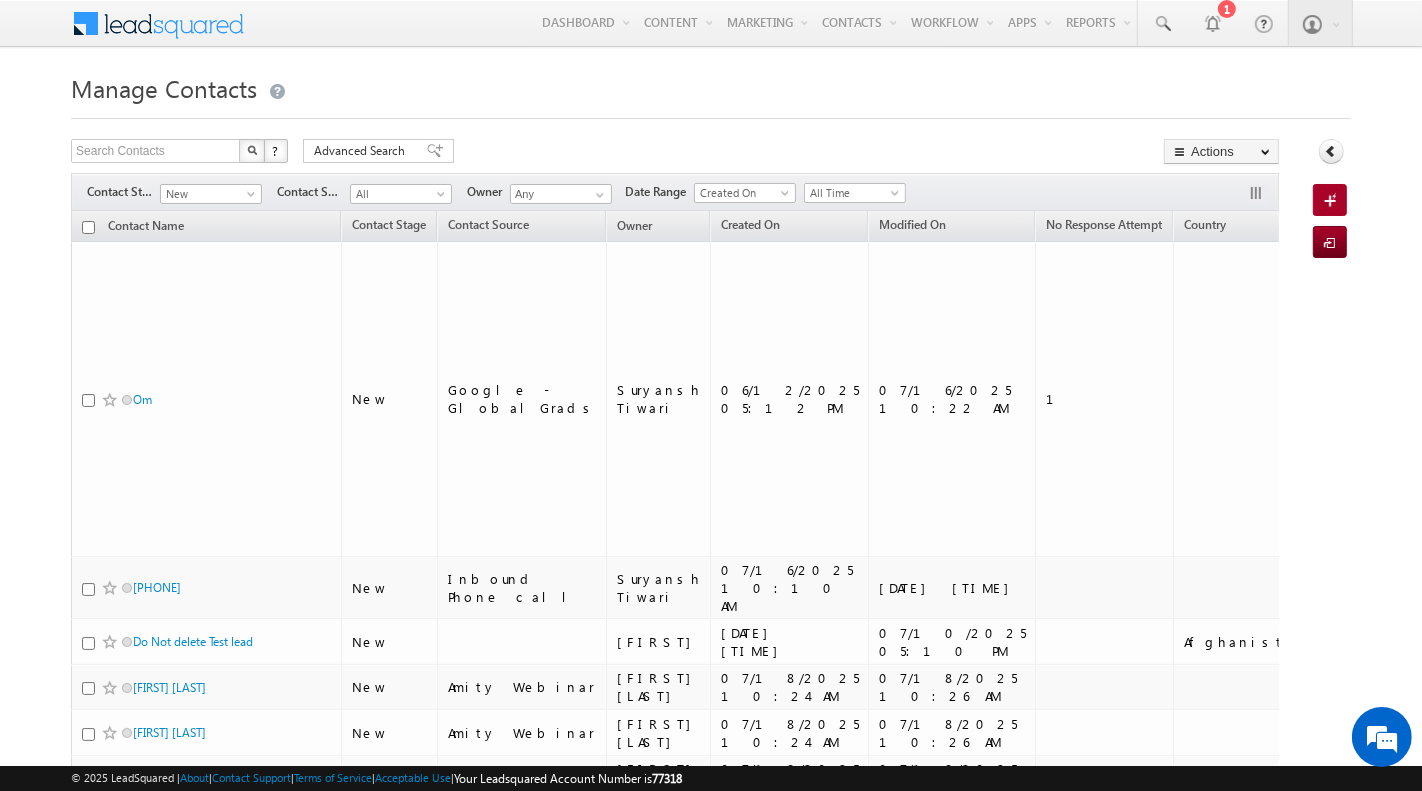 scroll, scrollTop: 0, scrollLeft: 0, axis: both 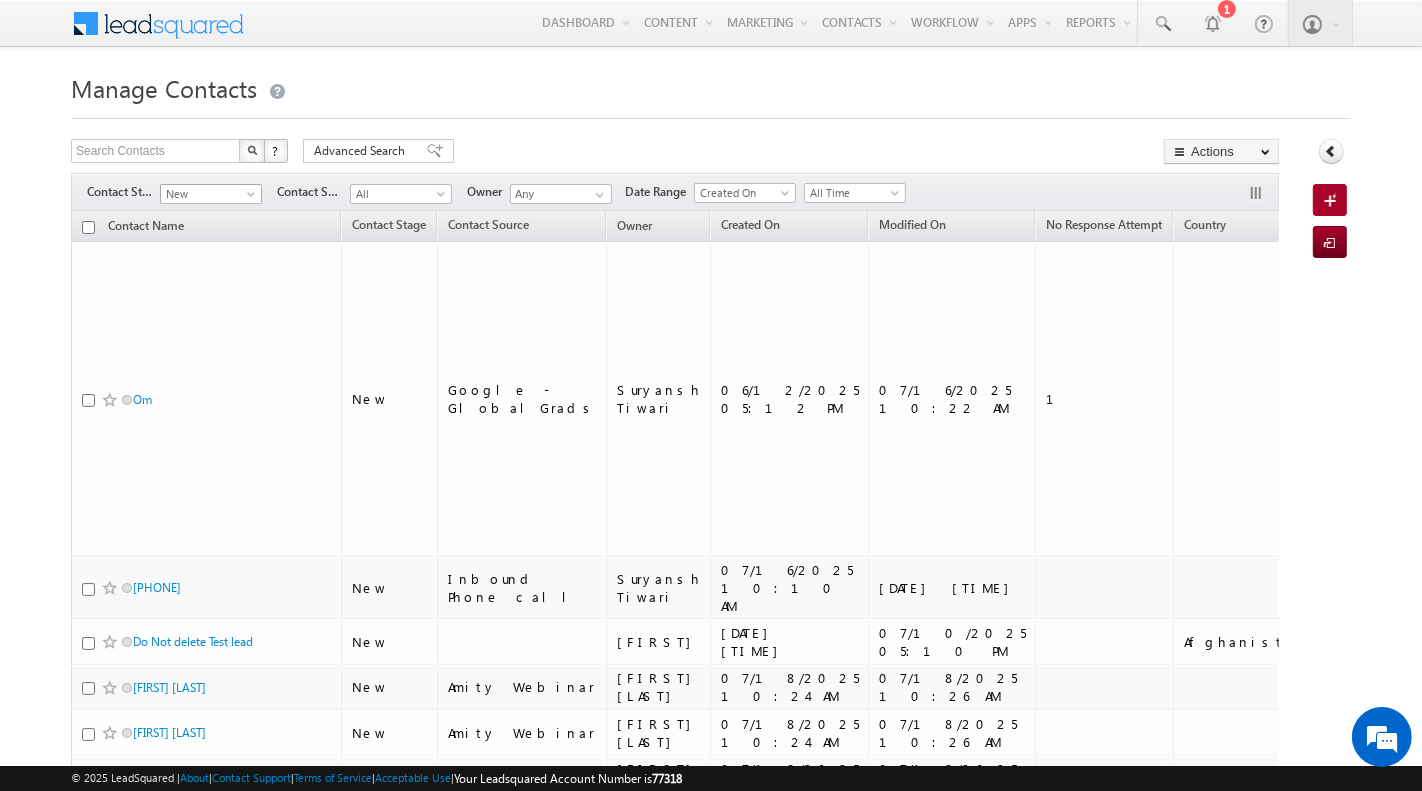 click on "New" at bounding box center (208, 194) 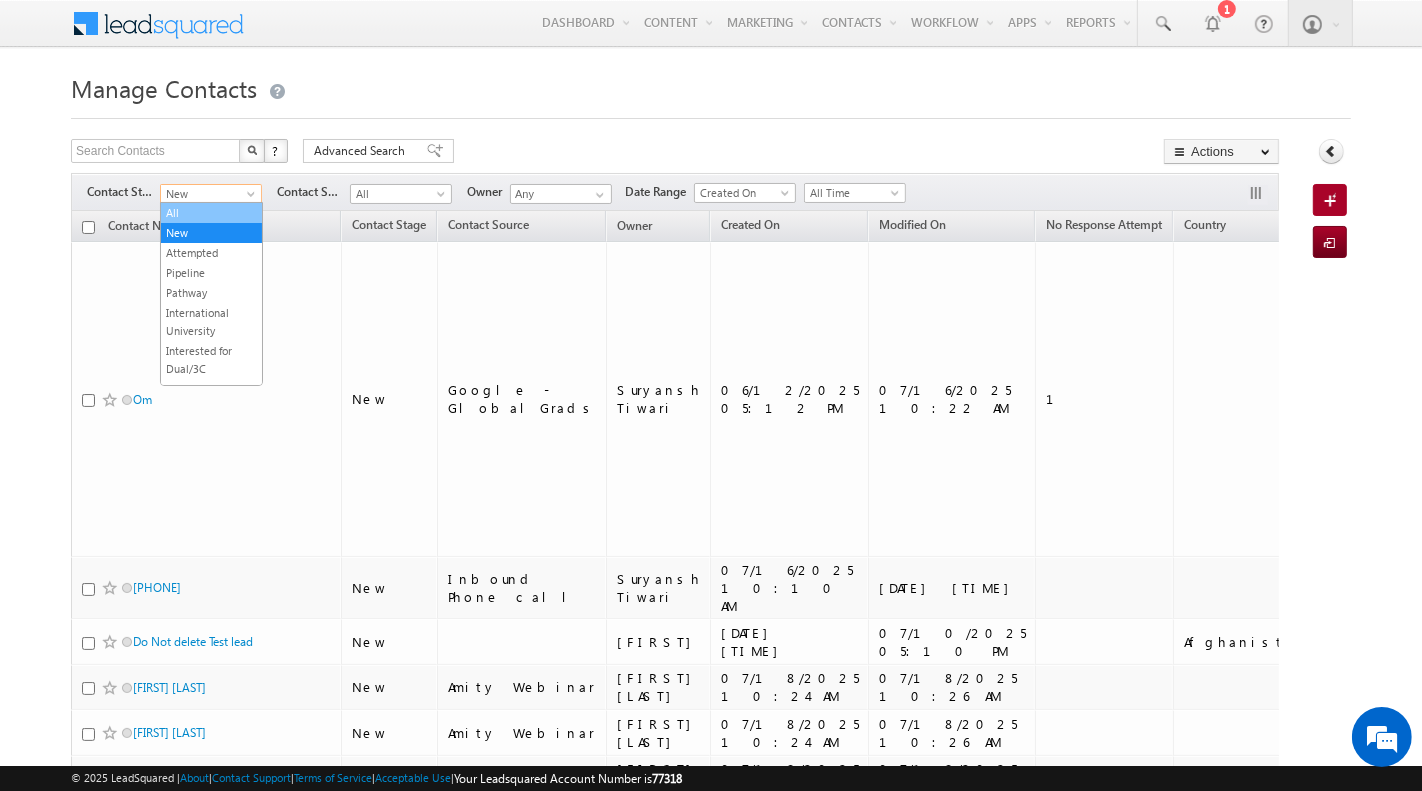click on "All" at bounding box center (211, 213) 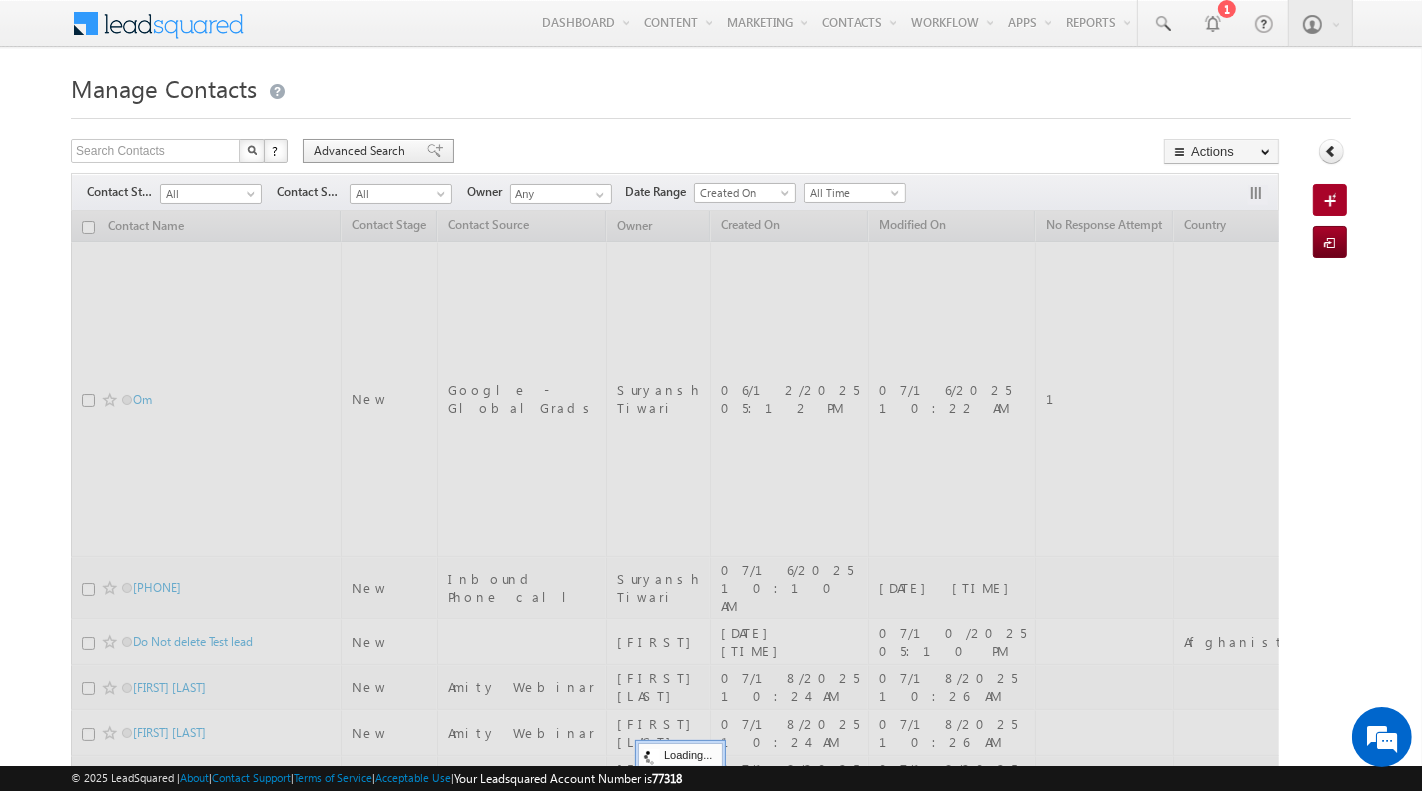 click on "Advanced Search" at bounding box center [378, 151] 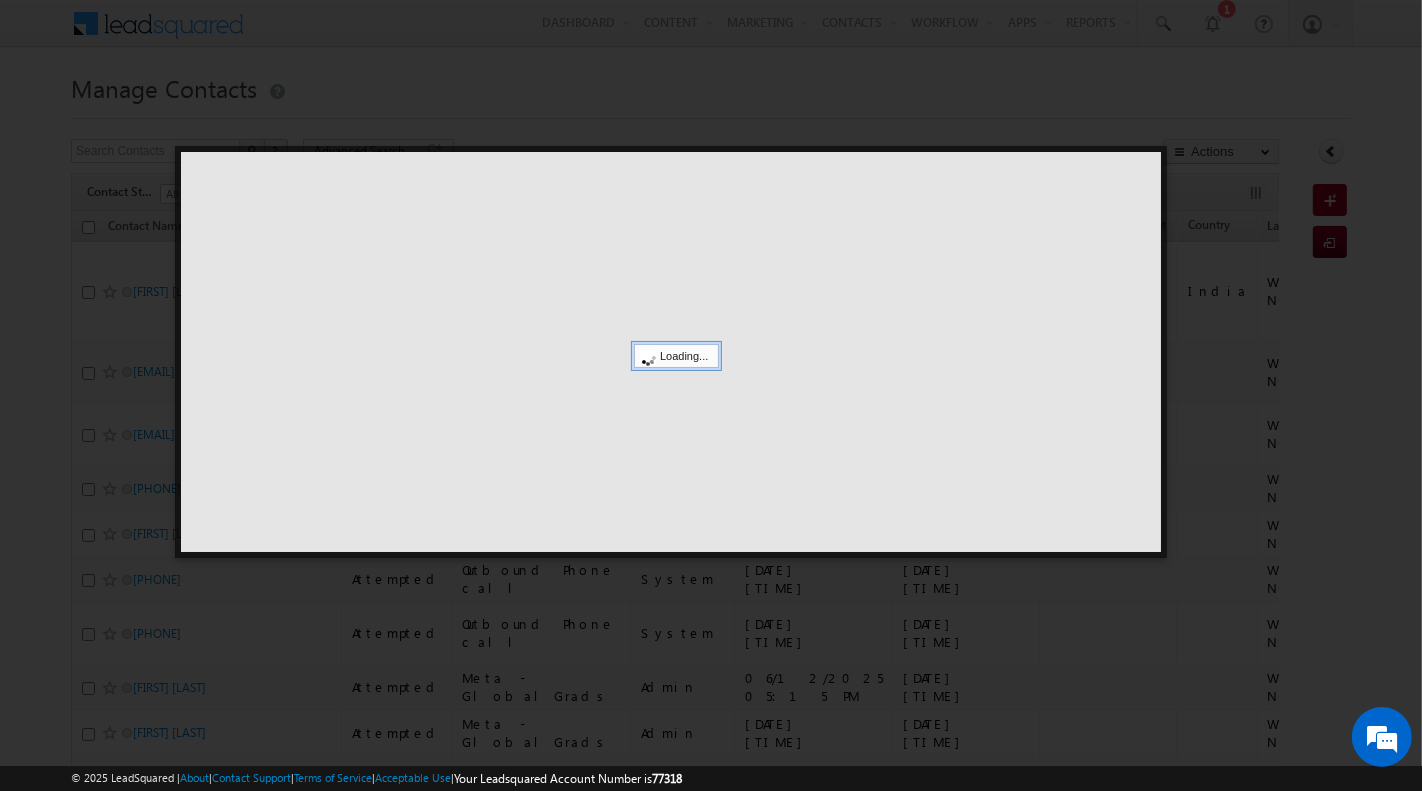 click at bounding box center [711, 395] 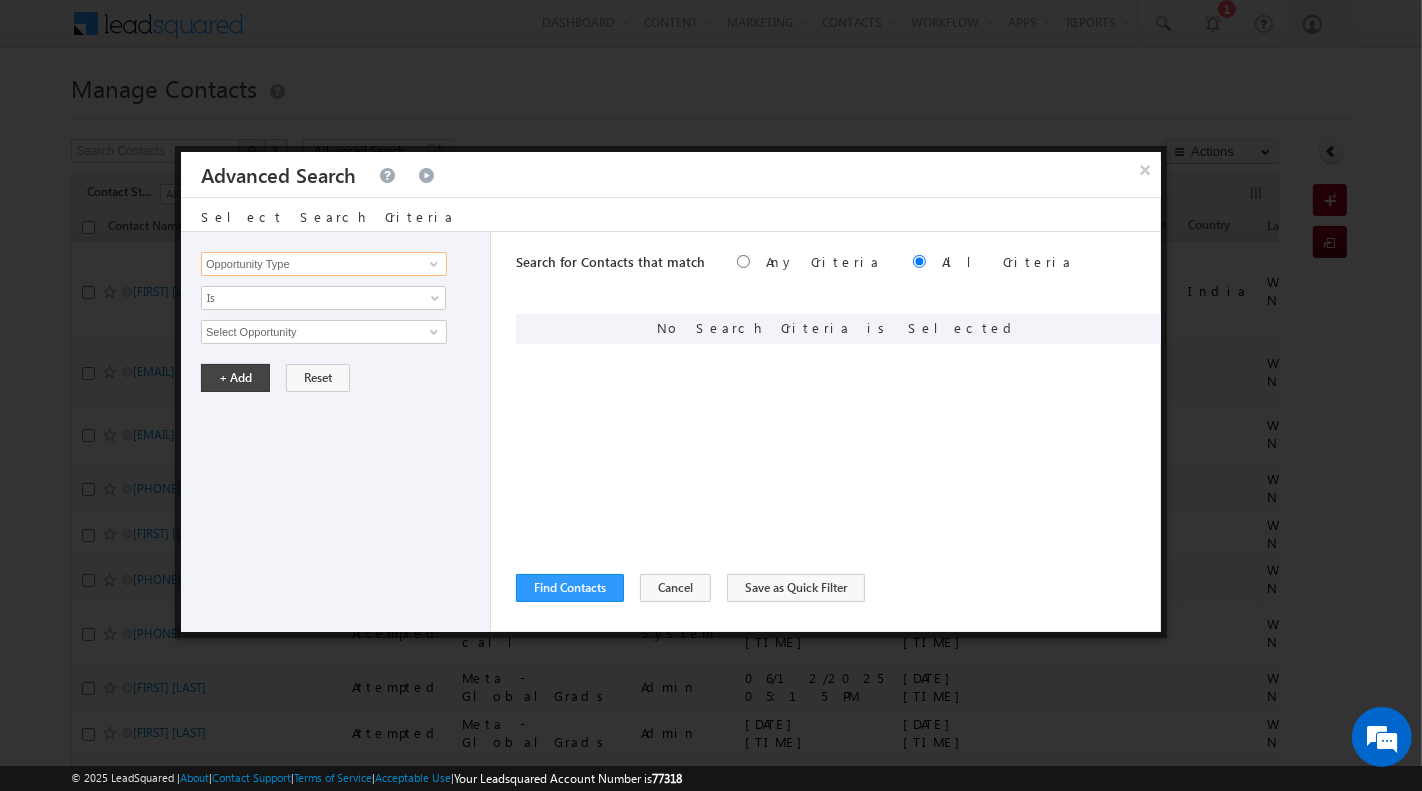 click on "Opportunity Type" at bounding box center [324, 264] 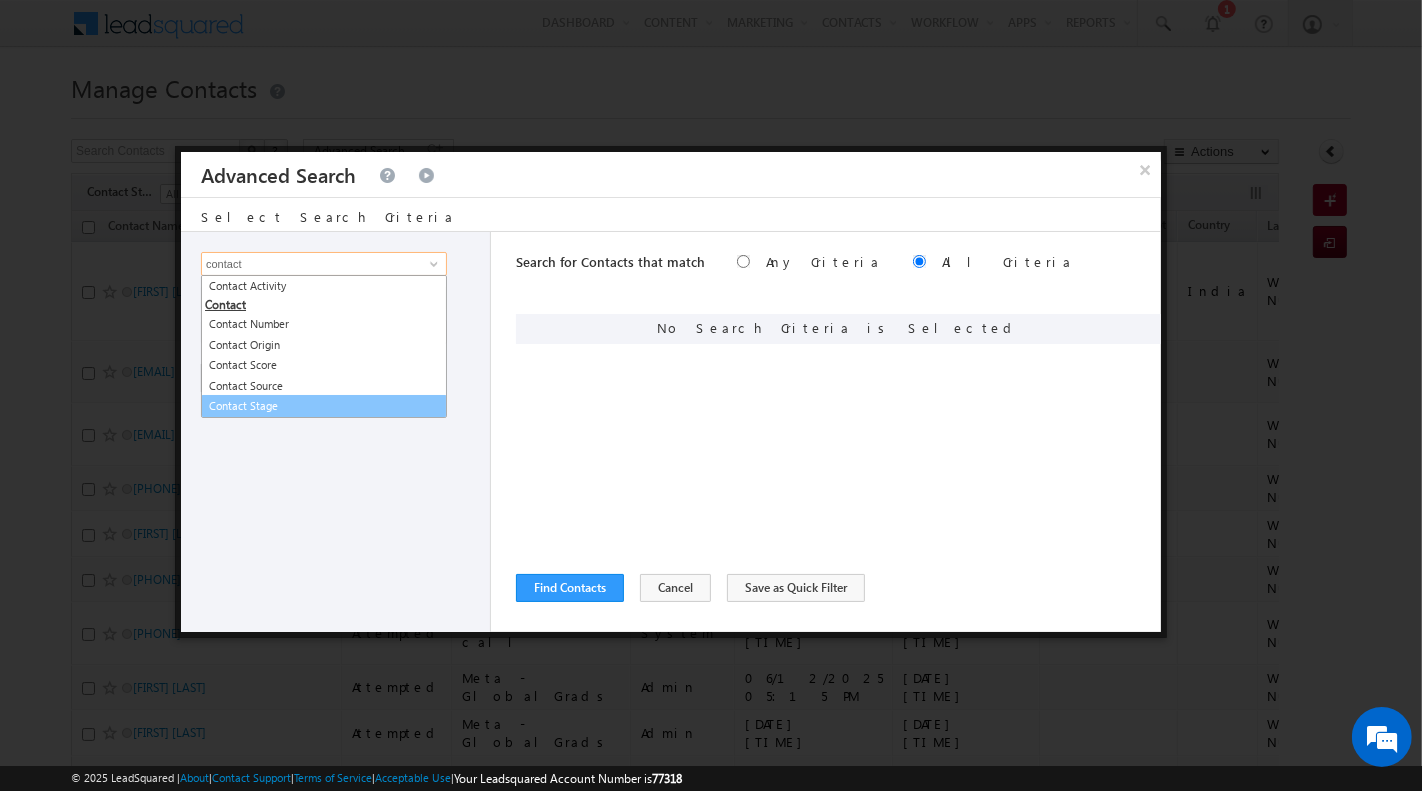 click on "Contact Stage" at bounding box center (324, 406) 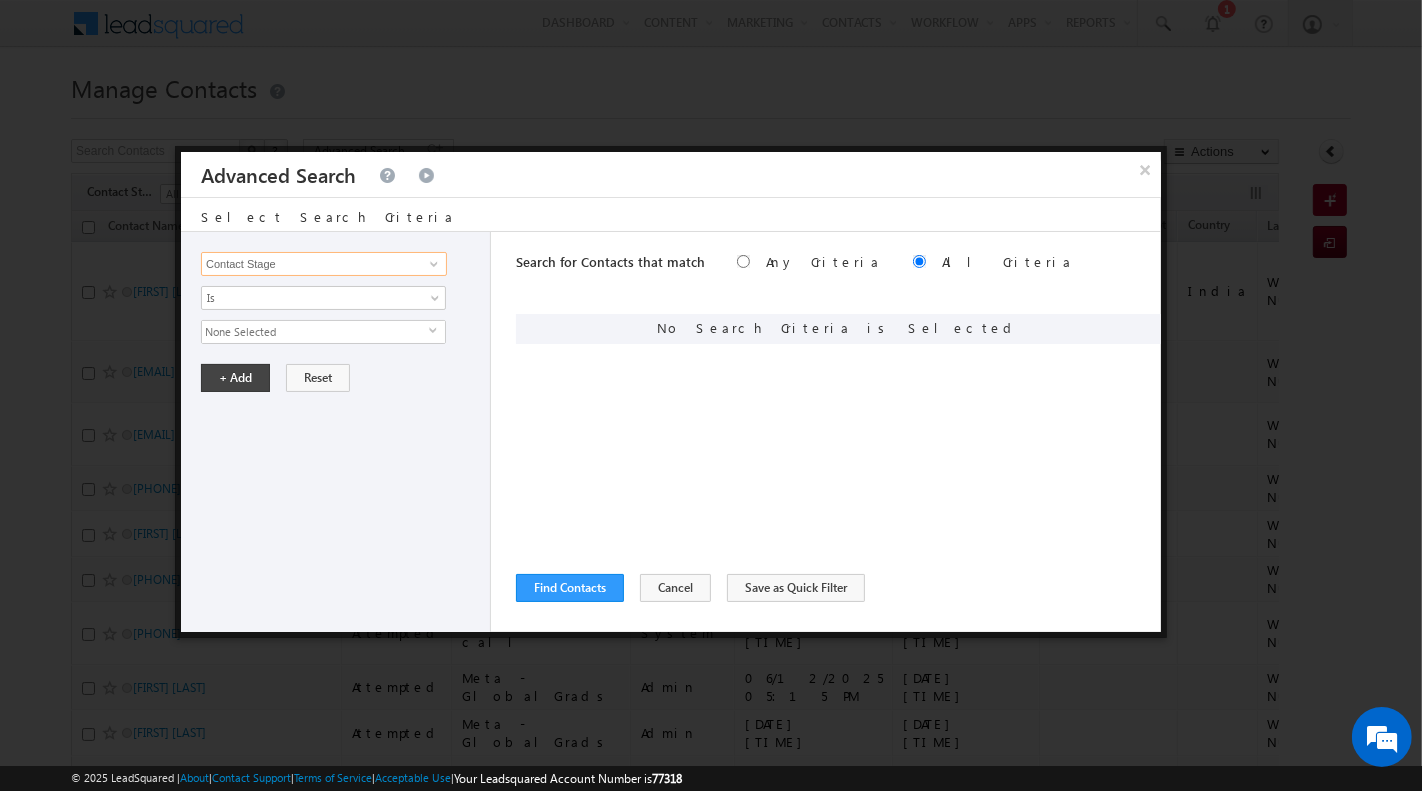 type on "Contact Stage" 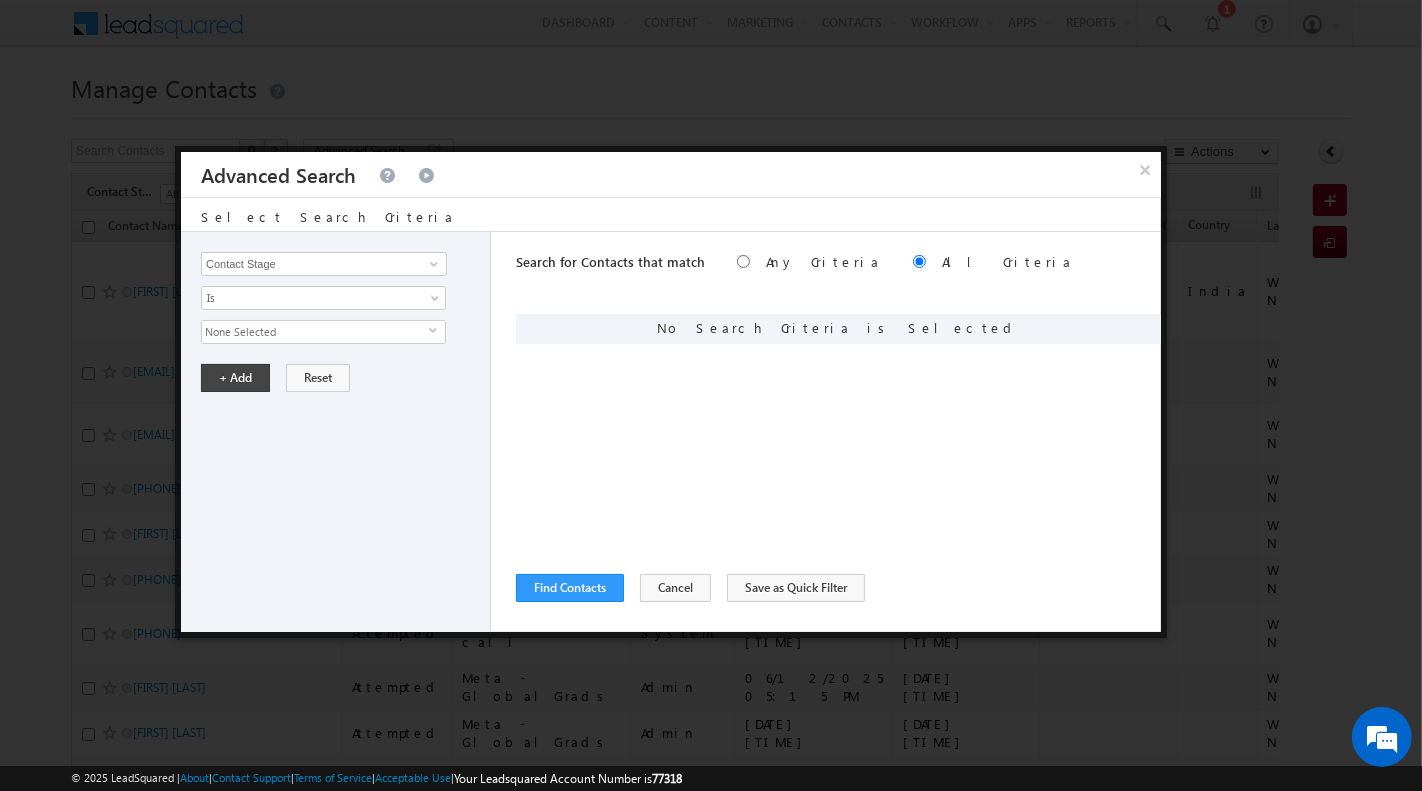 click on "None Selected" at bounding box center [315, 332] 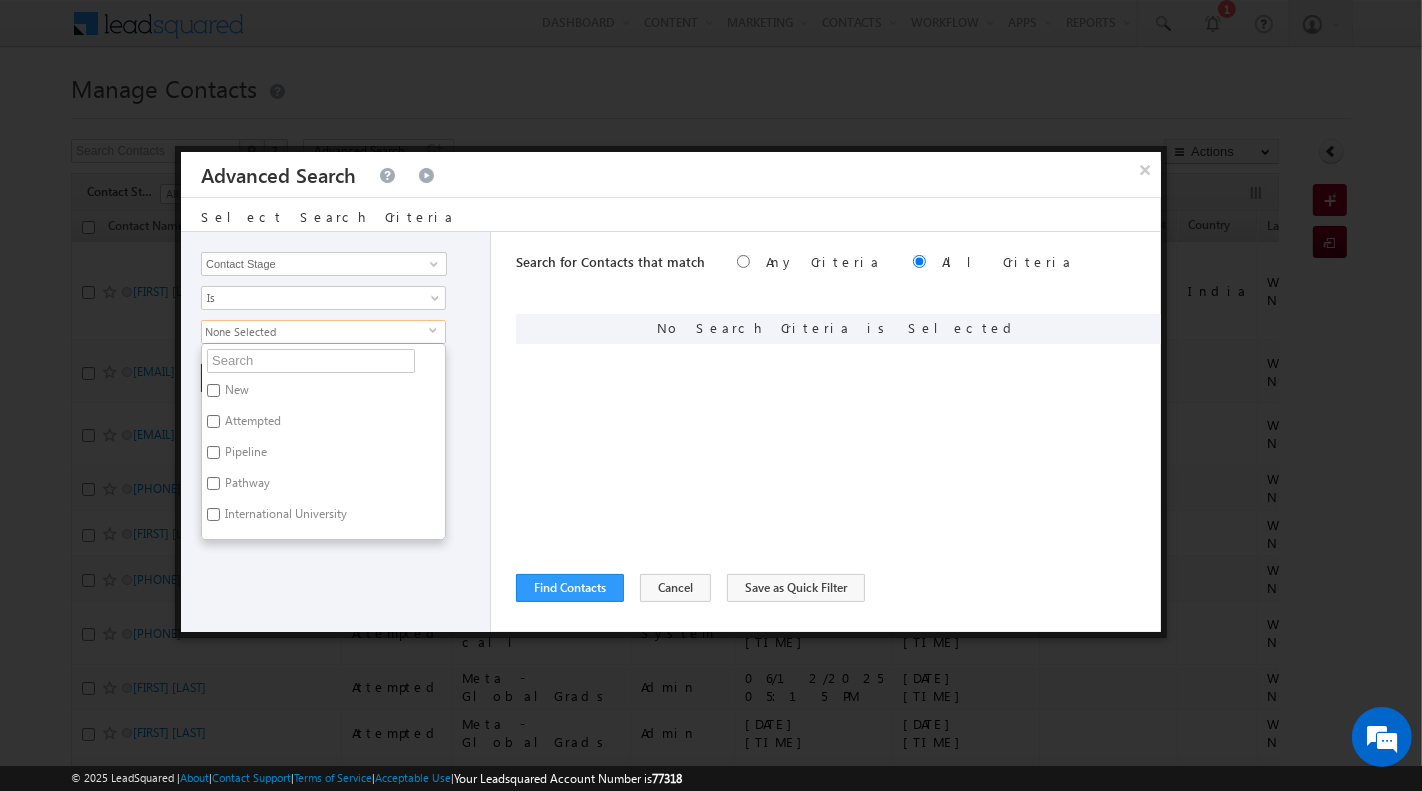 click on "New" at bounding box center (235, 393) 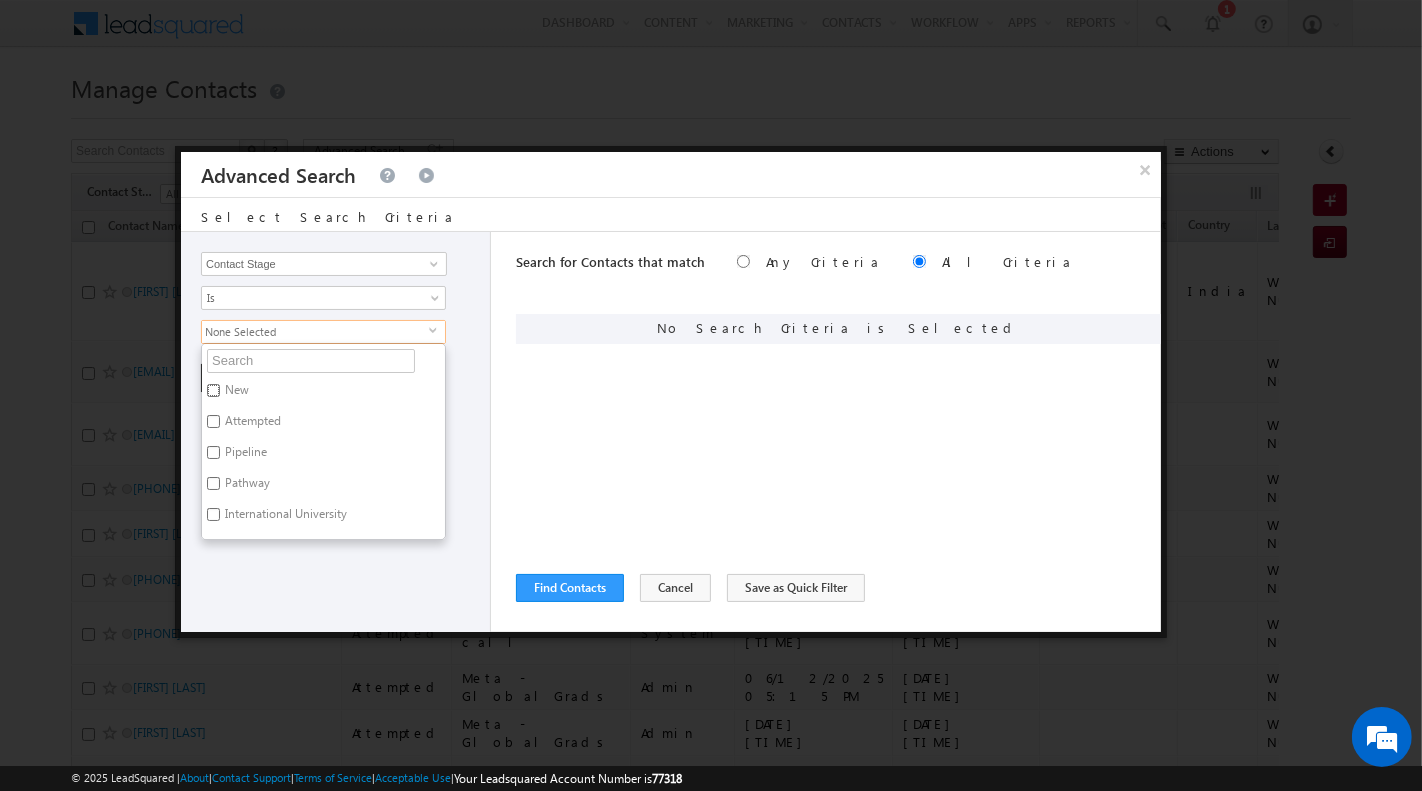 click on "New" at bounding box center [213, 390] 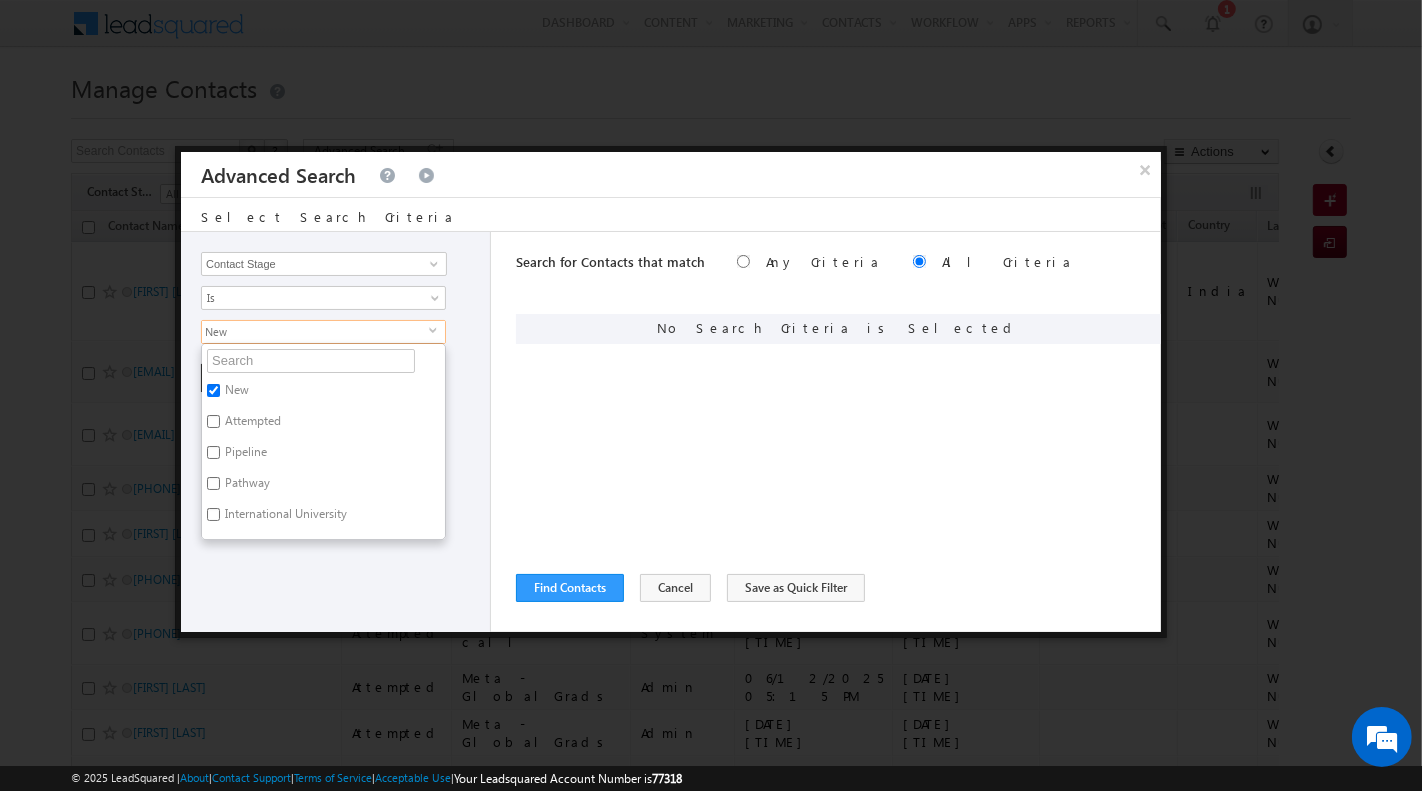 click on "Attempted" at bounding box center (251, 424) 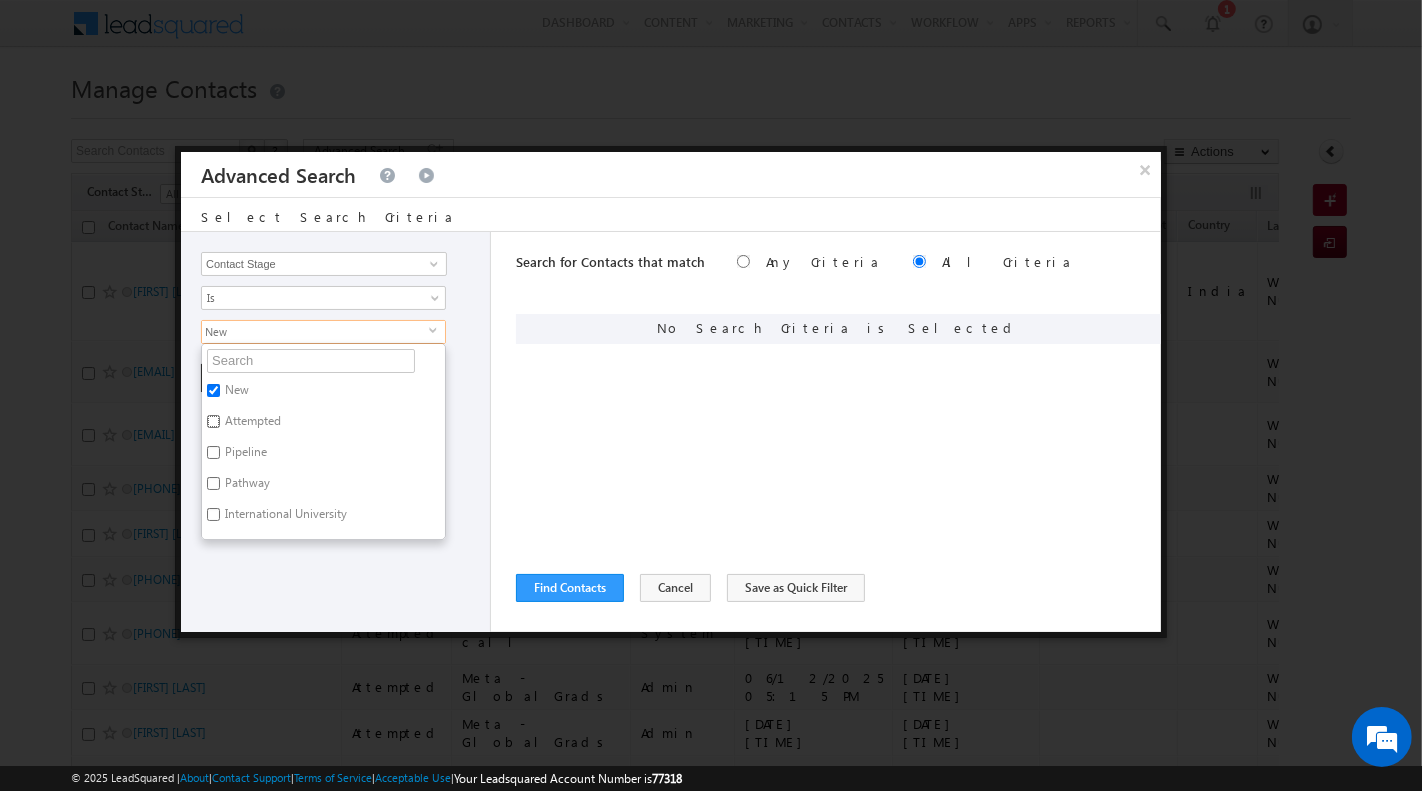 click on "Attempted" at bounding box center (213, 421) 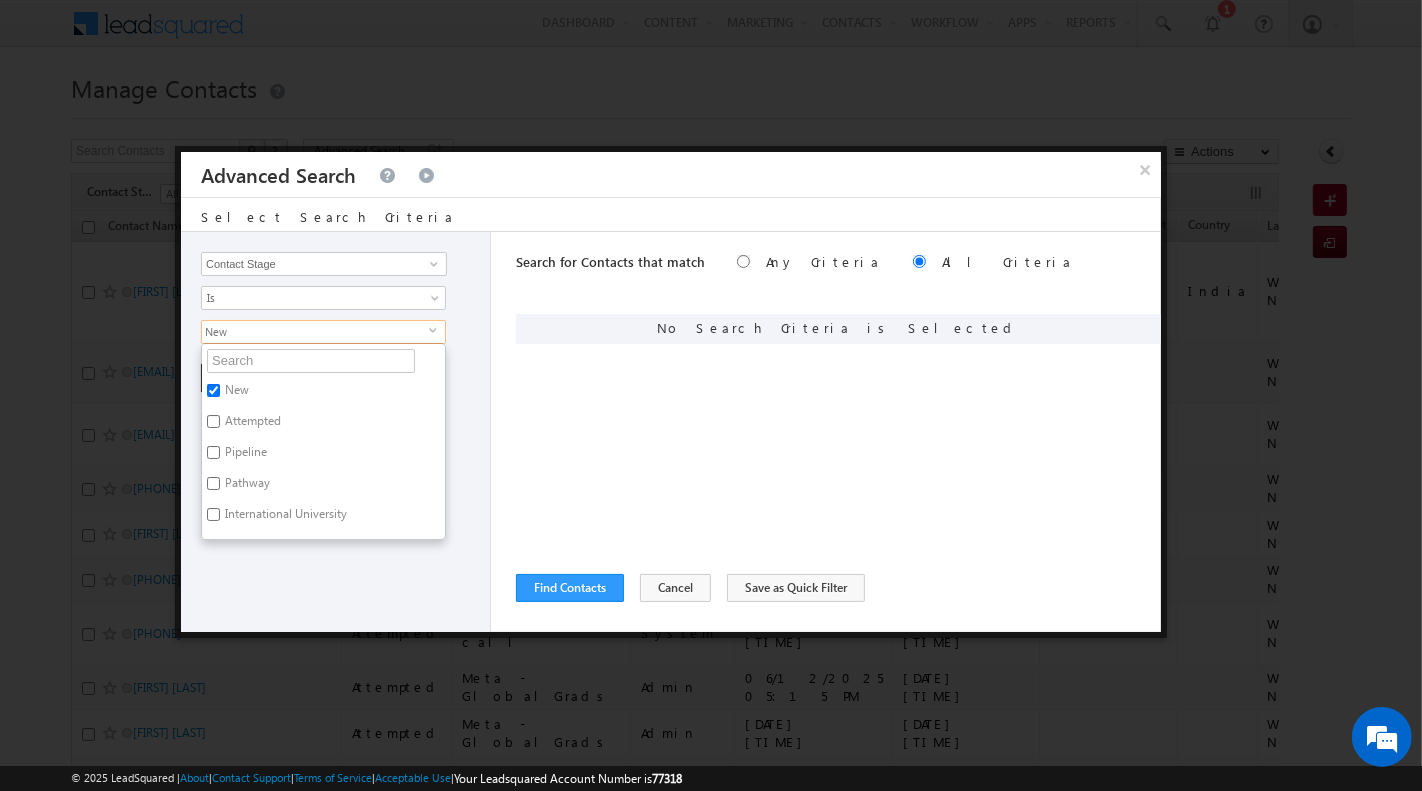 checkbox on "true" 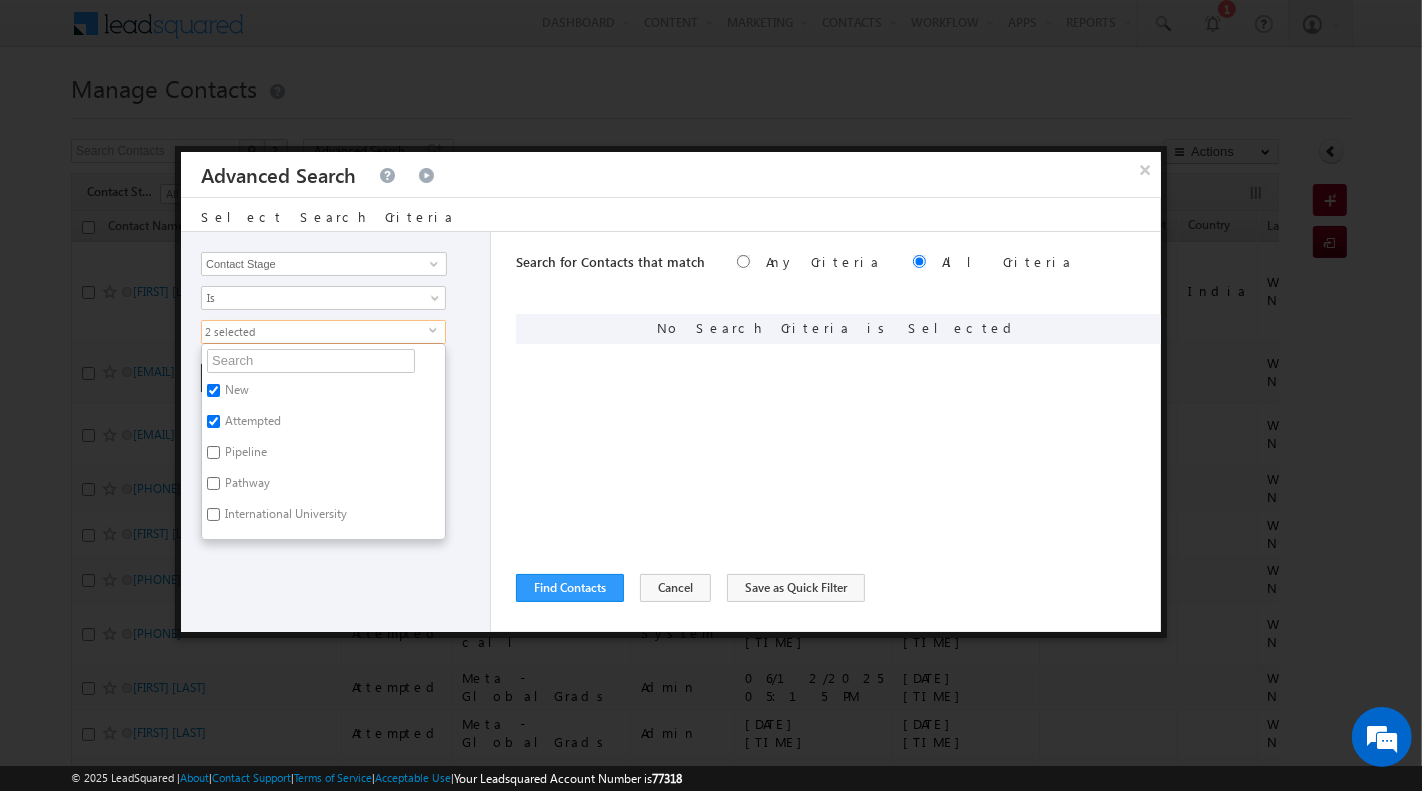 click on "Pipeline" at bounding box center (244, 455) 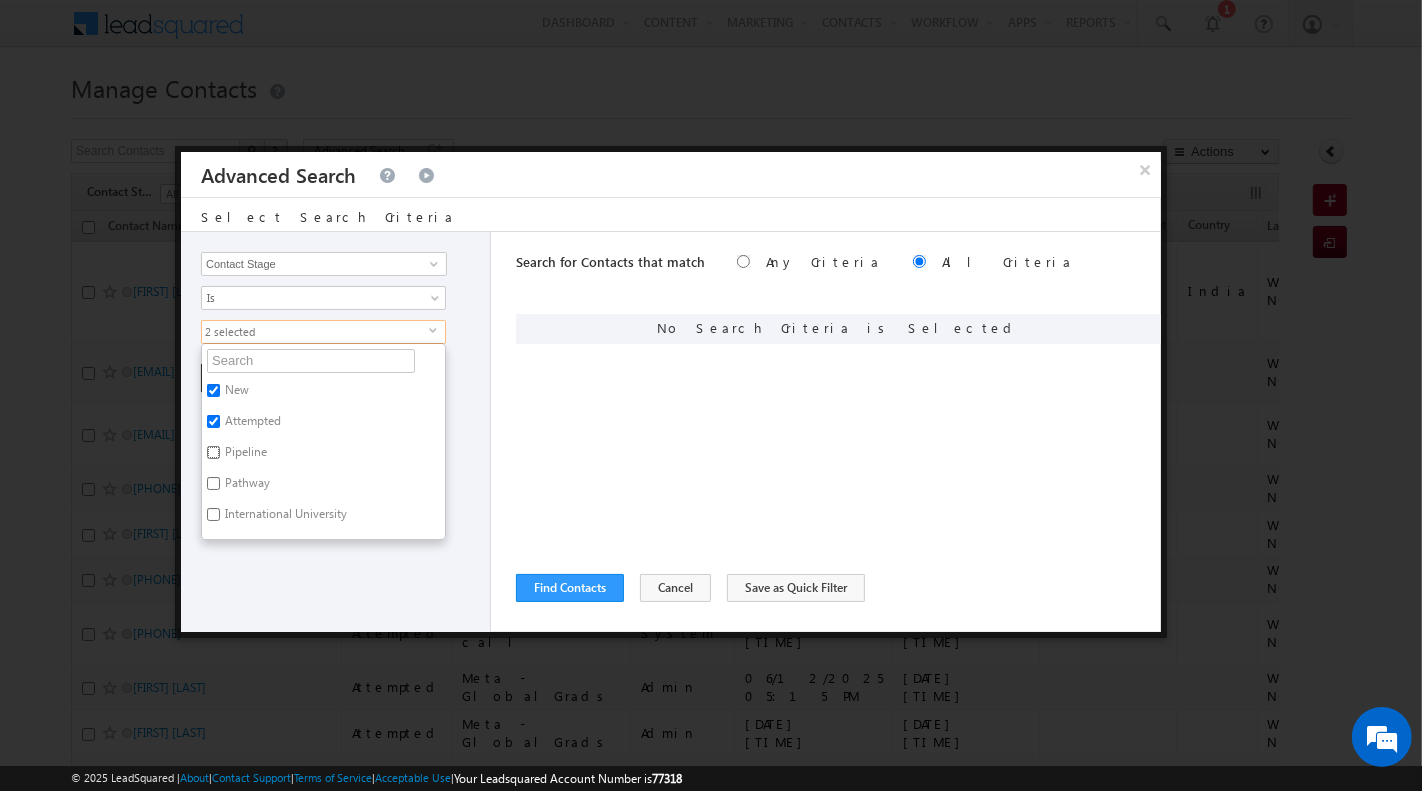 click on "Pipeline" at bounding box center [213, 452] 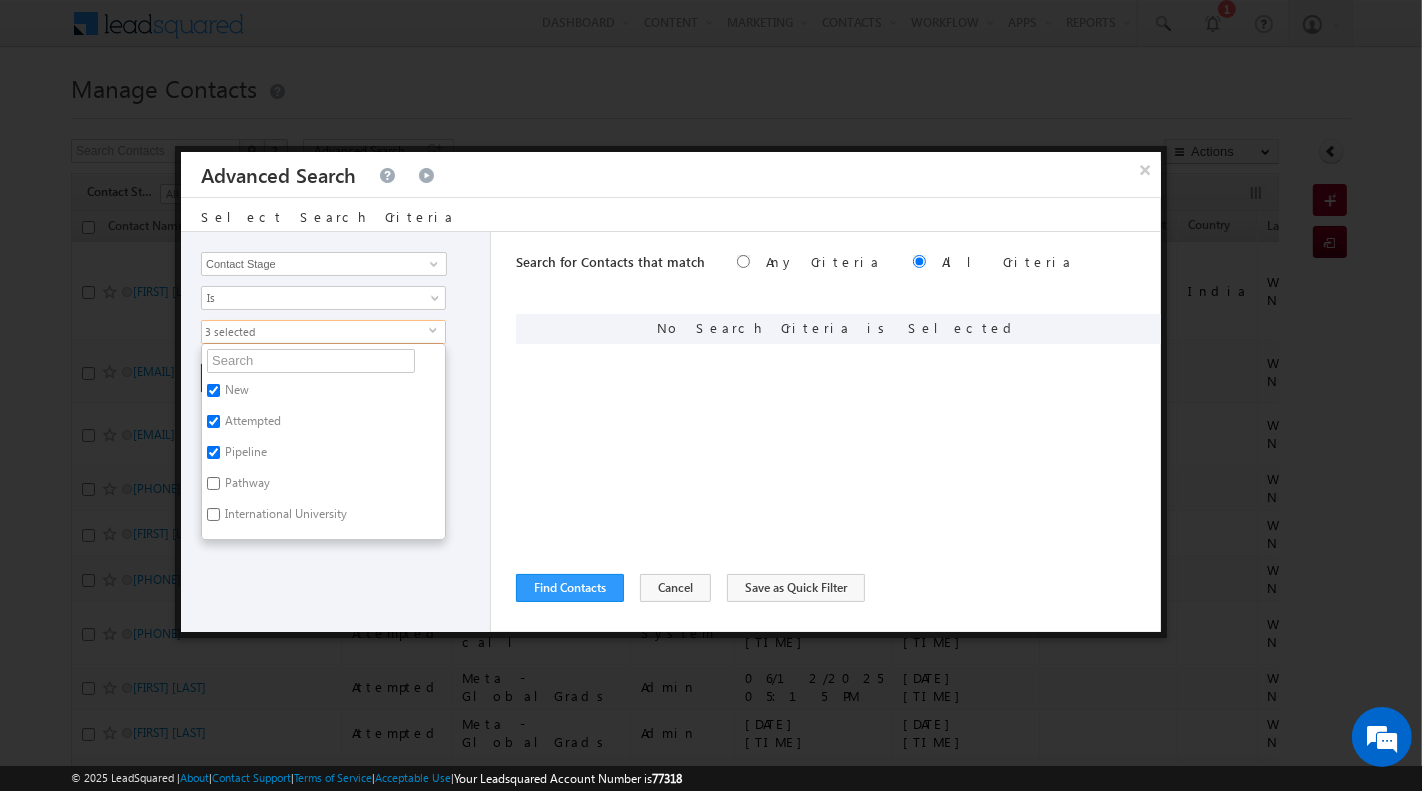 click on "Pathway" at bounding box center [246, 486] 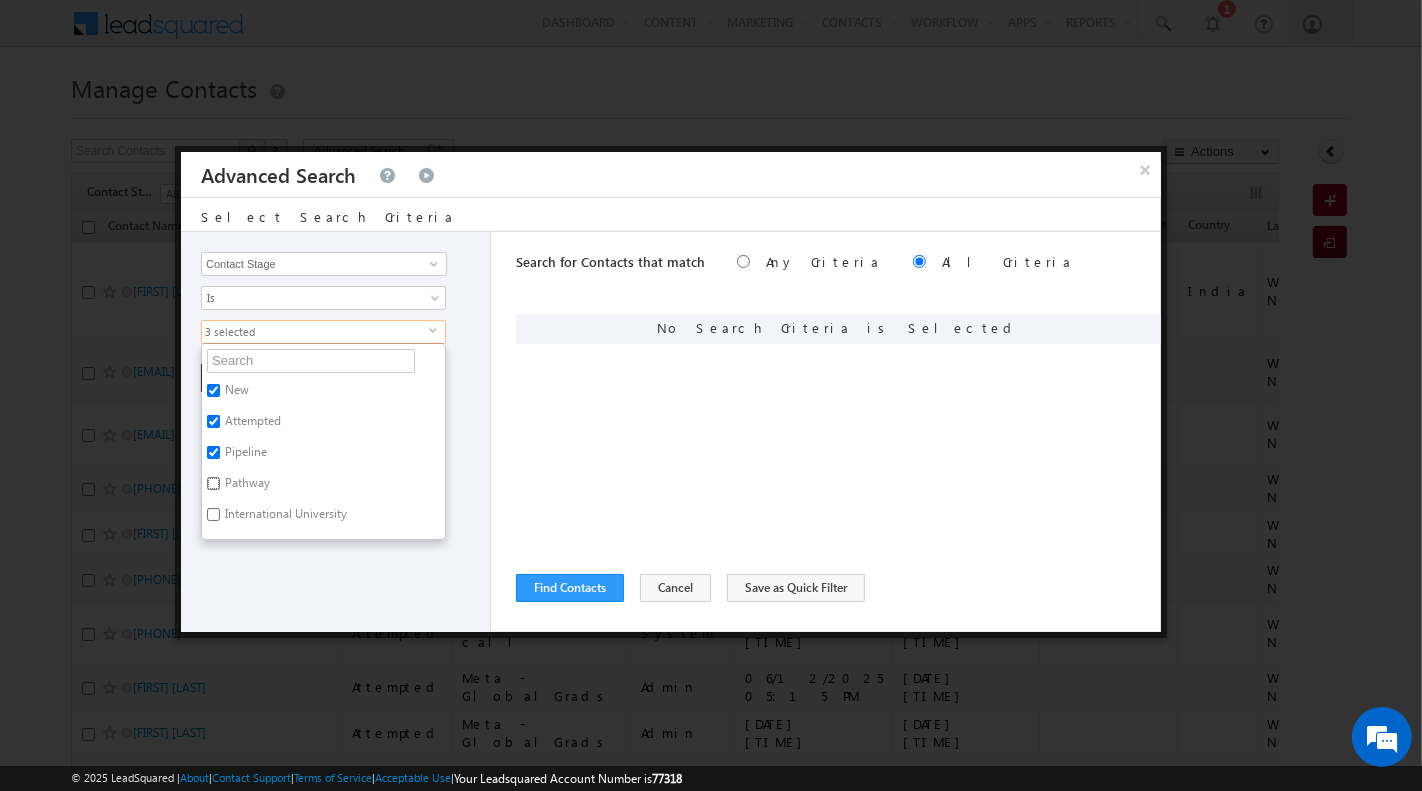 click on "Pathway" at bounding box center (213, 483) 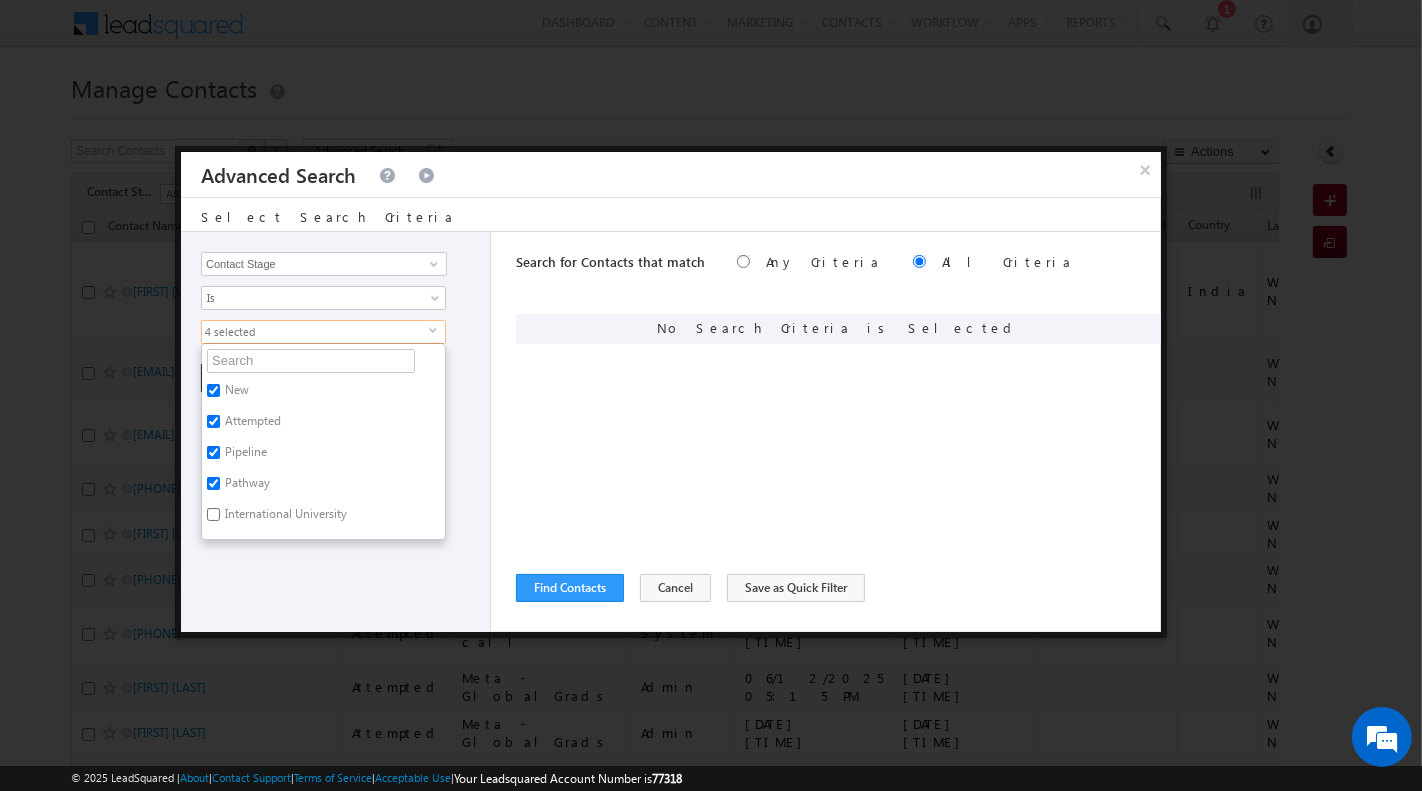 click on "Opportunity Type Contact Activity Task Sales Group  Prospect Id Address 1 Address 2 Any Specific University Or Program Application Status Auto Login URL City Class XII Marks Company Concentration Contact Number Contact Origin Contact Score Contact Source Contact Stage Conversion Referrer URL Country Country Interested In New Country Interested In Old Course Course Priority Created By Id Created On Created On Old Current Opt In Status Do Not Call Do Not Email Do Not SMS Do Not Track Do You Have Scholarships Do You Have Valid Passport Documents - Status Documents - University Proof Doc Documents - 10th Marksheet Documents - 12th Marksheet Documents - UG Degree Documents - UG Marksheets Documents - PG Degree Documents - PG Marksheets Documents - Resume/CV Documents - LOR Documents - SOP Documents - Passport Documents - ELT Documents - Amity Pathway Certificate Documents - COL Documents - Deposit fee Documents - UCOL Documents - I20 Documents - SEVIS Fee doc Documents - Loan Docs" at bounding box center (336, 432) 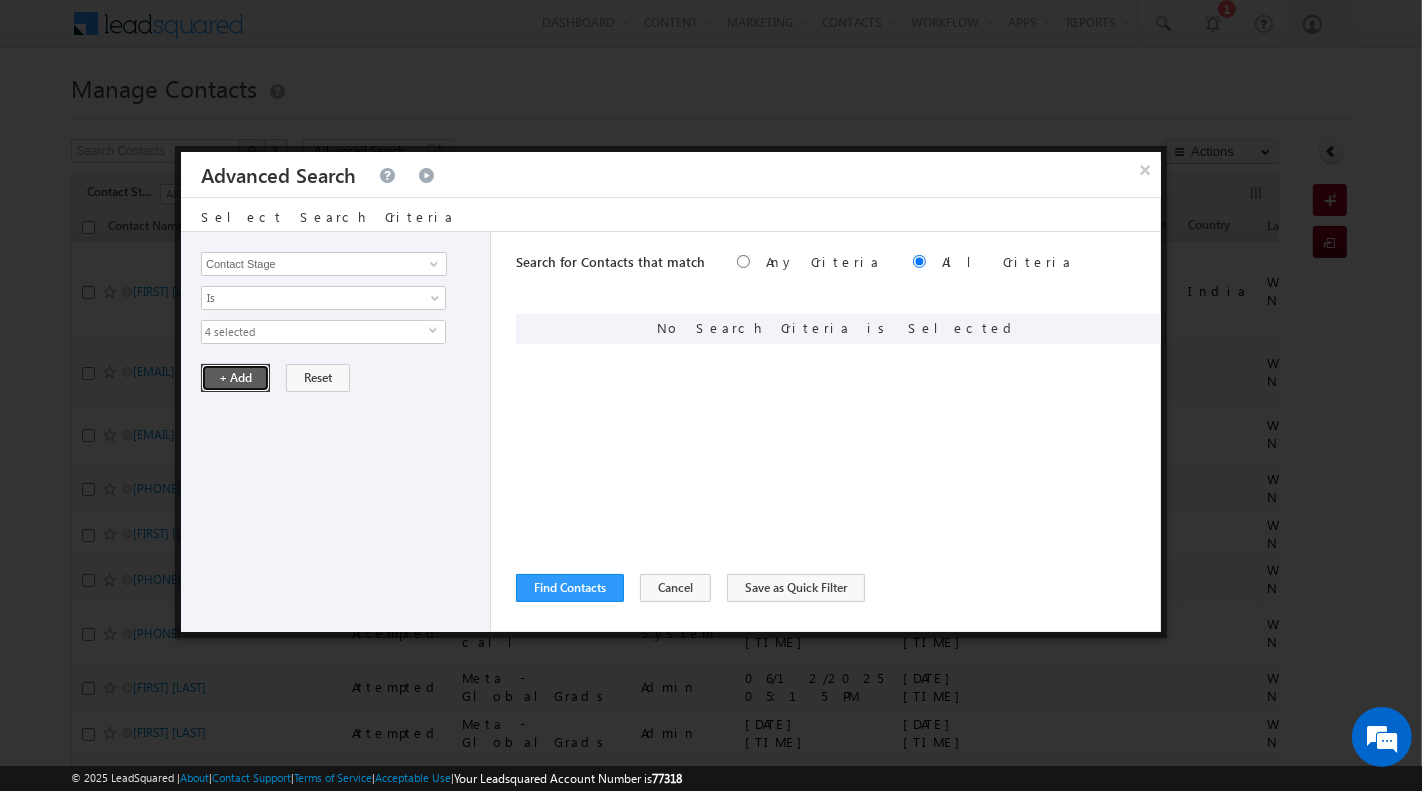 click on "+ Add" at bounding box center [235, 378] 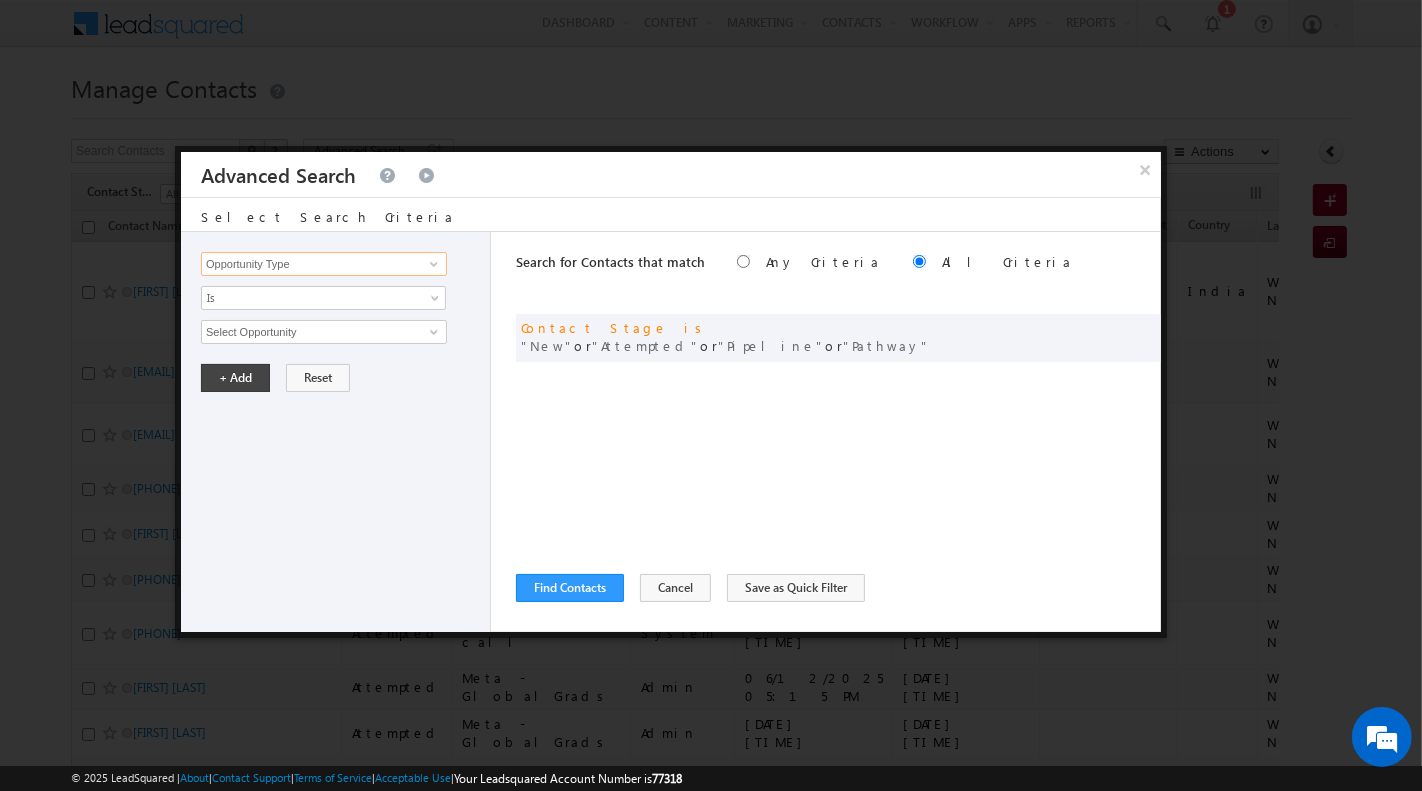 click on "Opportunity Type" at bounding box center (324, 264) 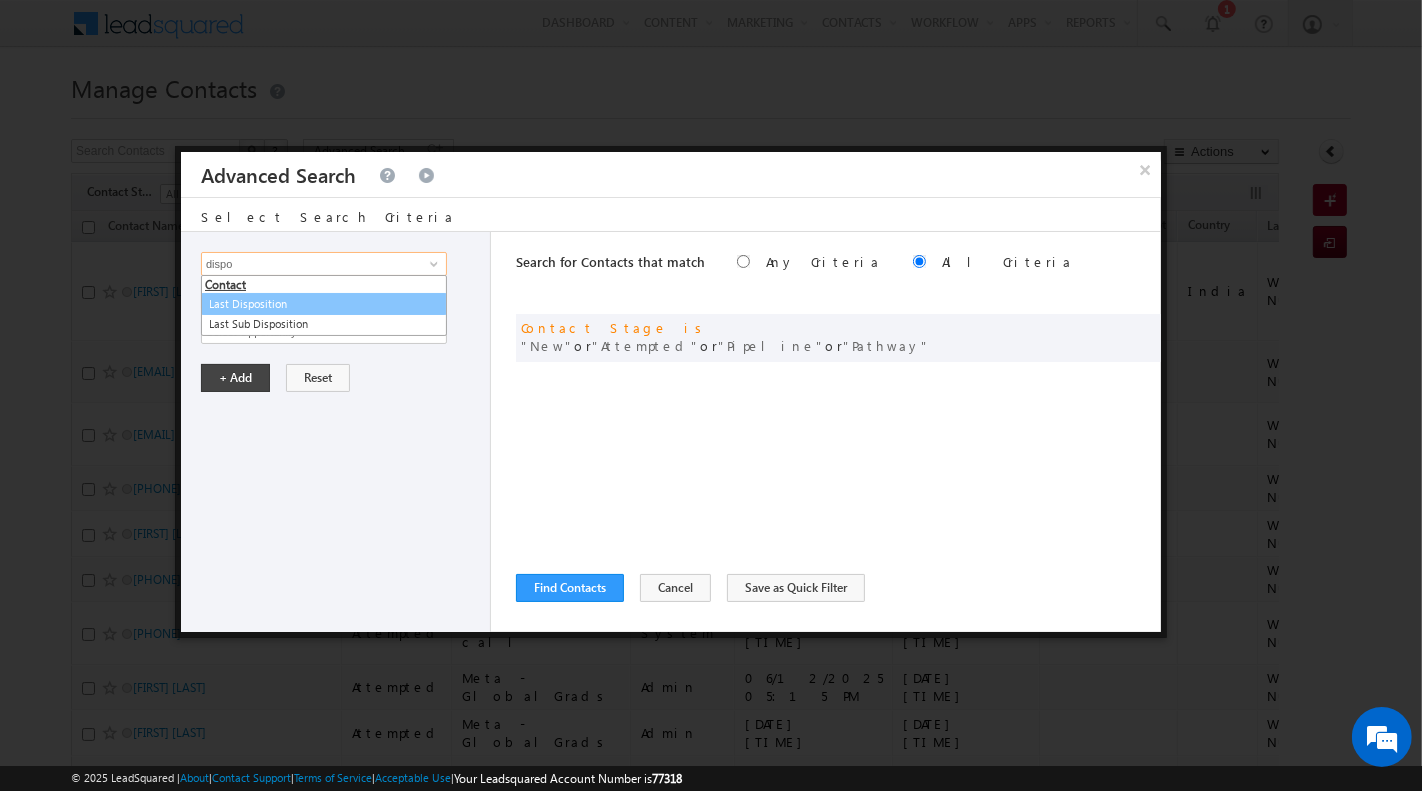 click on "Last Disposition" at bounding box center [324, 304] 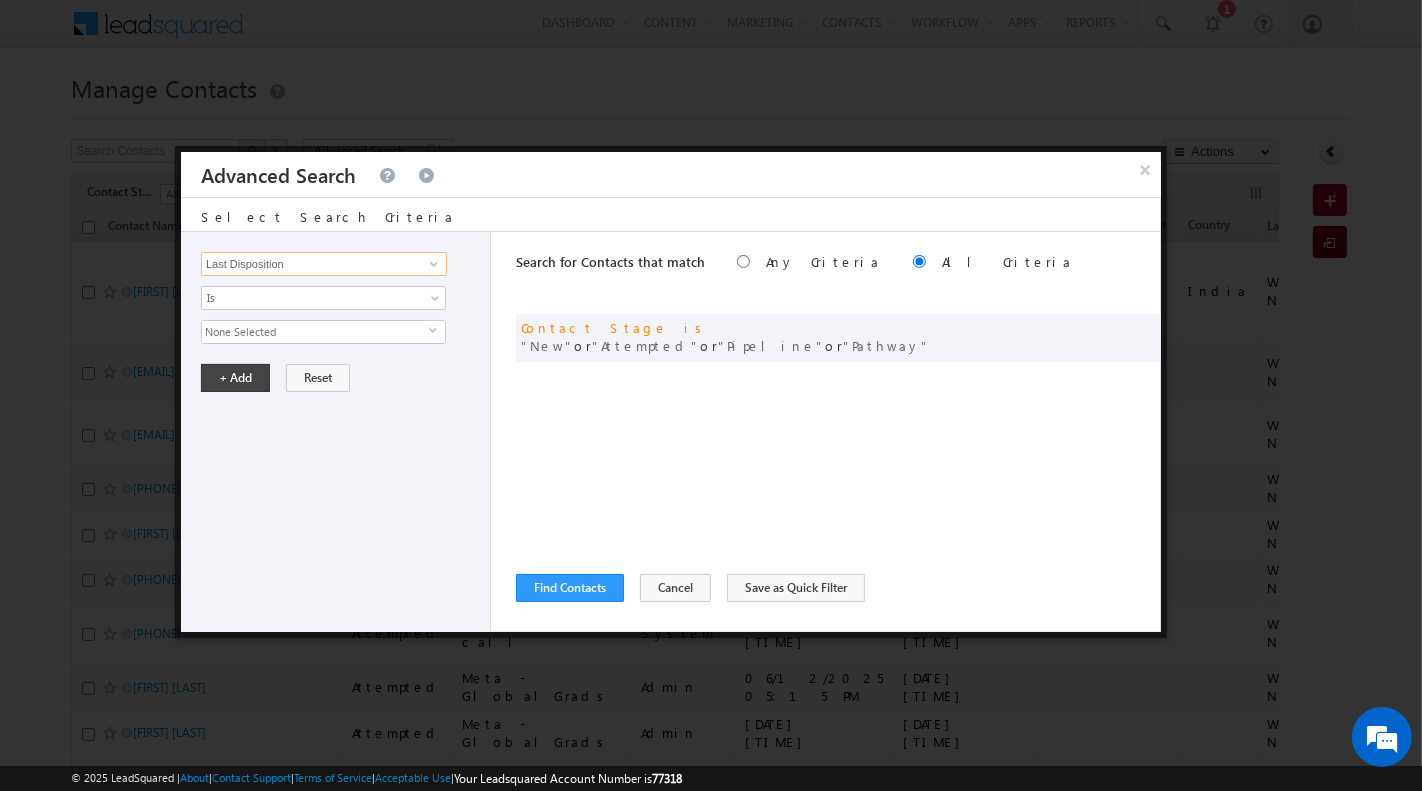 type on "Last Disposition" 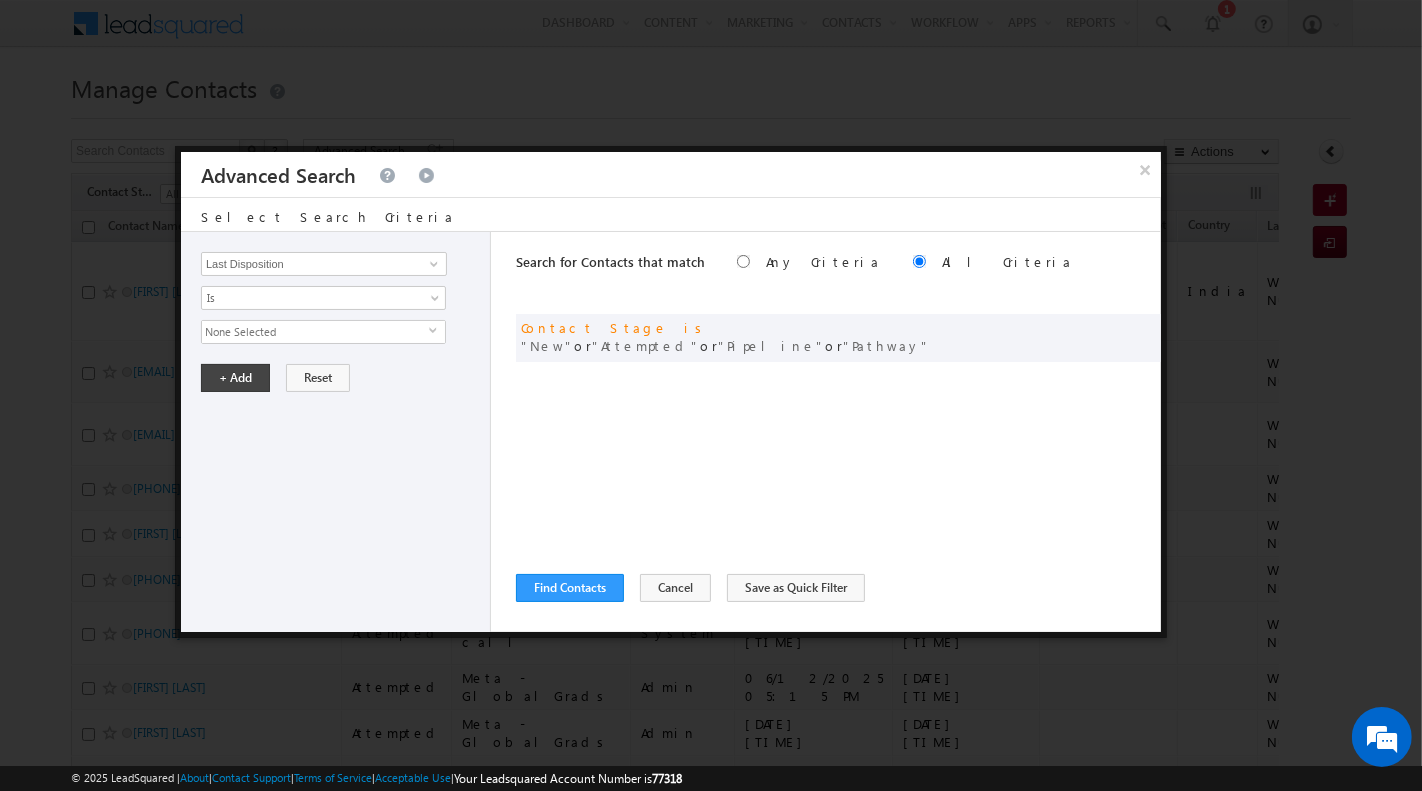 click on "None Selected" at bounding box center [315, 332] 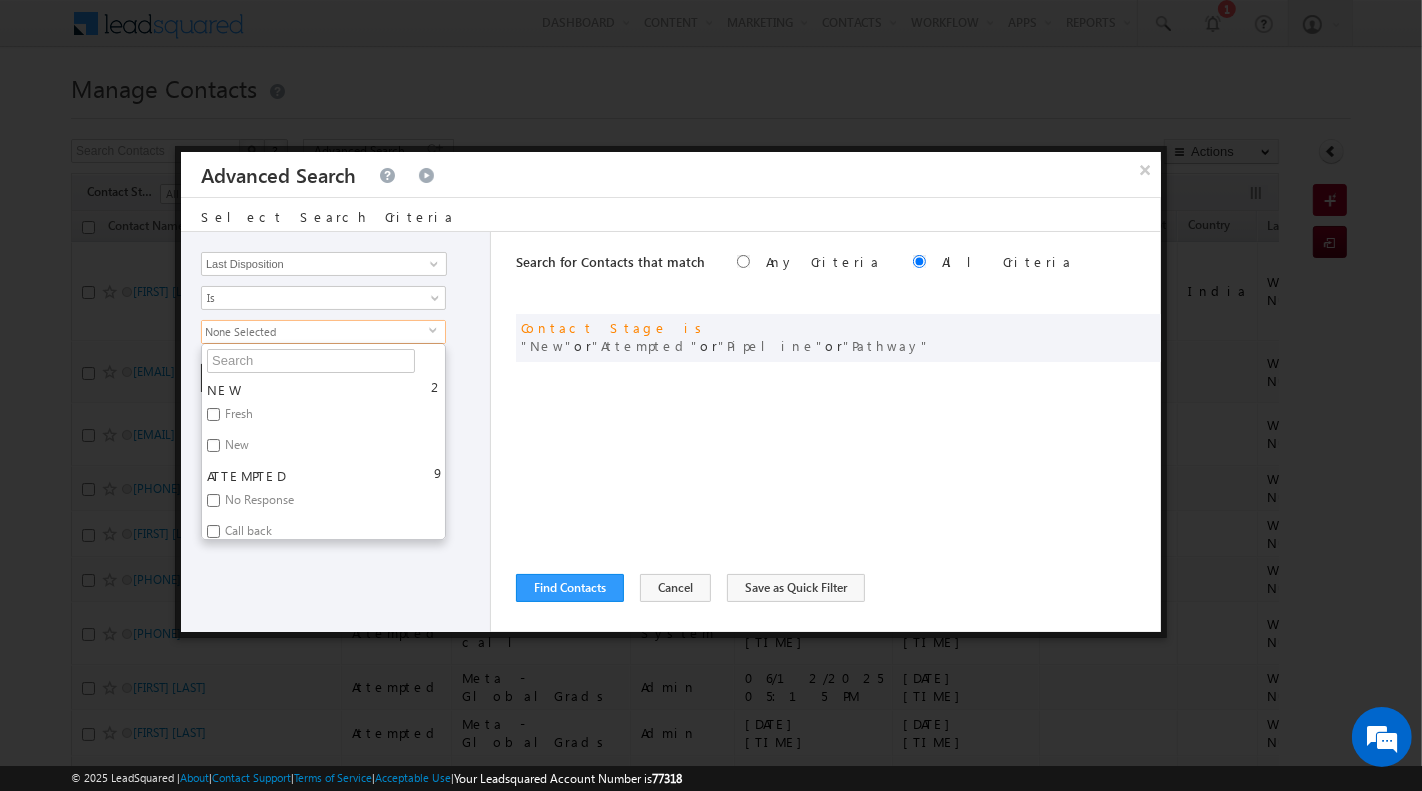 click on "Fresh" at bounding box center [237, 417] 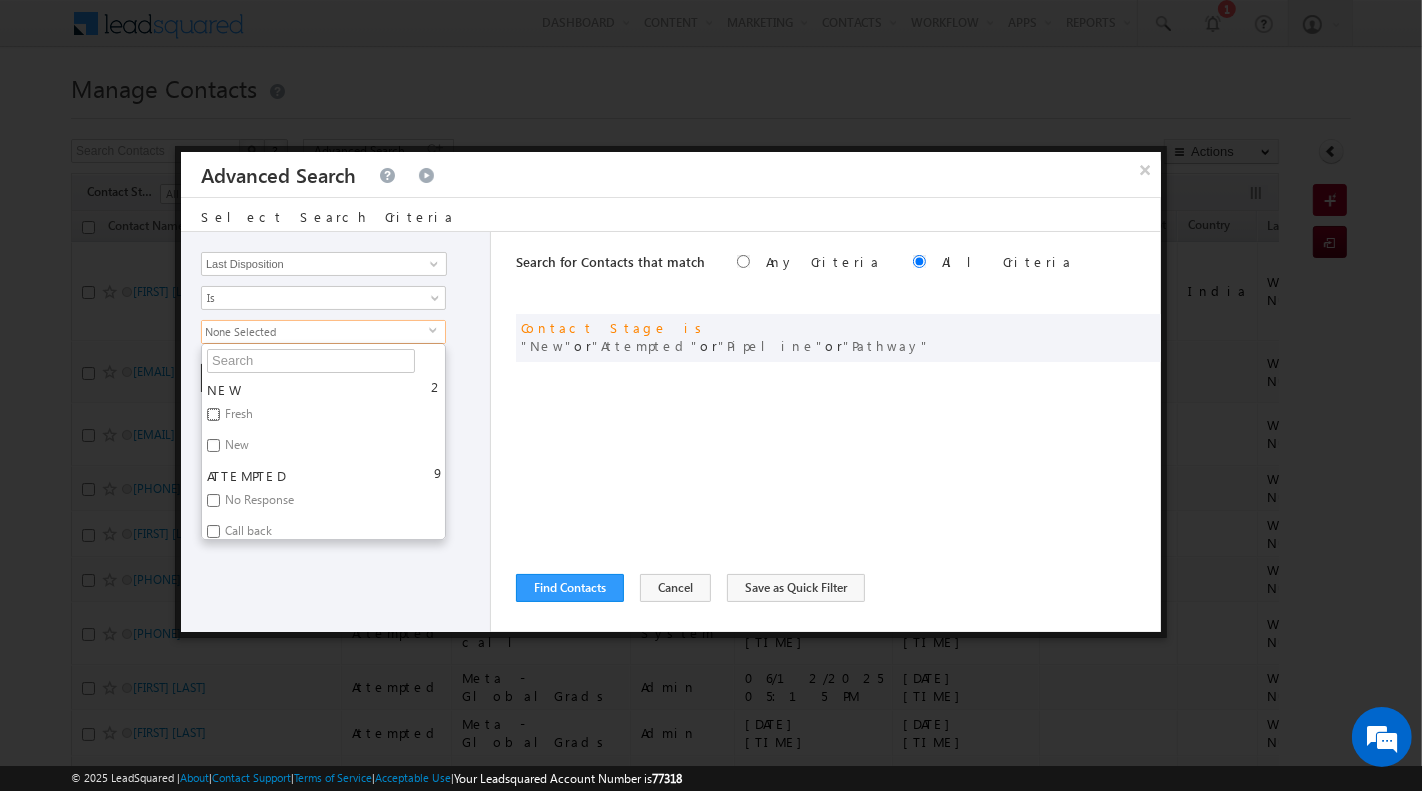 click on "Fresh" at bounding box center (213, 414) 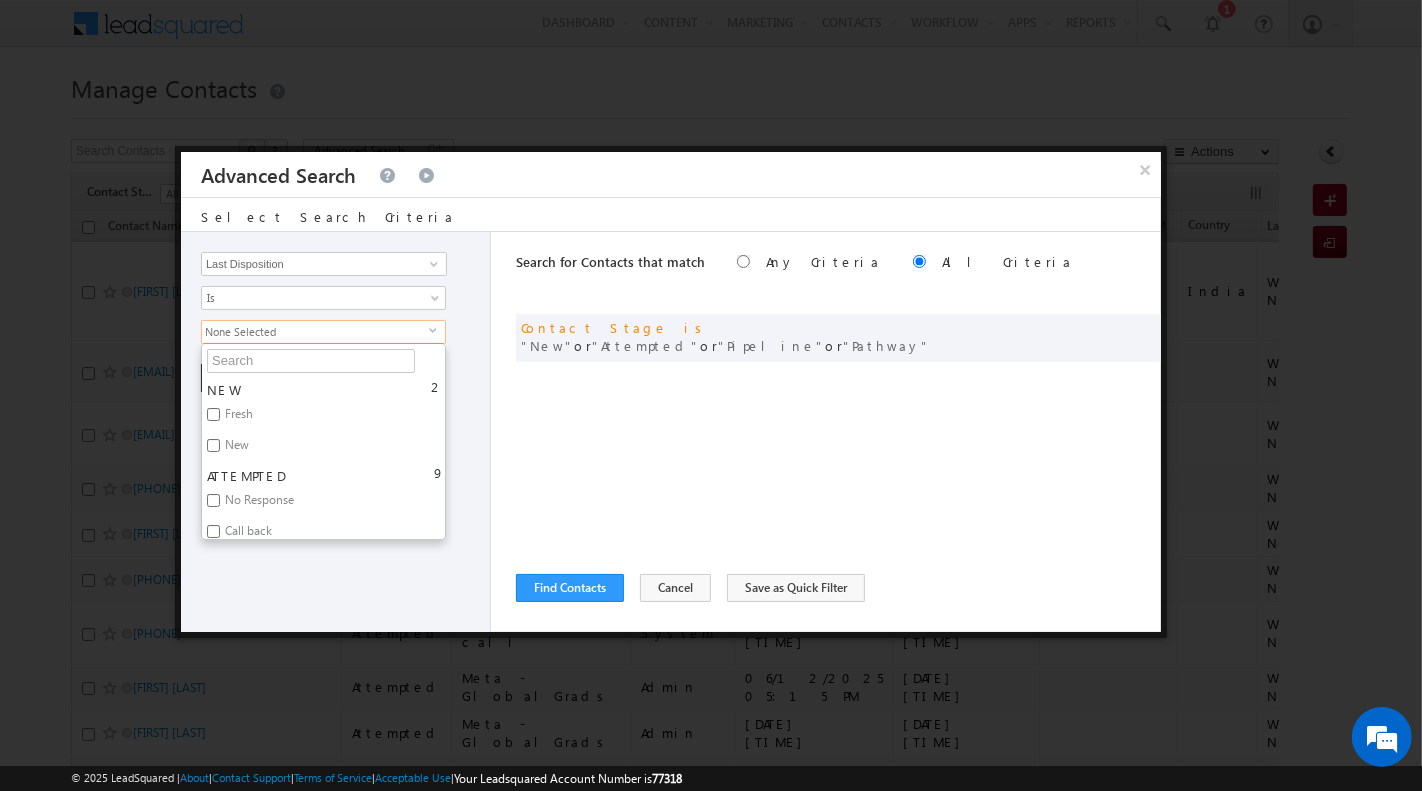 checkbox on "true" 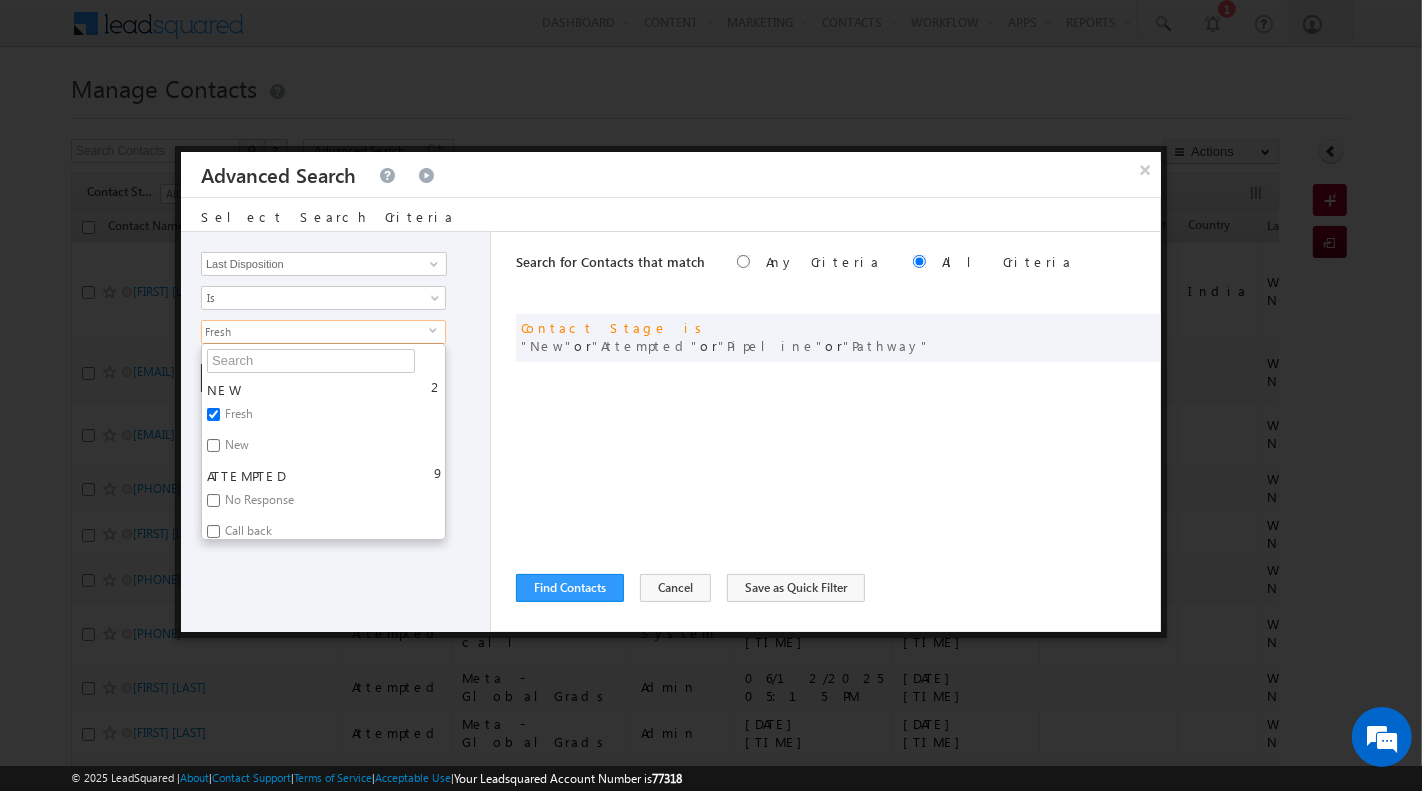 click on "New" at bounding box center [235, 448] 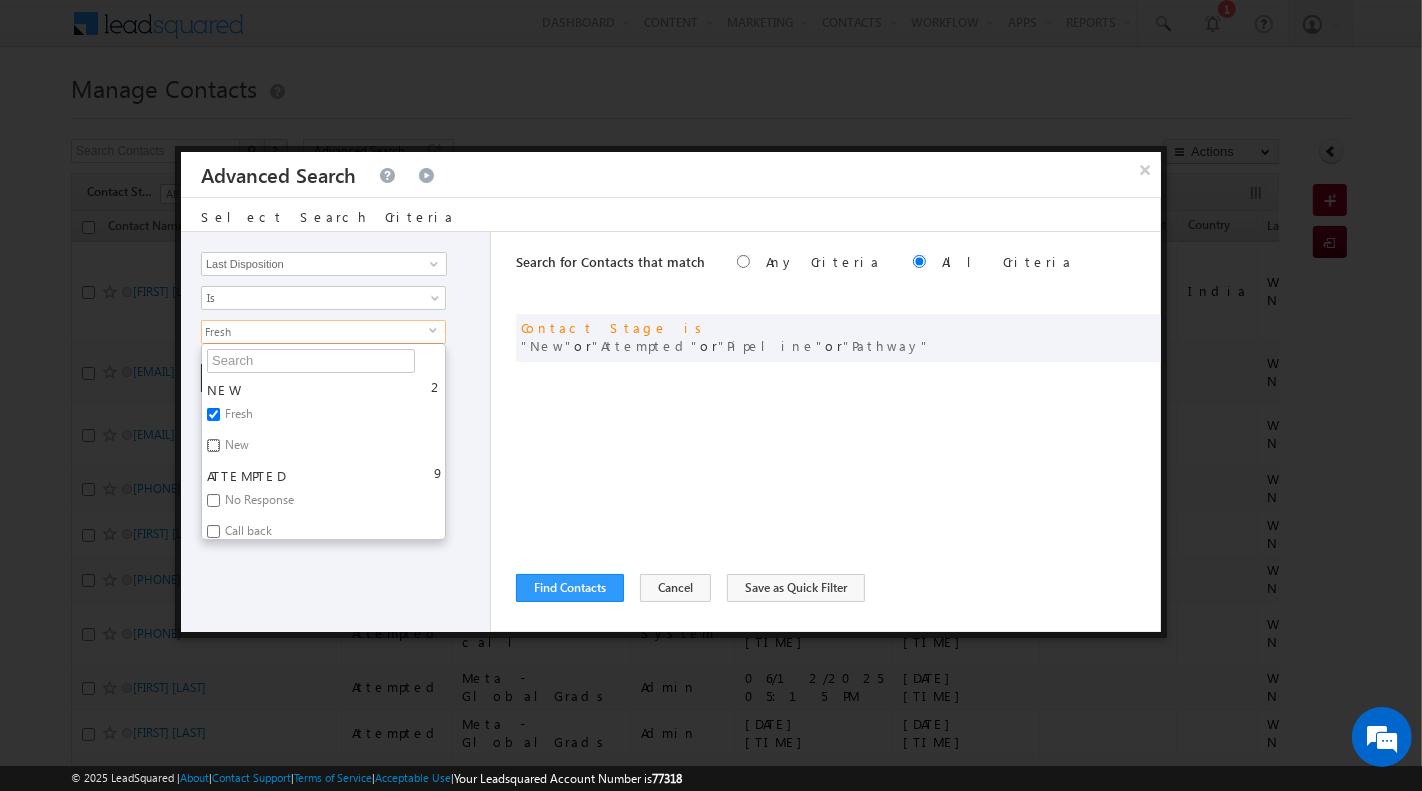 click on "New" at bounding box center (213, 445) 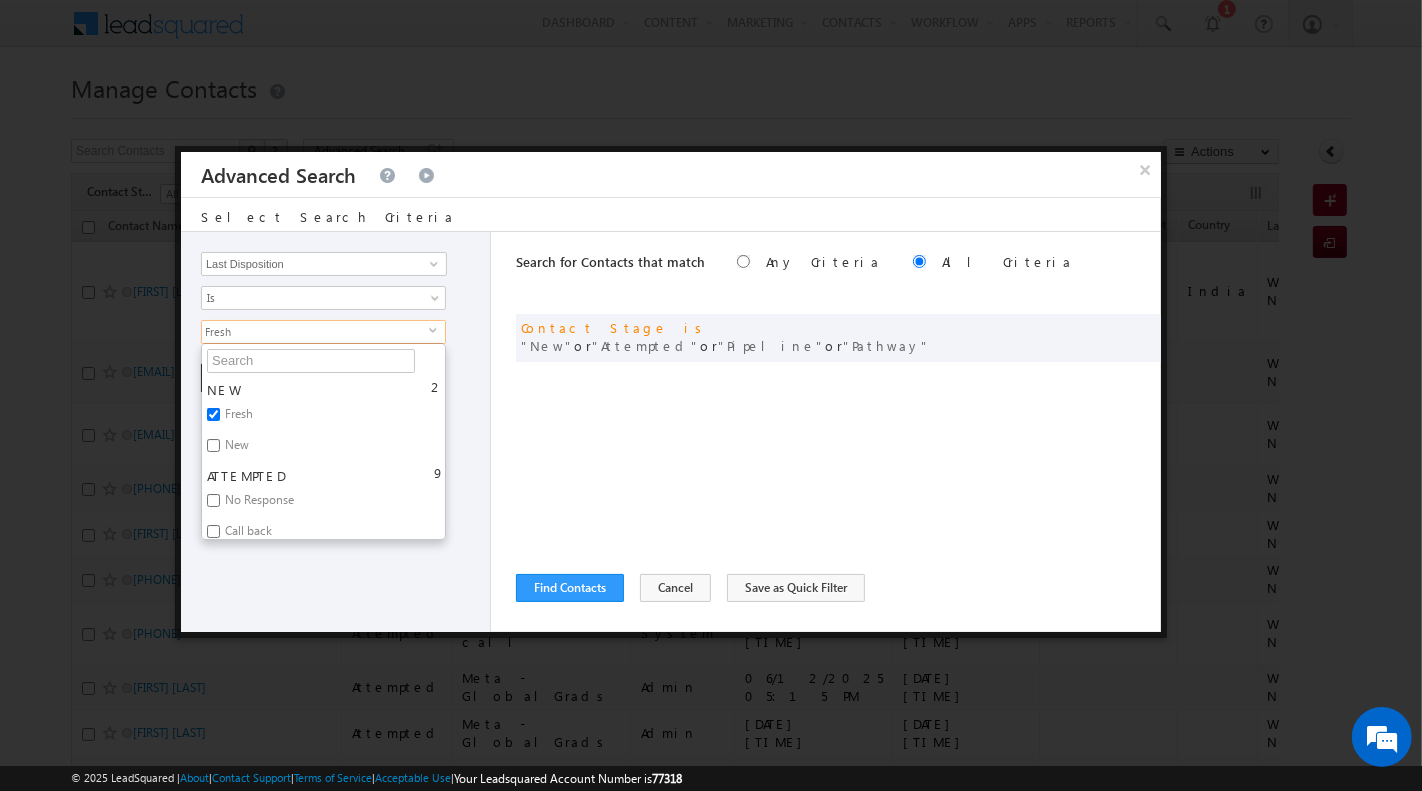 checkbox on "true" 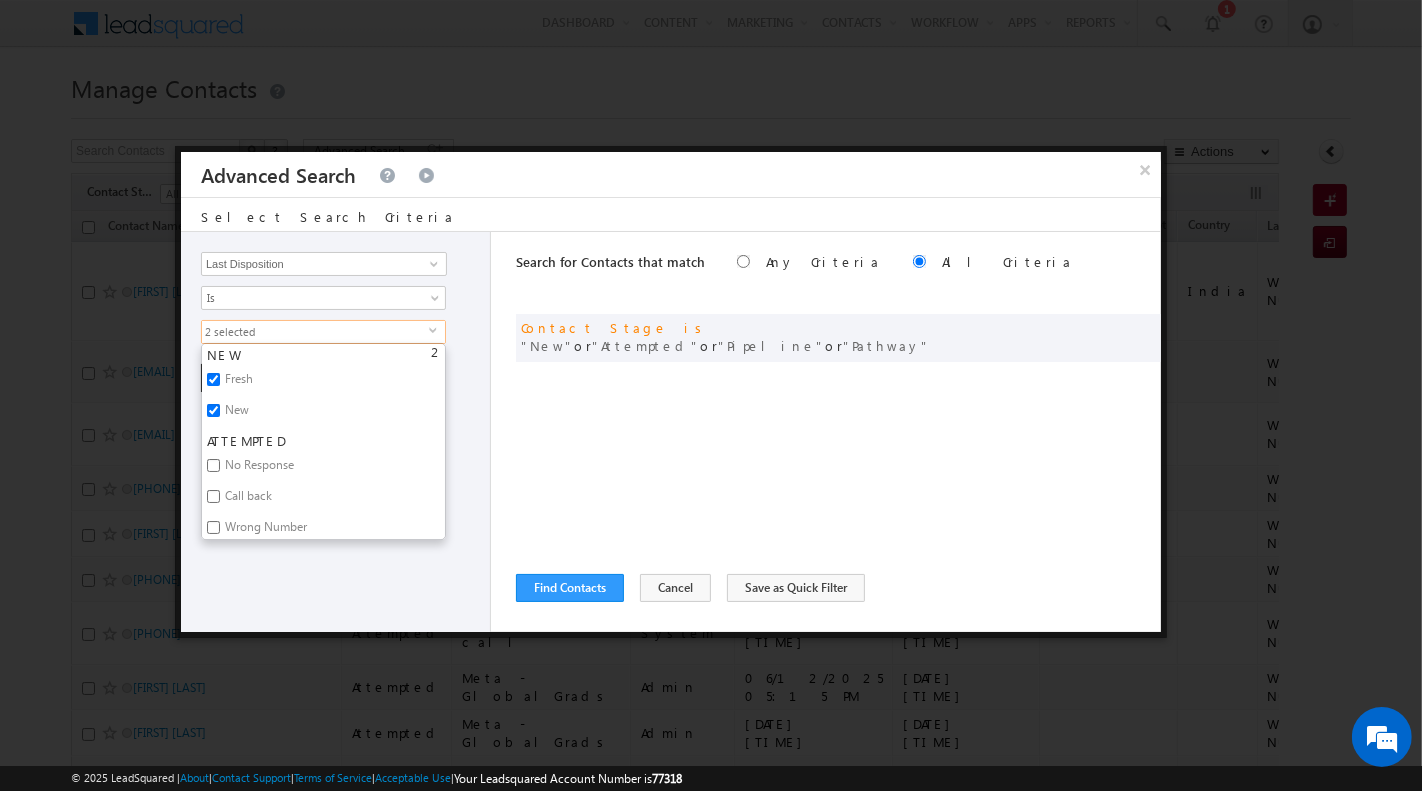 scroll, scrollTop: 38, scrollLeft: 0, axis: vertical 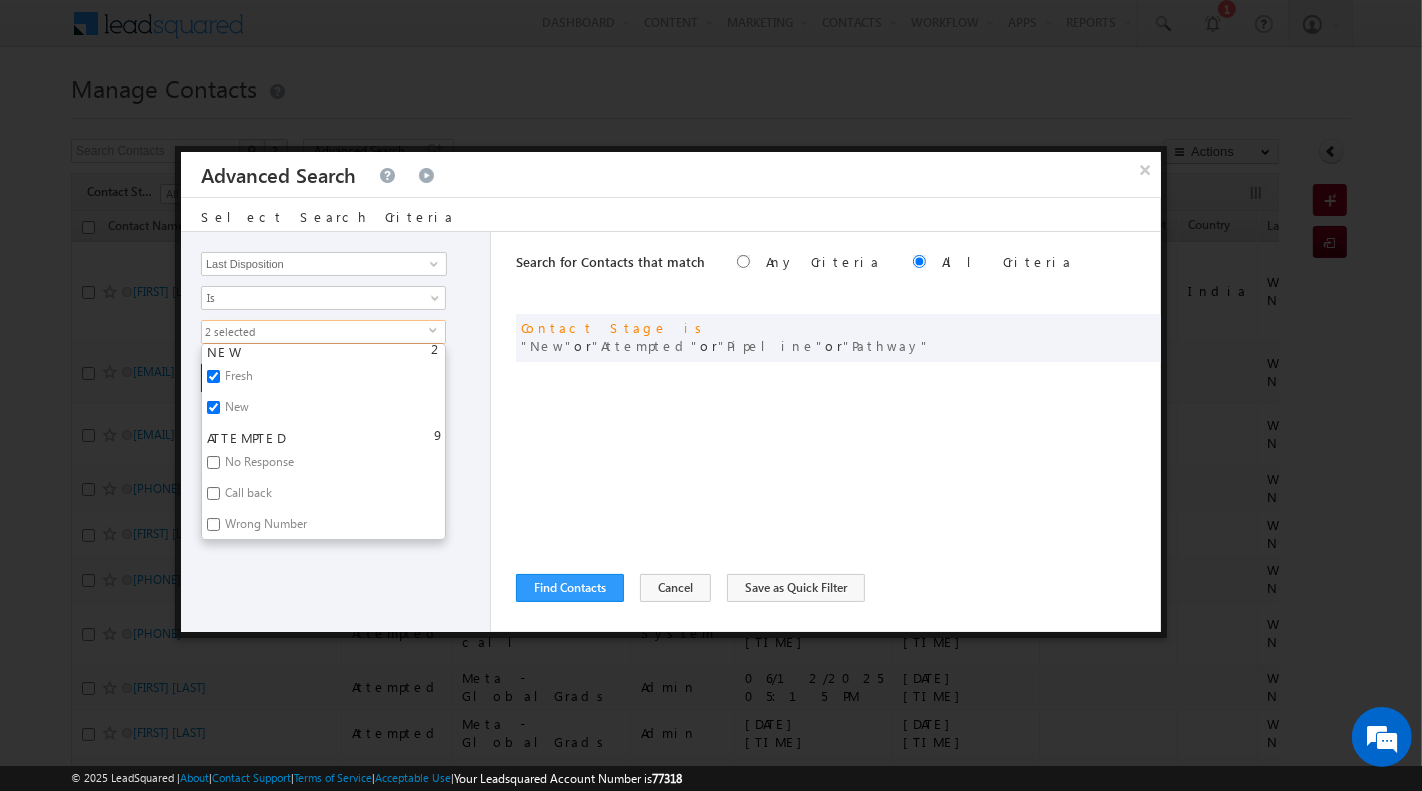 click on "No Response" at bounding box center [258, 465] 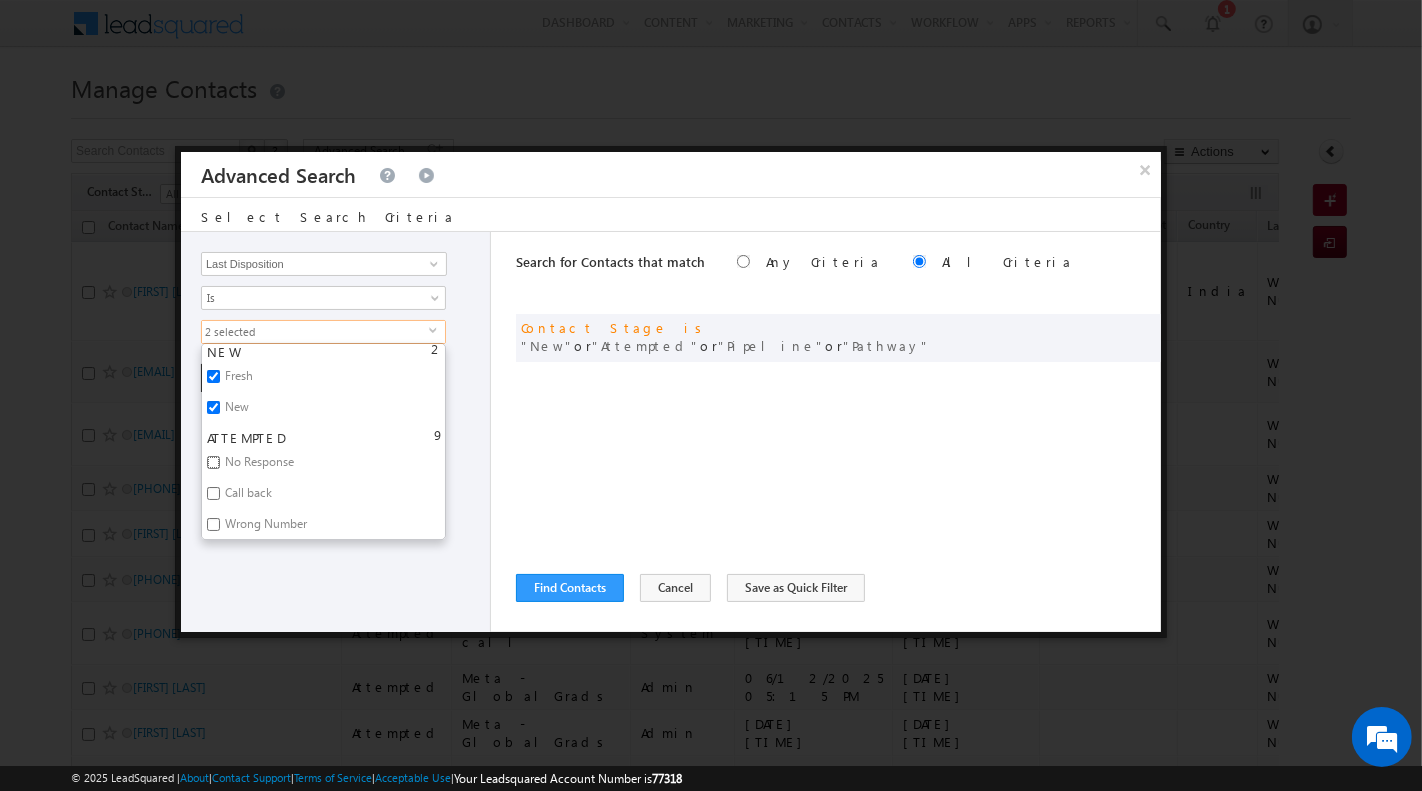 click on "No Response" at bounding box center (213, 462) 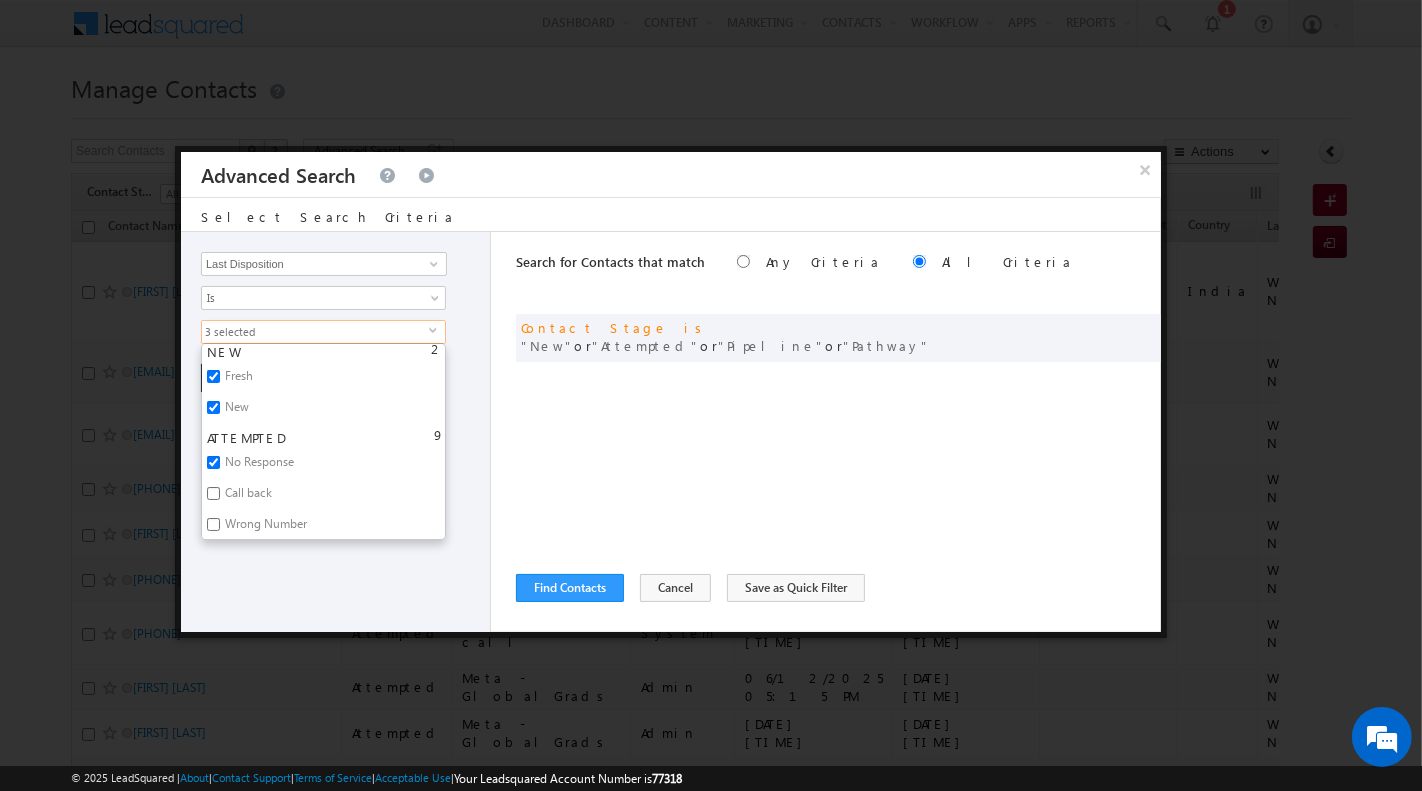 click on "Call back" at bounding box center (247, 496) 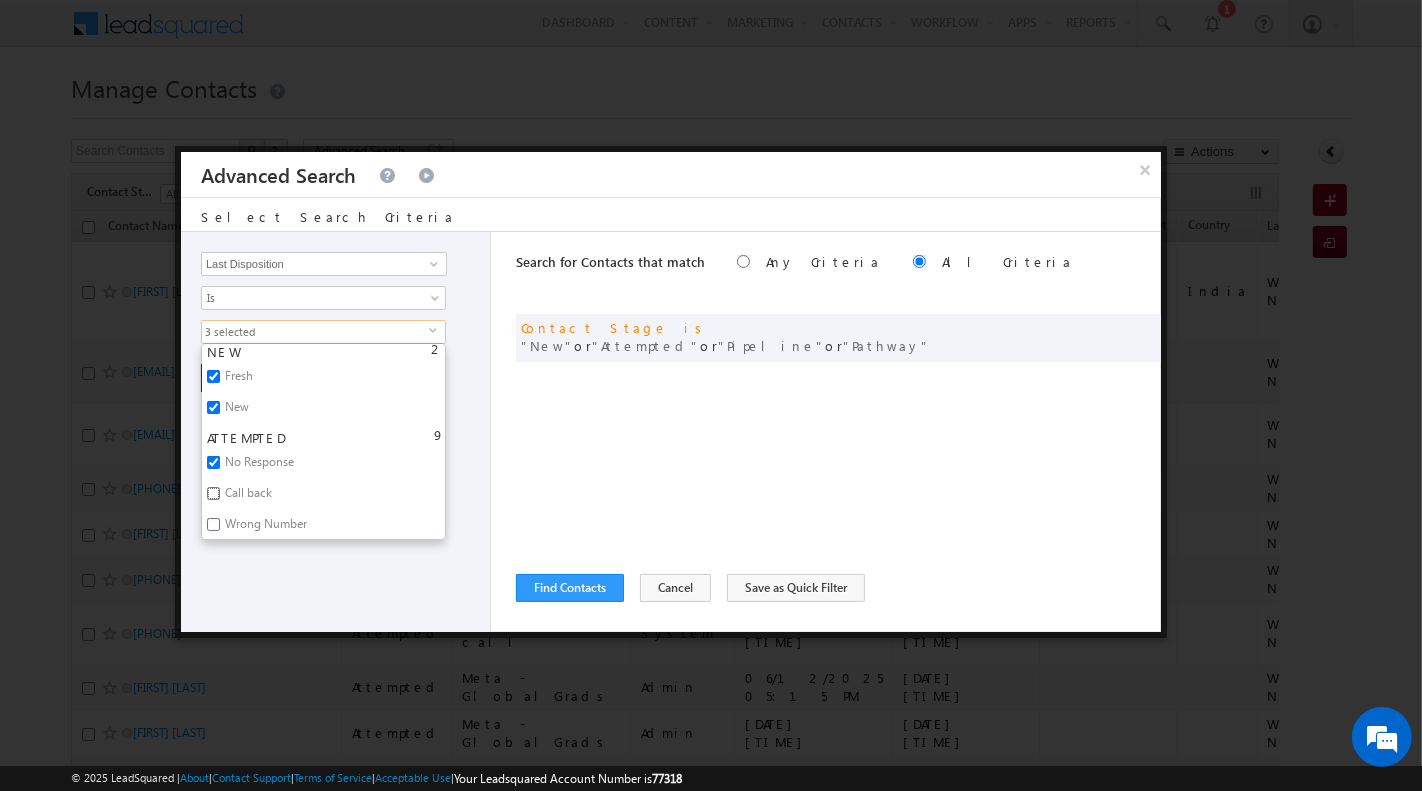 click on "Call back" at bounding box center [213, 493] 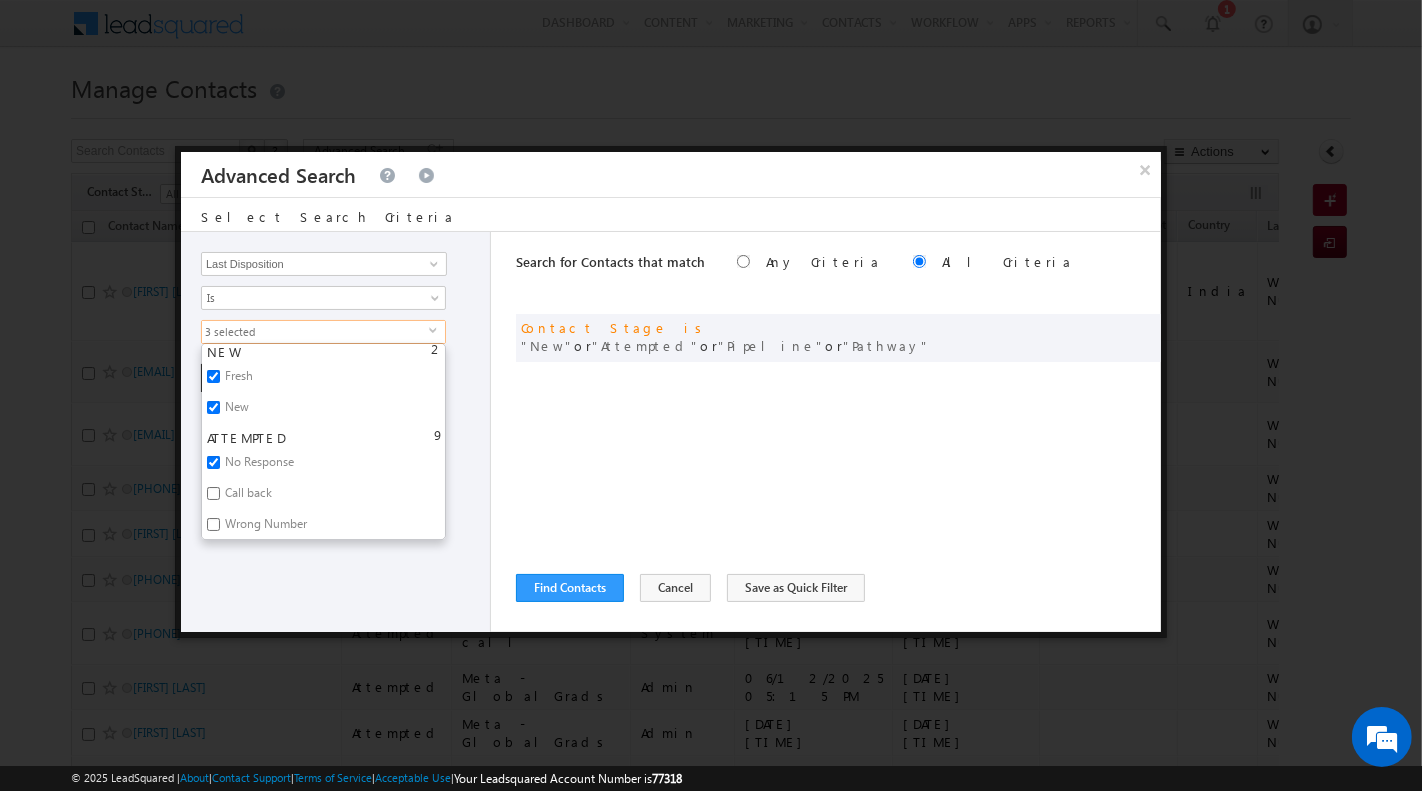 checkbox on "true" 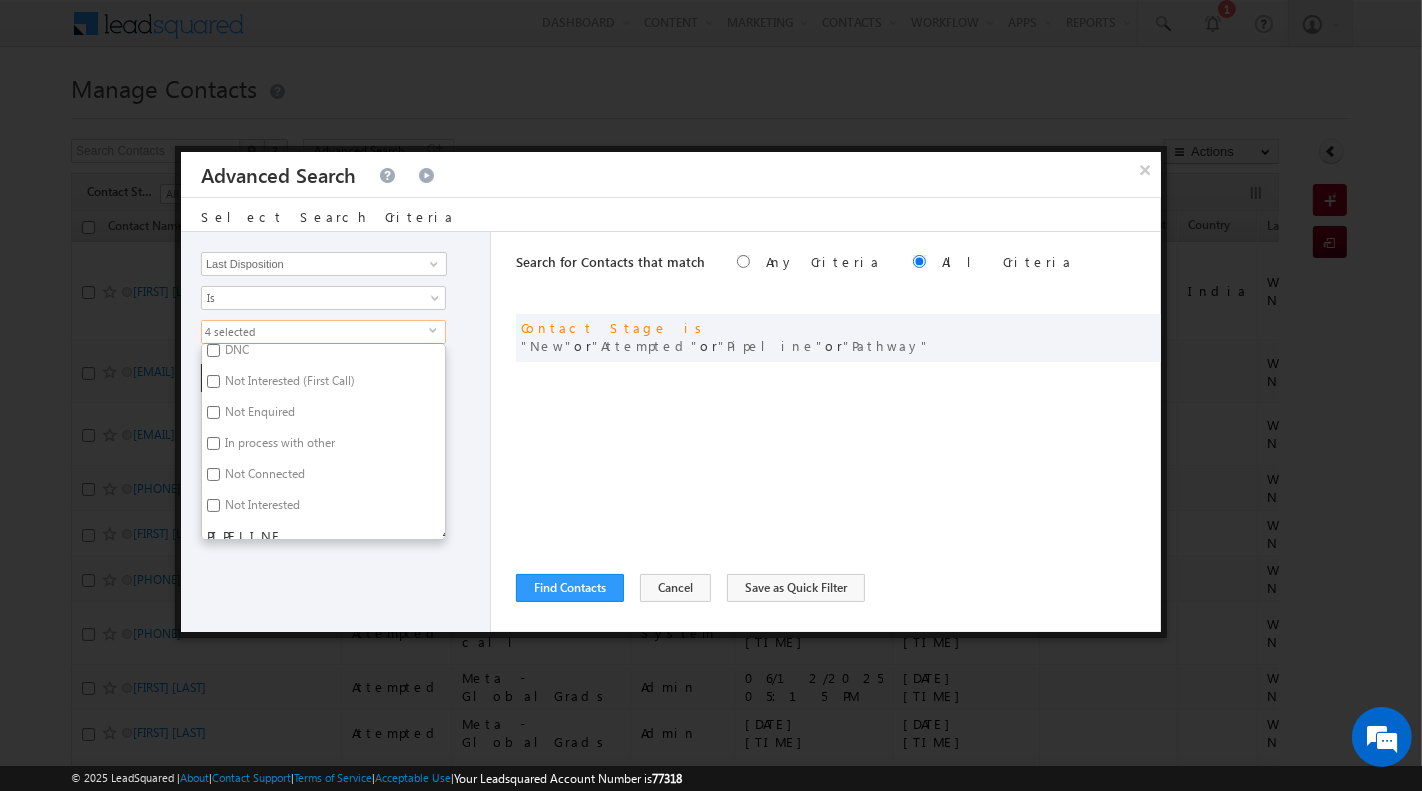 scroll, scrollTop: 245, scrollLeft: 0, axis: vertical 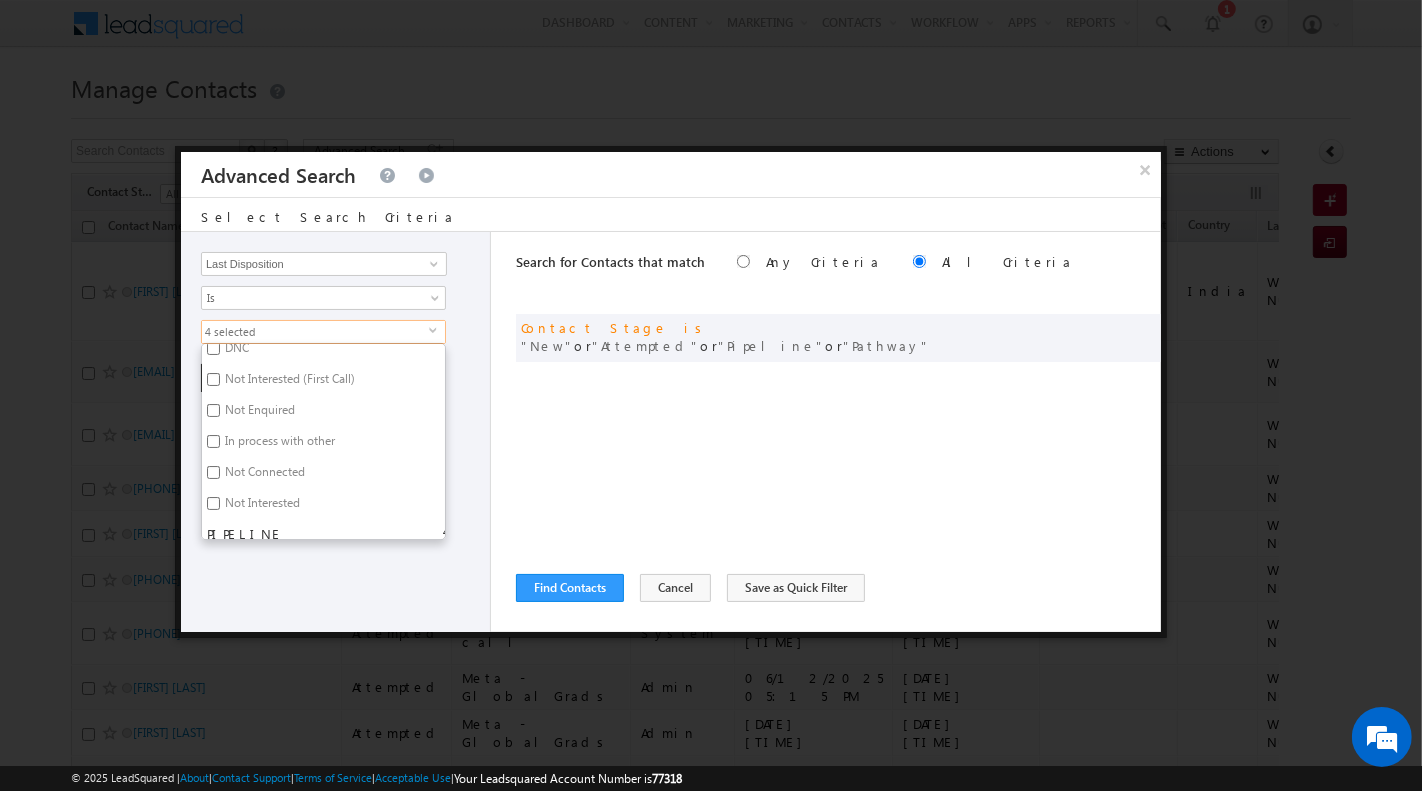 click on "Not Connected" at bounding box center (263, 475) 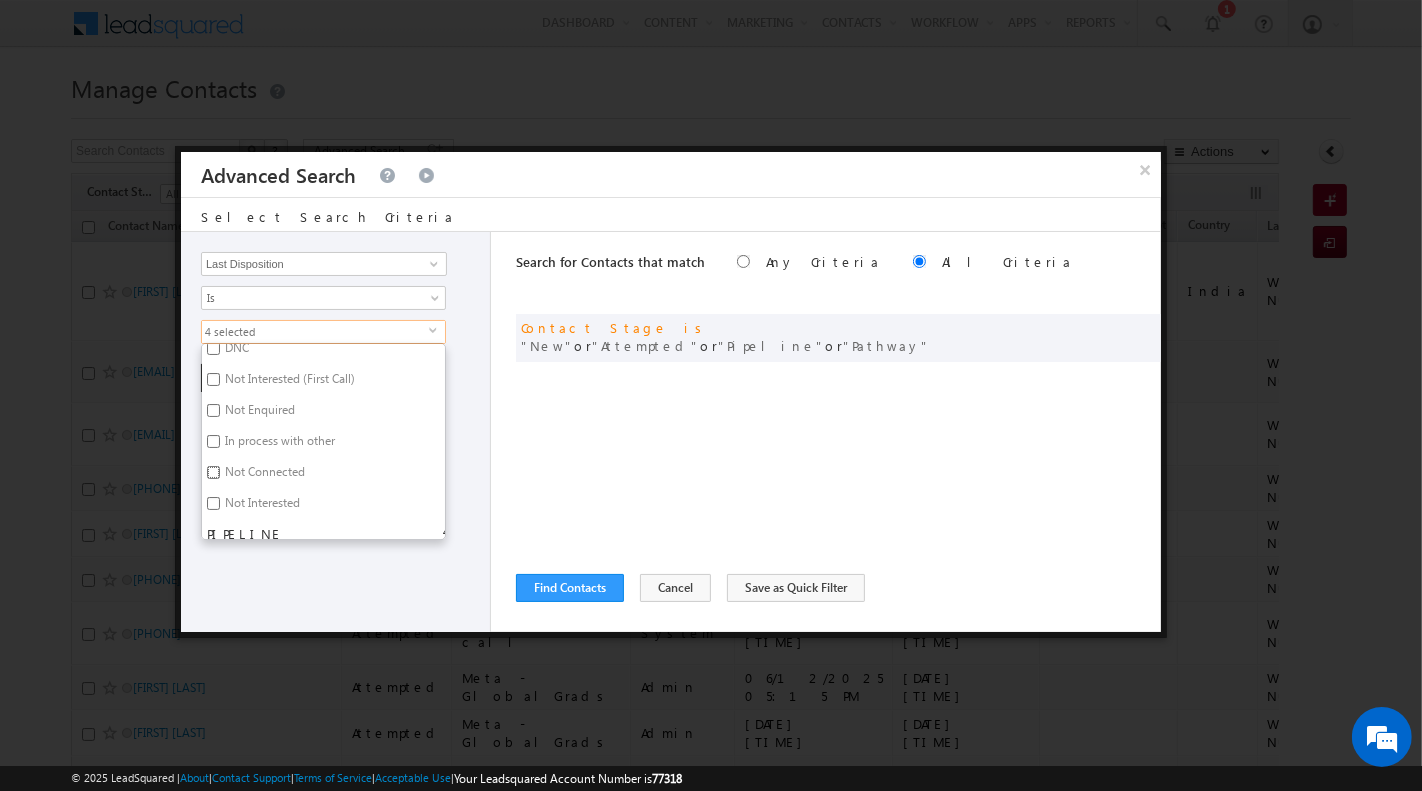 click on "Not Connected" at bounding box center (213, 472) 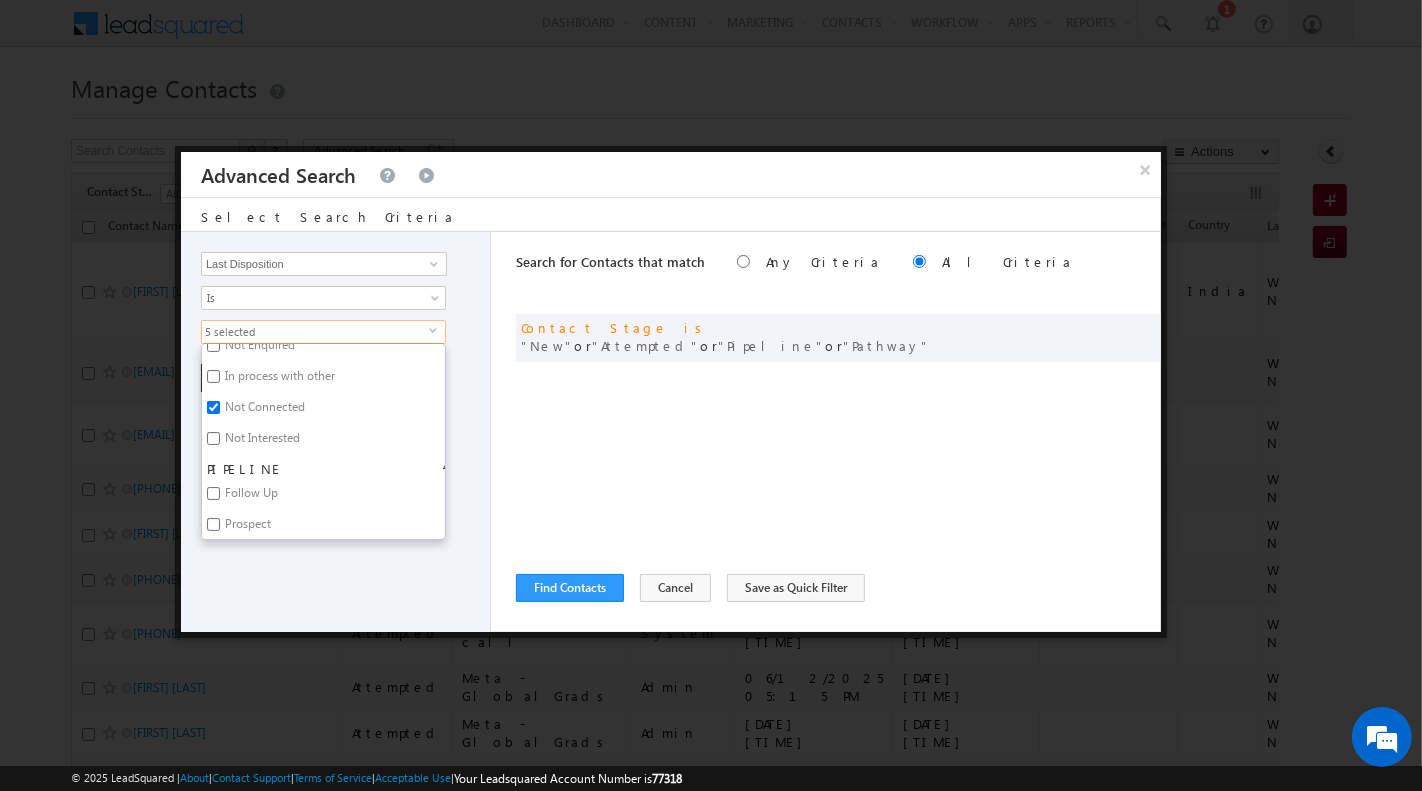 scroll, scrollTop: 313, scrollLeft: 0, axis: vertical 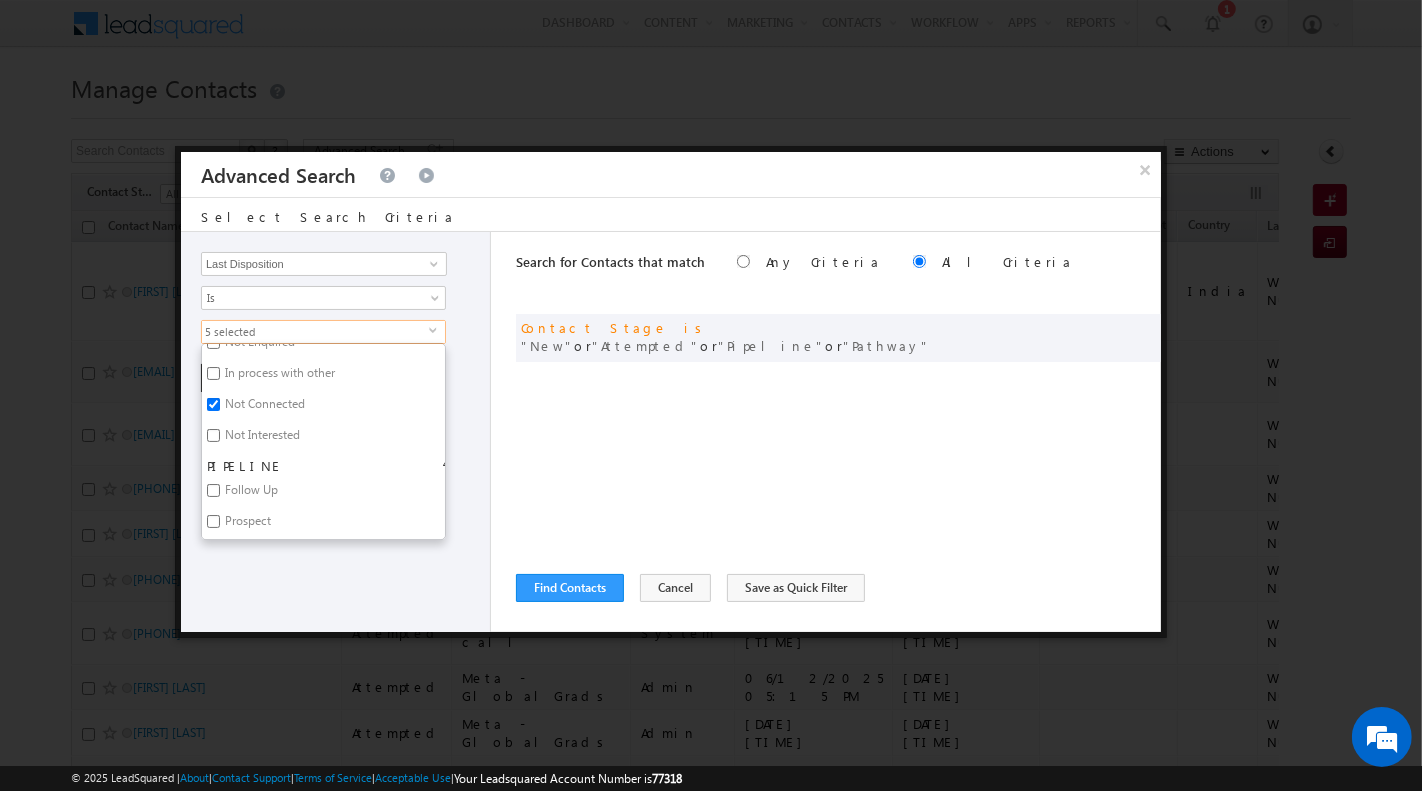 click on "Follow Up" at bounding box center (250, 493) 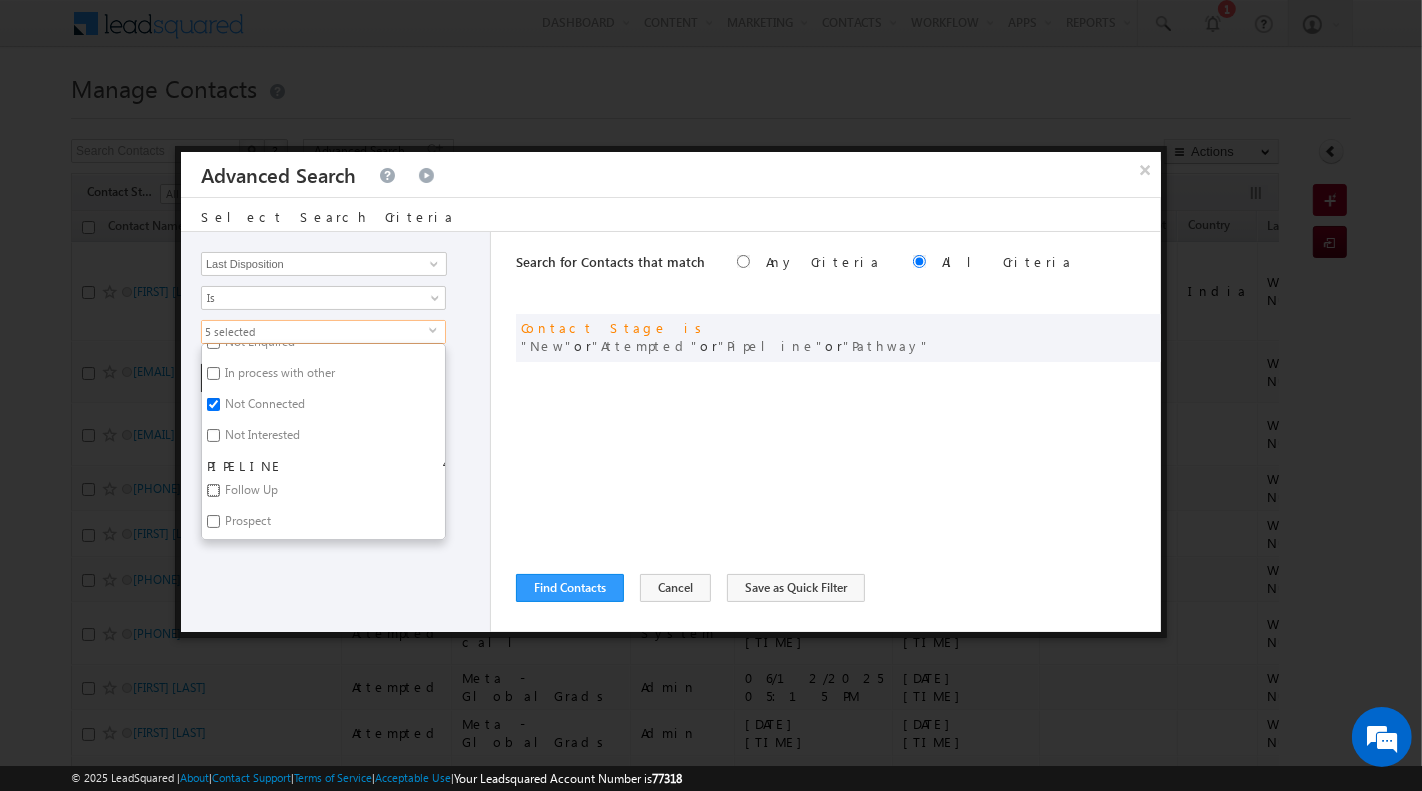 click on "Follow Up" at bounding box center [213, 490] 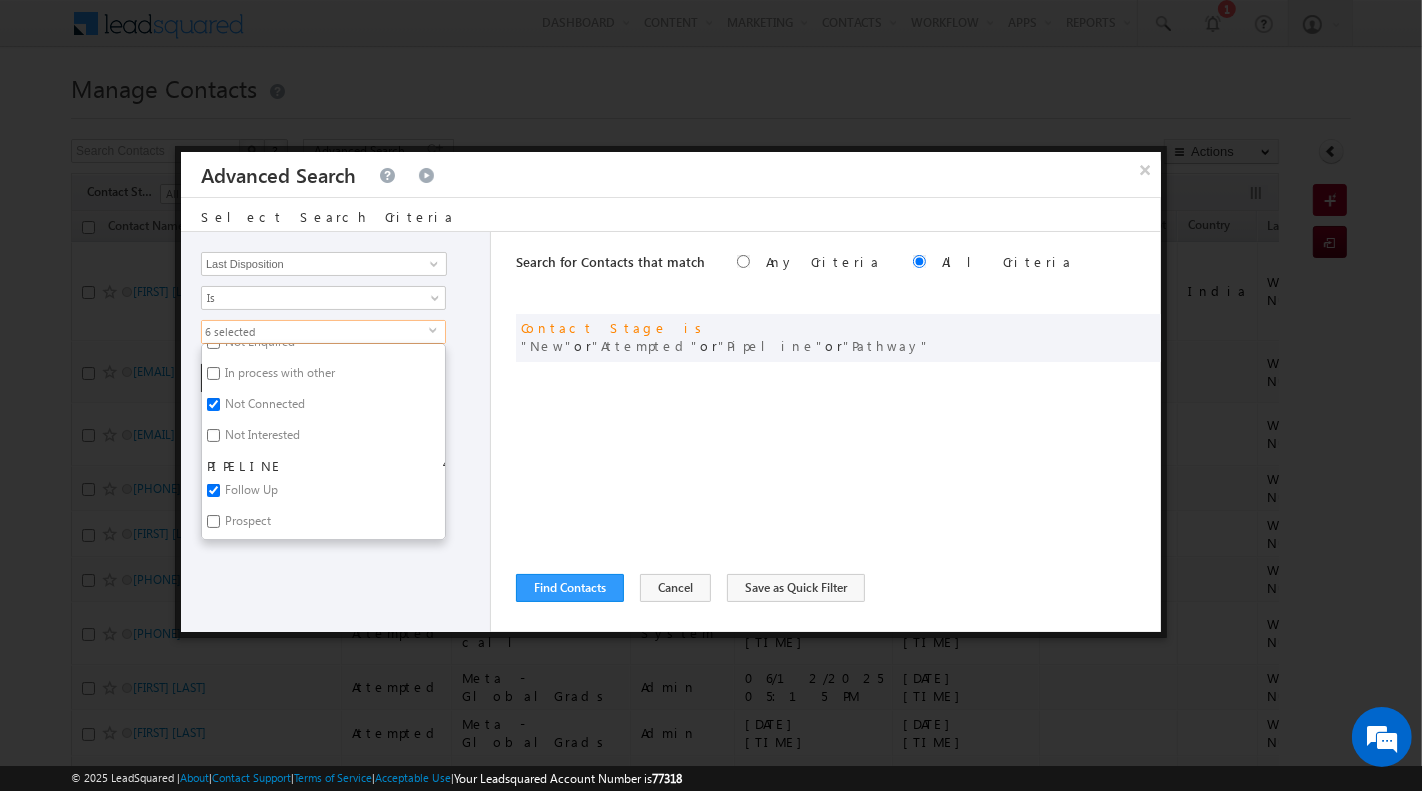 click on "Prospect" at bounding box center [246, 524] 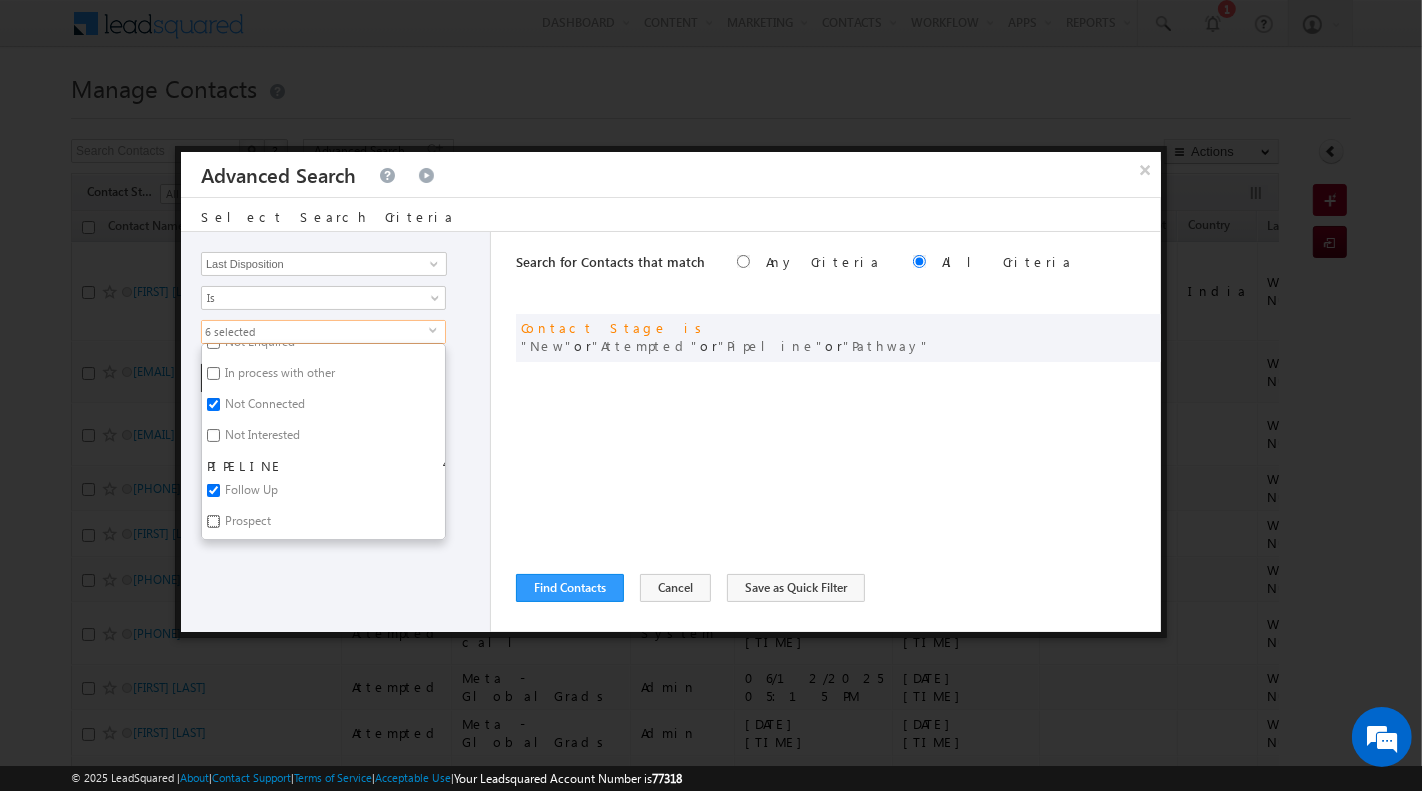 click on "Prospect" at bounding box center (213, 521) 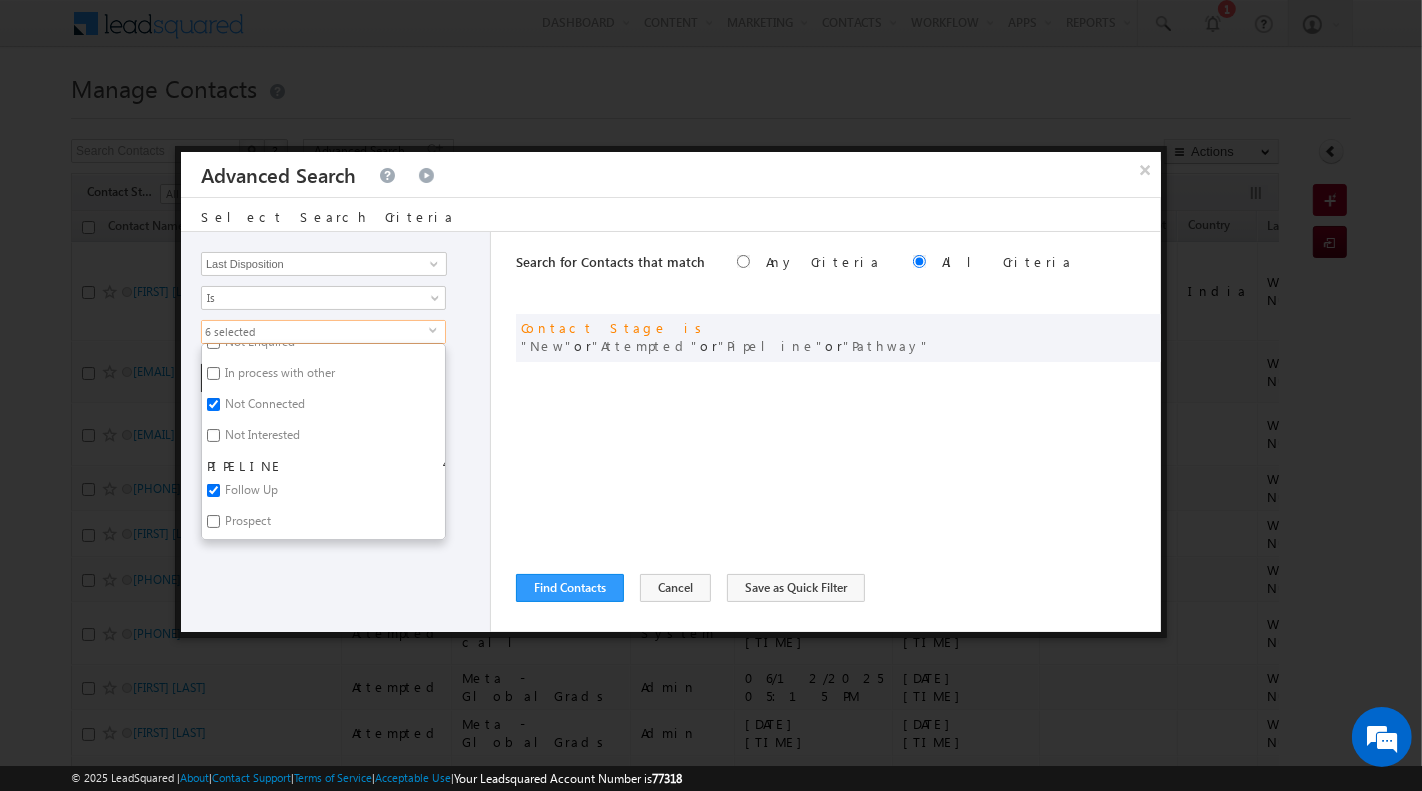 checkbox on "true" 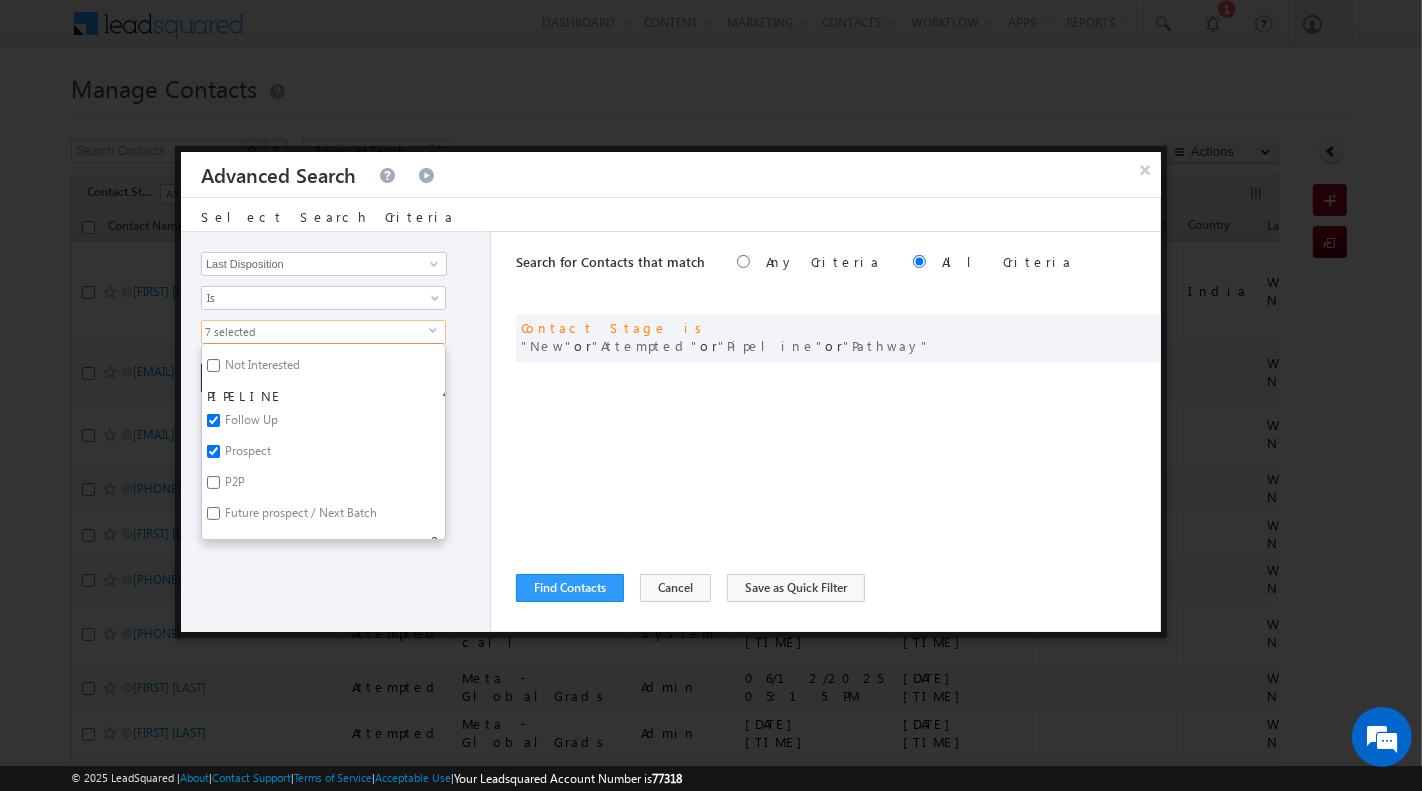 scroll, scrollTop: 384, scrollLeft: 0, axis: vertical 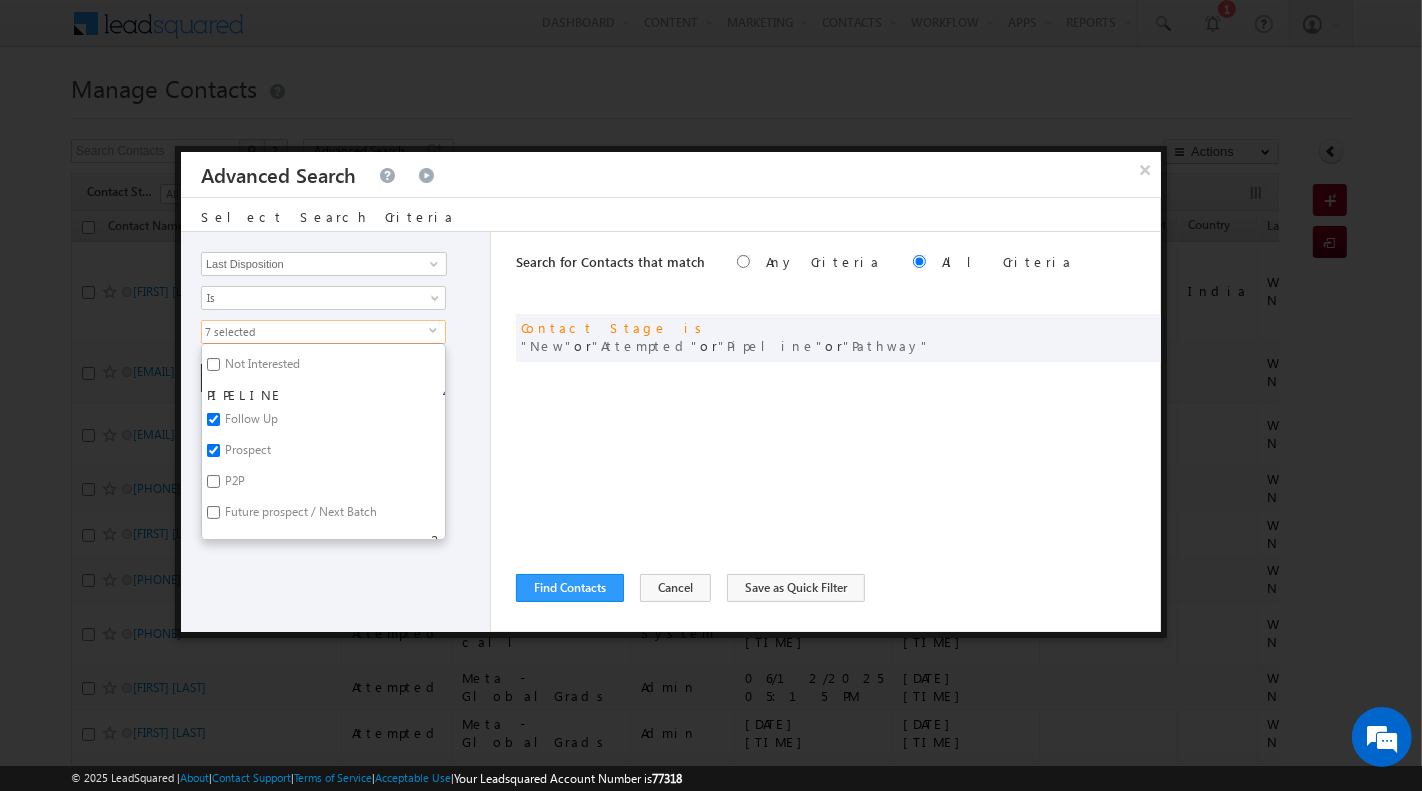 click on "Opportunity Type Contact Activity Task Sales Group  Prospect Id Address 1 Address 2 Any Specific University Or Program Application Status Auto Login URL City Class XII Marks Company Concentration Contact Number Contact Origin Contact Score Contact Source Contact Stage Conversion Referrer URL Country Country Interested In New Country Interested In Old Course Course Priority Created By Id Created On Created On Old Current Opt In Status Do Not Call Do Not Email Do Not SMS Do Not Track Do You Have Scholarships Do You Have Valid Passport Documents - Status Documents - University Proof Doc Documents - 10th Marksheet Documents - 12th Marksheet Documents - UG Degree Documents - UG Marksheets Documents - PG Degree Documents - PG Marksheets Documents - Resume/CV Documents - LOR Documents - SOP Documents - Passport Documents - ELT Documents - Amity Pathway Certificate Documents - COL Documents - Deposit fee Documents - UCOL Documents - I20 Documents - SEVIS Fee doc Documents - Loan Docs" at bounding box center [336, 432] 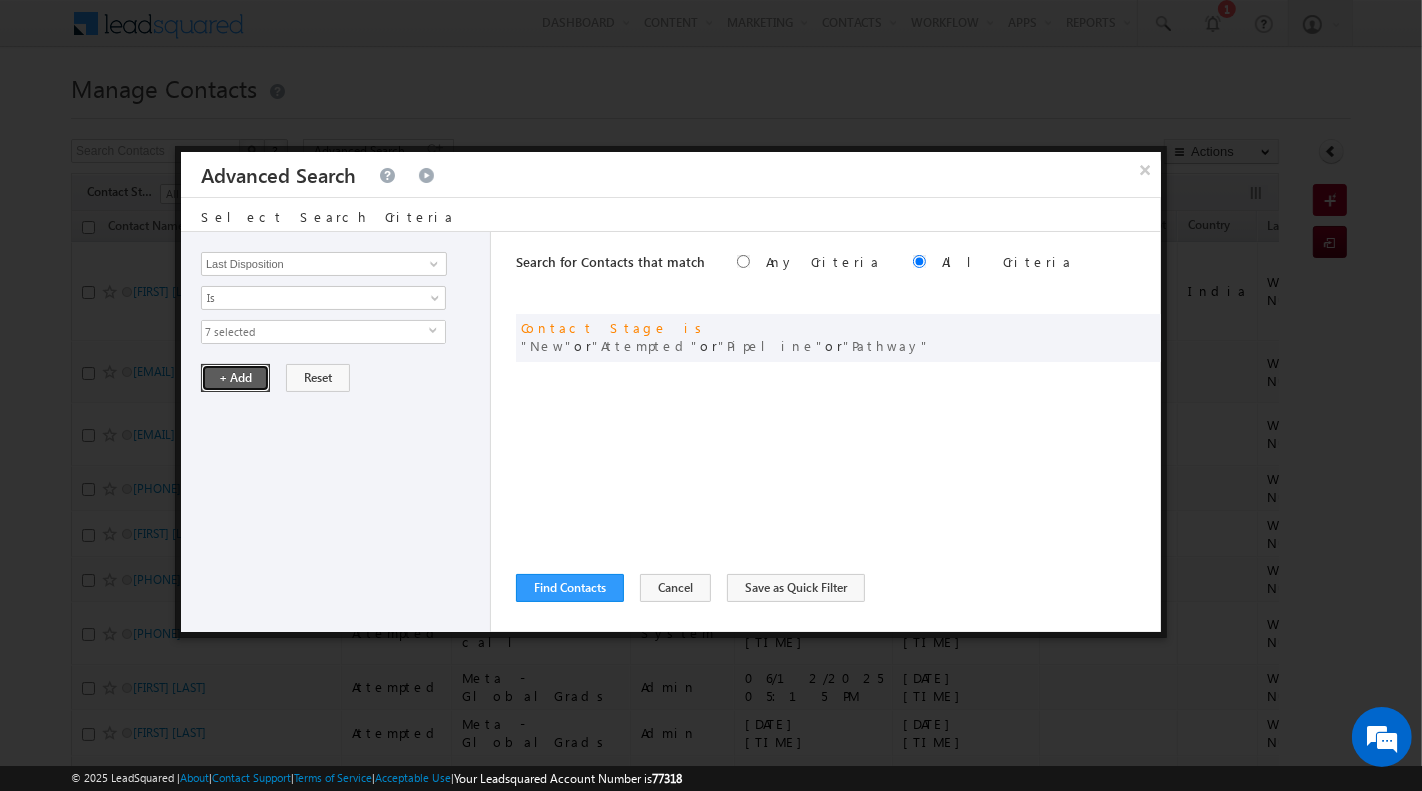 click on "+ Add" at bounding box center [235, 378] 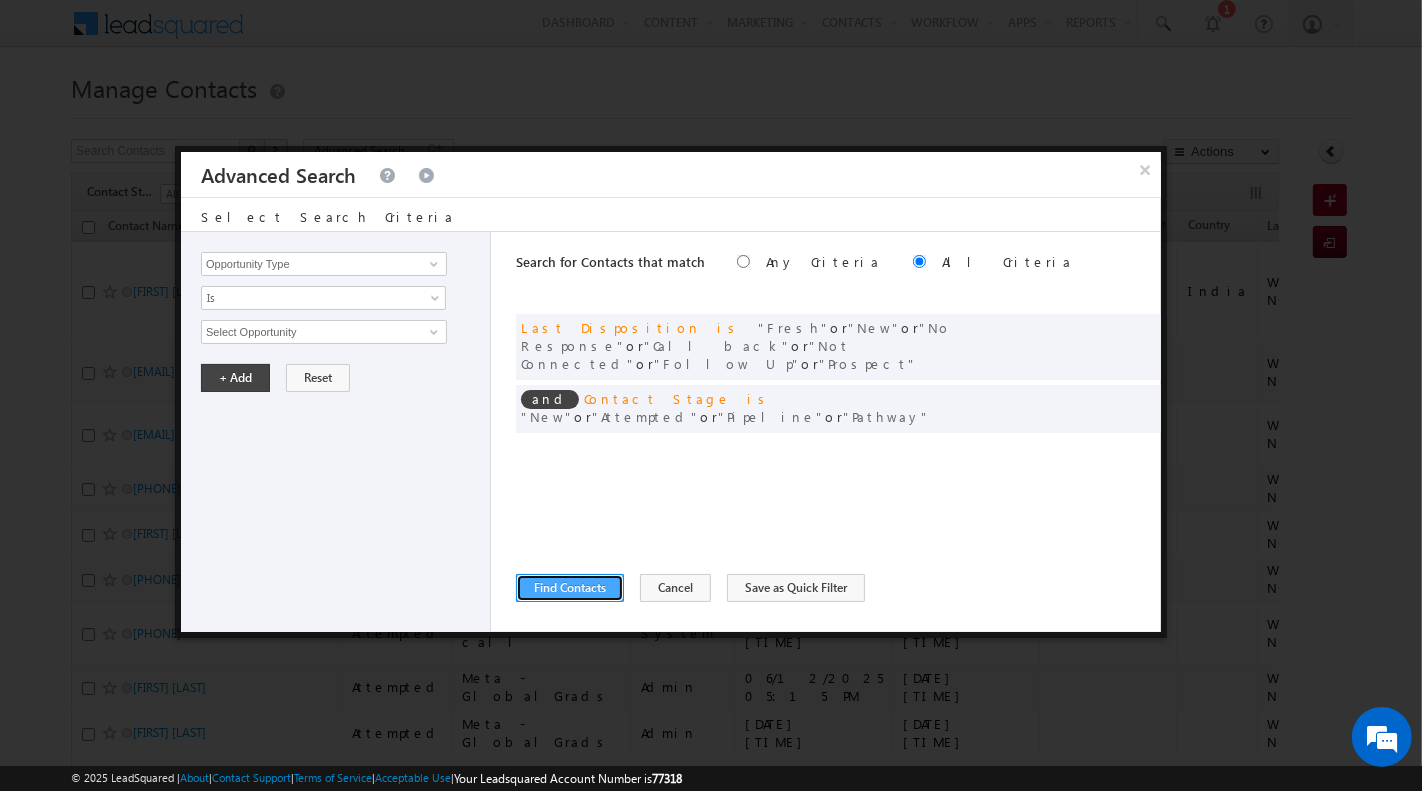 click on "Find Contacts" at bounding box center [570, 588] 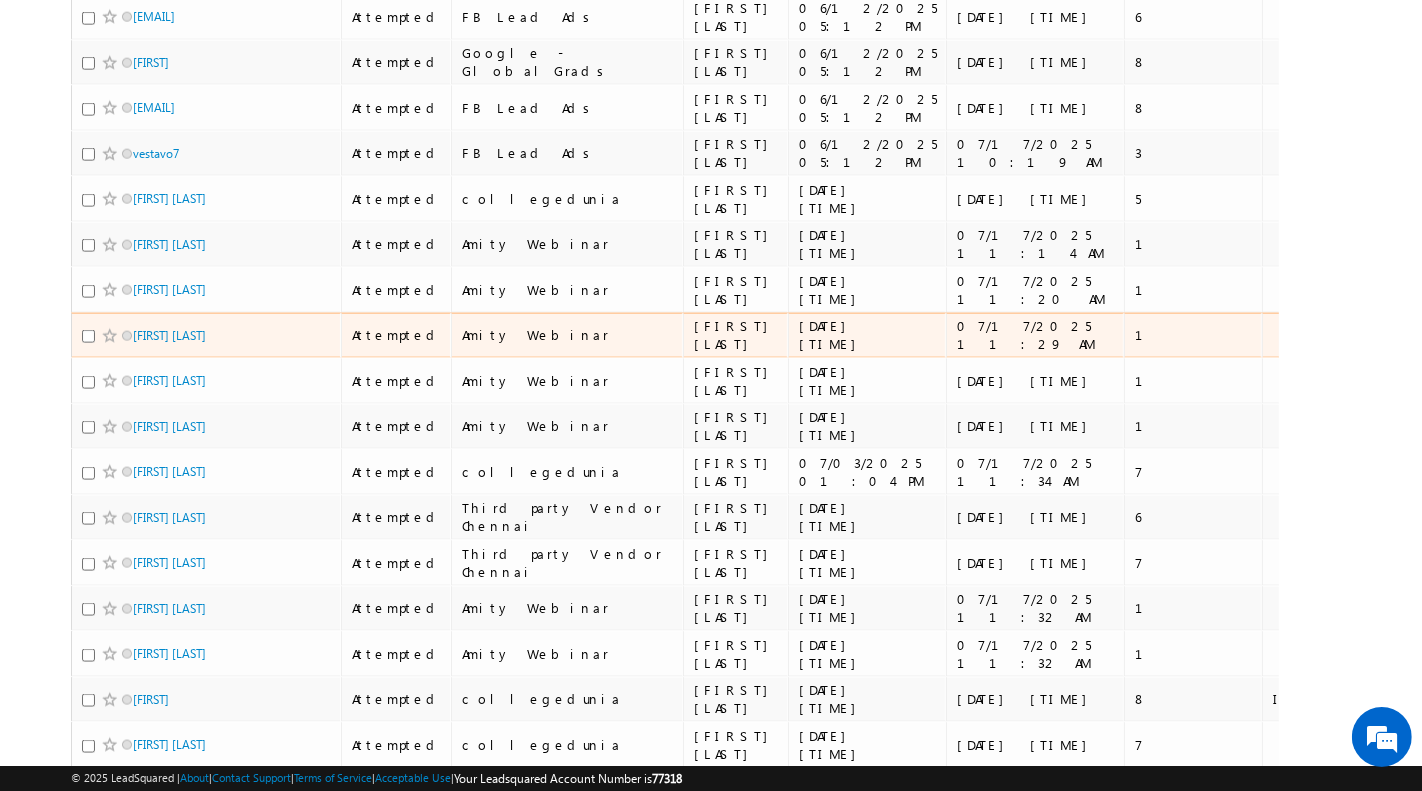 scroll, scrollTop: 0, scrollLeft: 0, axis: both 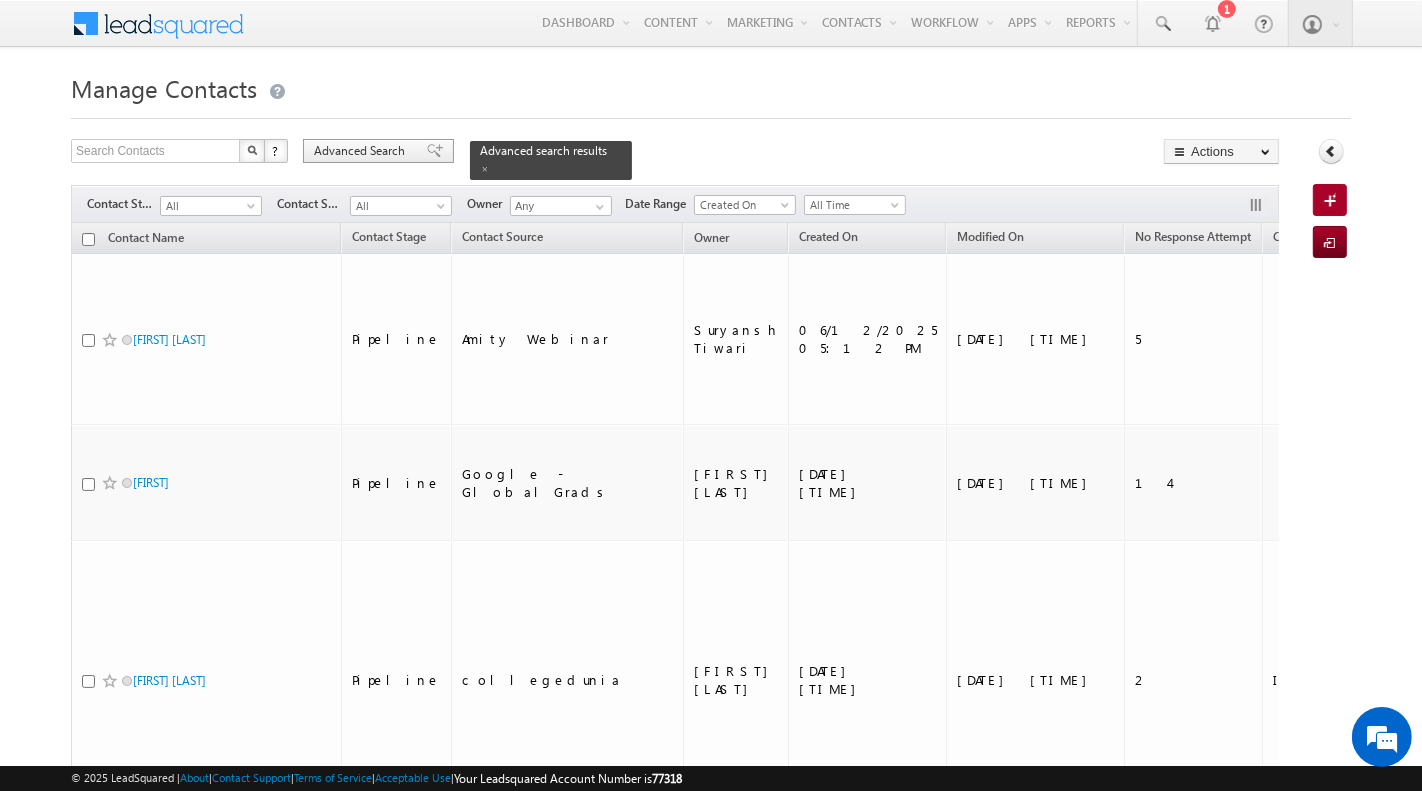 click on "Advanced Search" at bounding box center [362, 151] 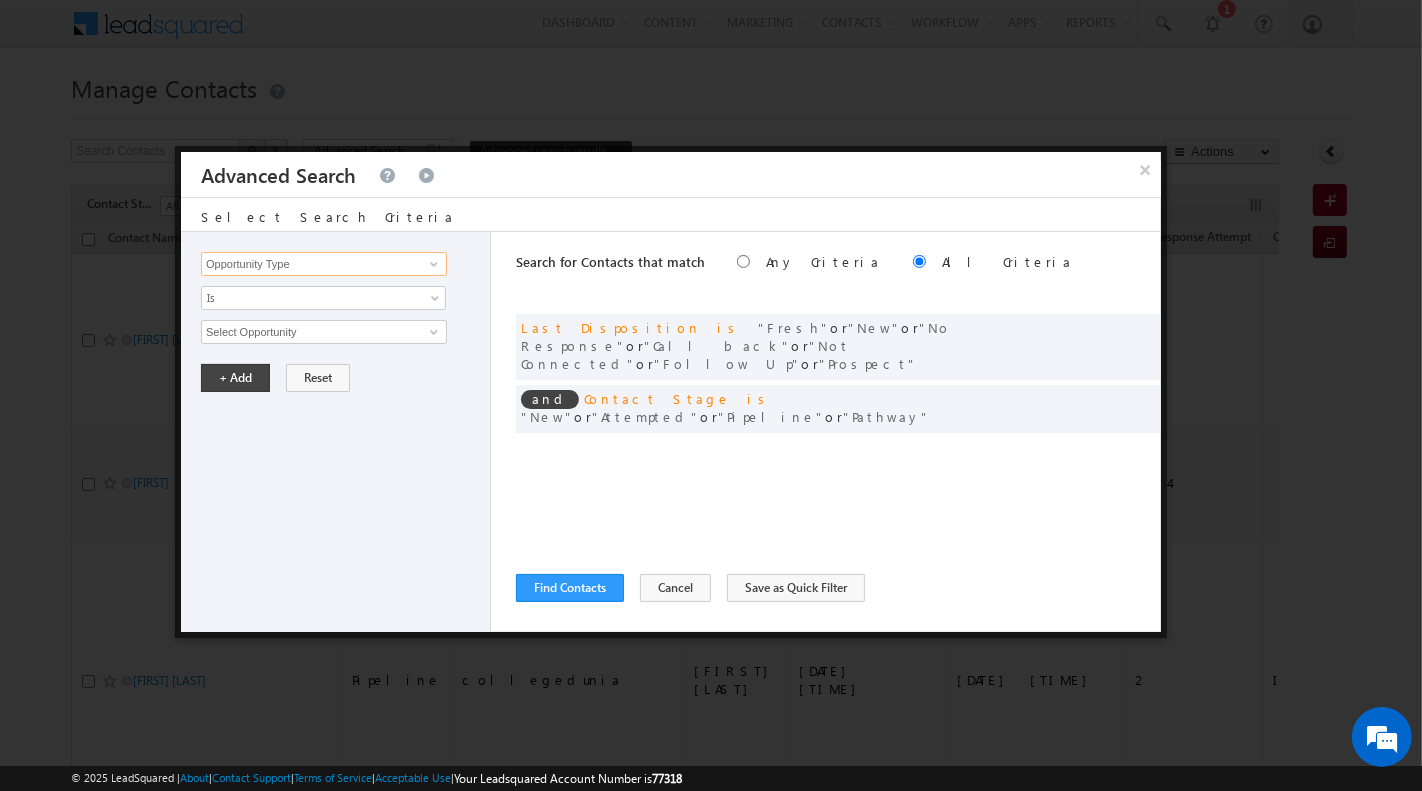 click on "Opportunity Type" at bounding box center (324, 264) 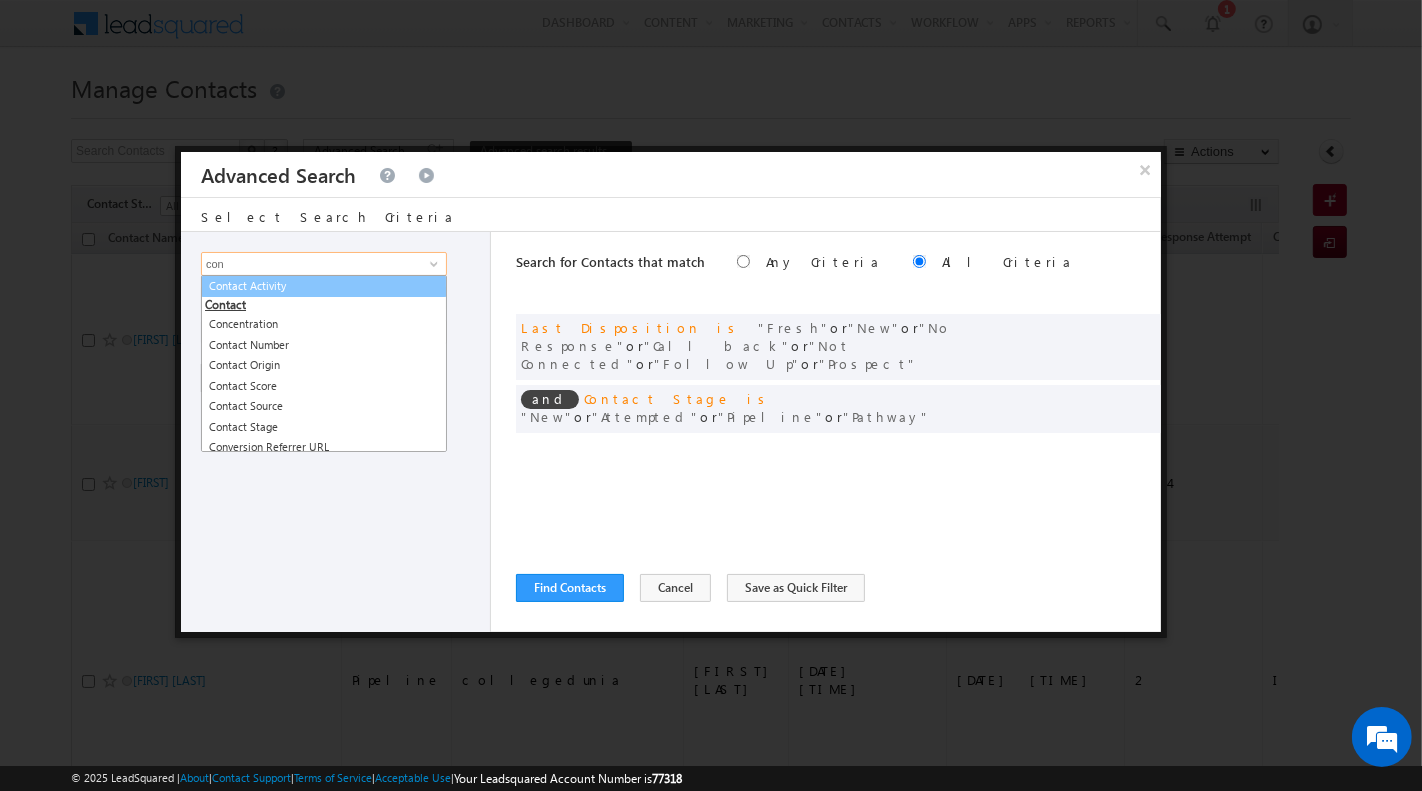 click on "Contact Activity" at bounding box center [324, 286] 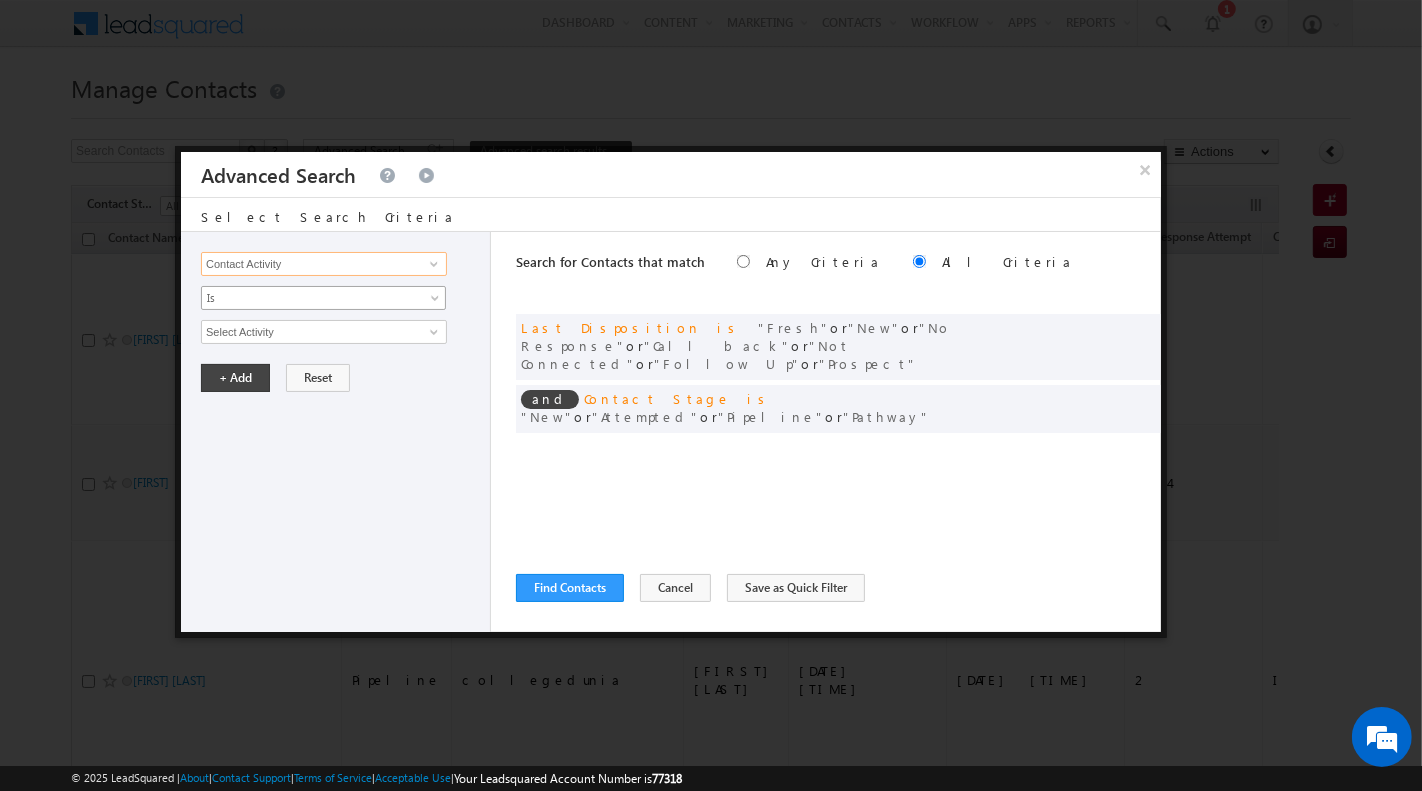 type on "Contact Activity" 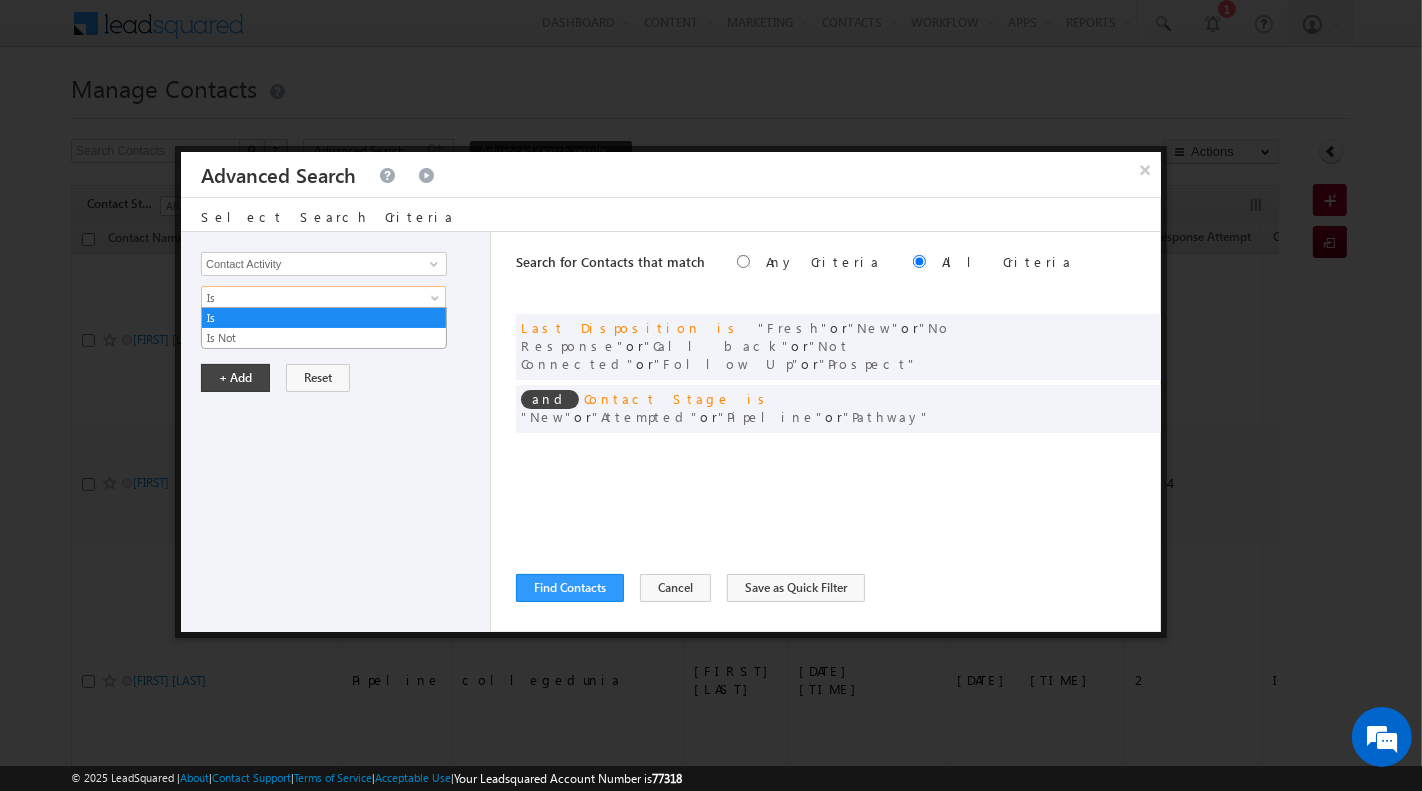 click on "Is" at bounding box center [310, 298] 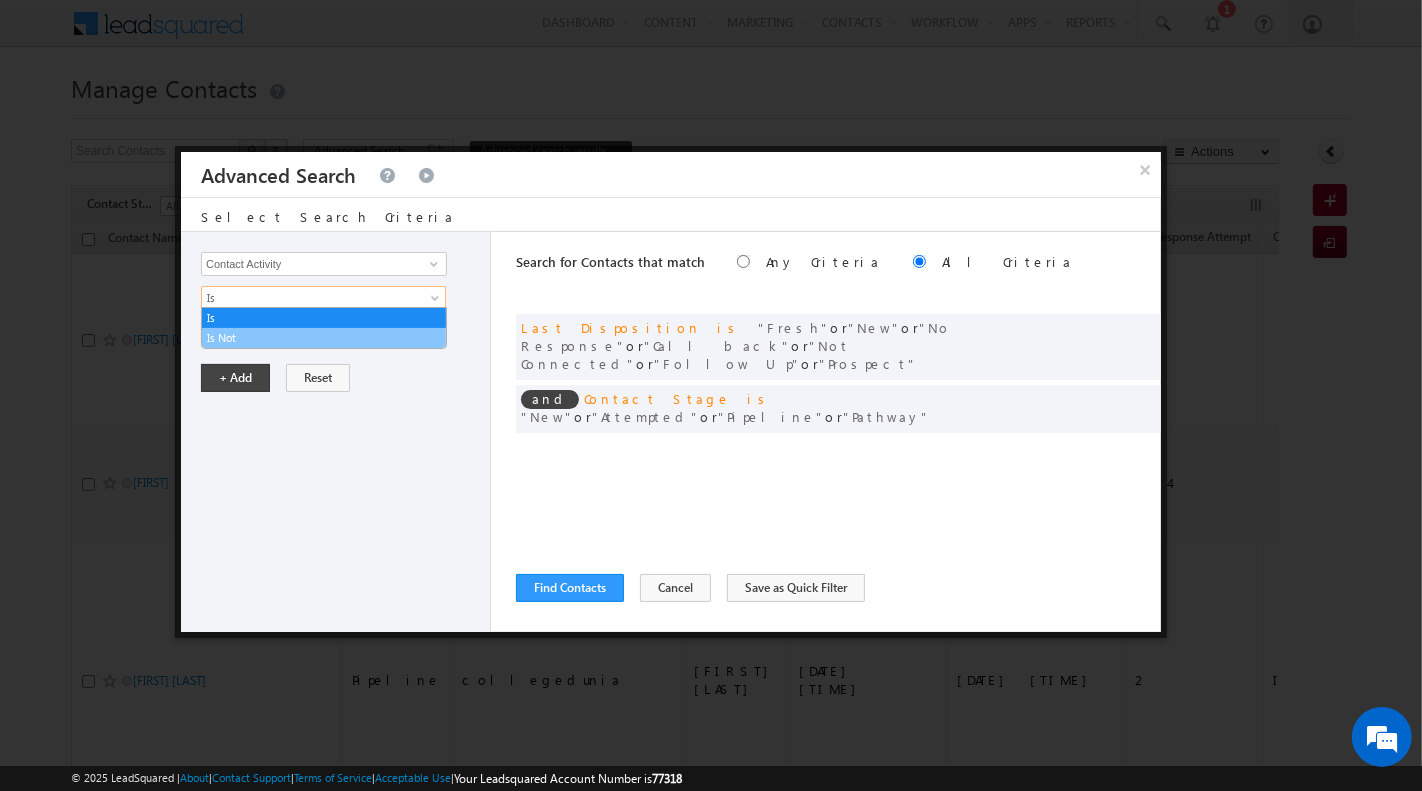 click on "Is Not" at bounding box center [324, 338] 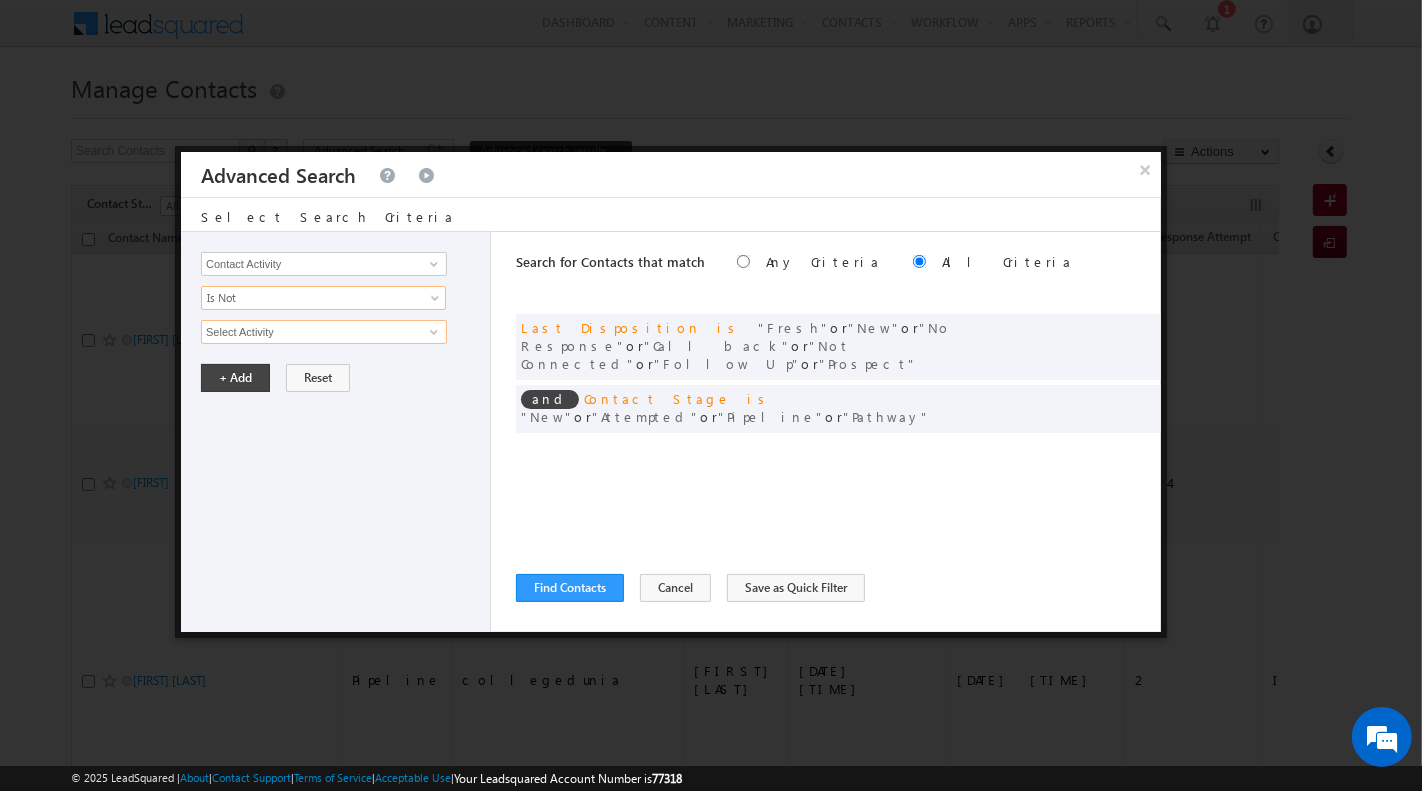 click on "Select Activity" at bounding box center [324, 332] 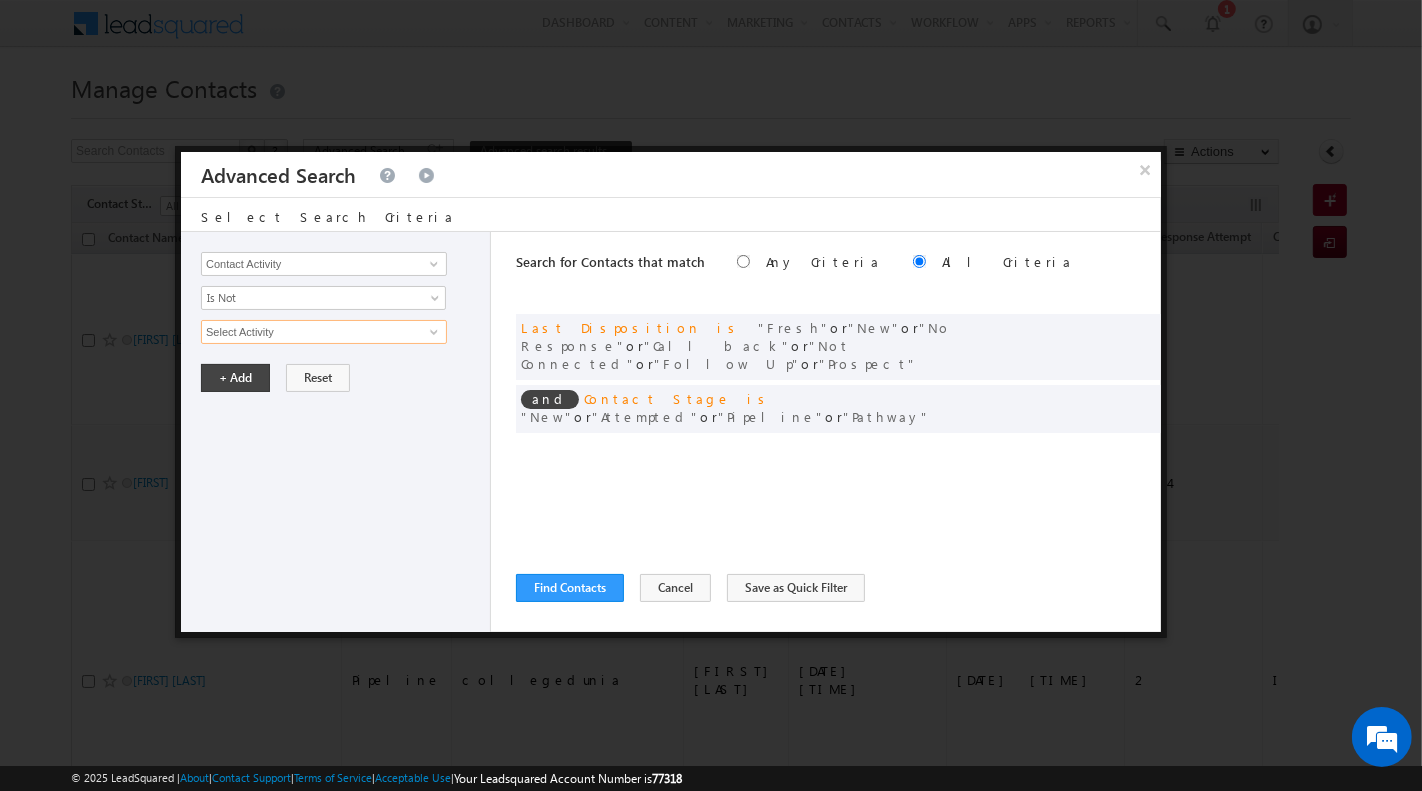 click on "Select Activity" at bounding box center [324, 332] 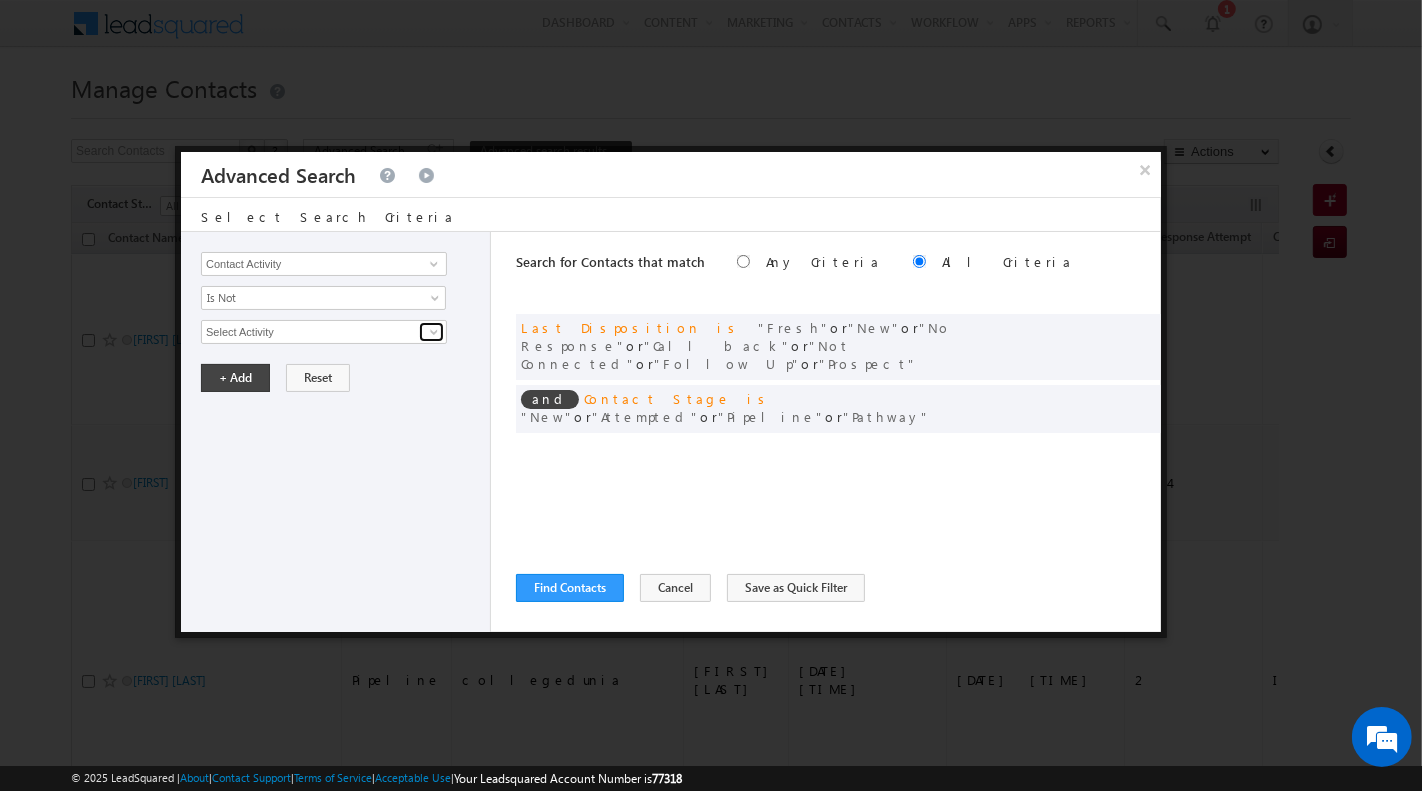 click at bounding box center [434, 332] 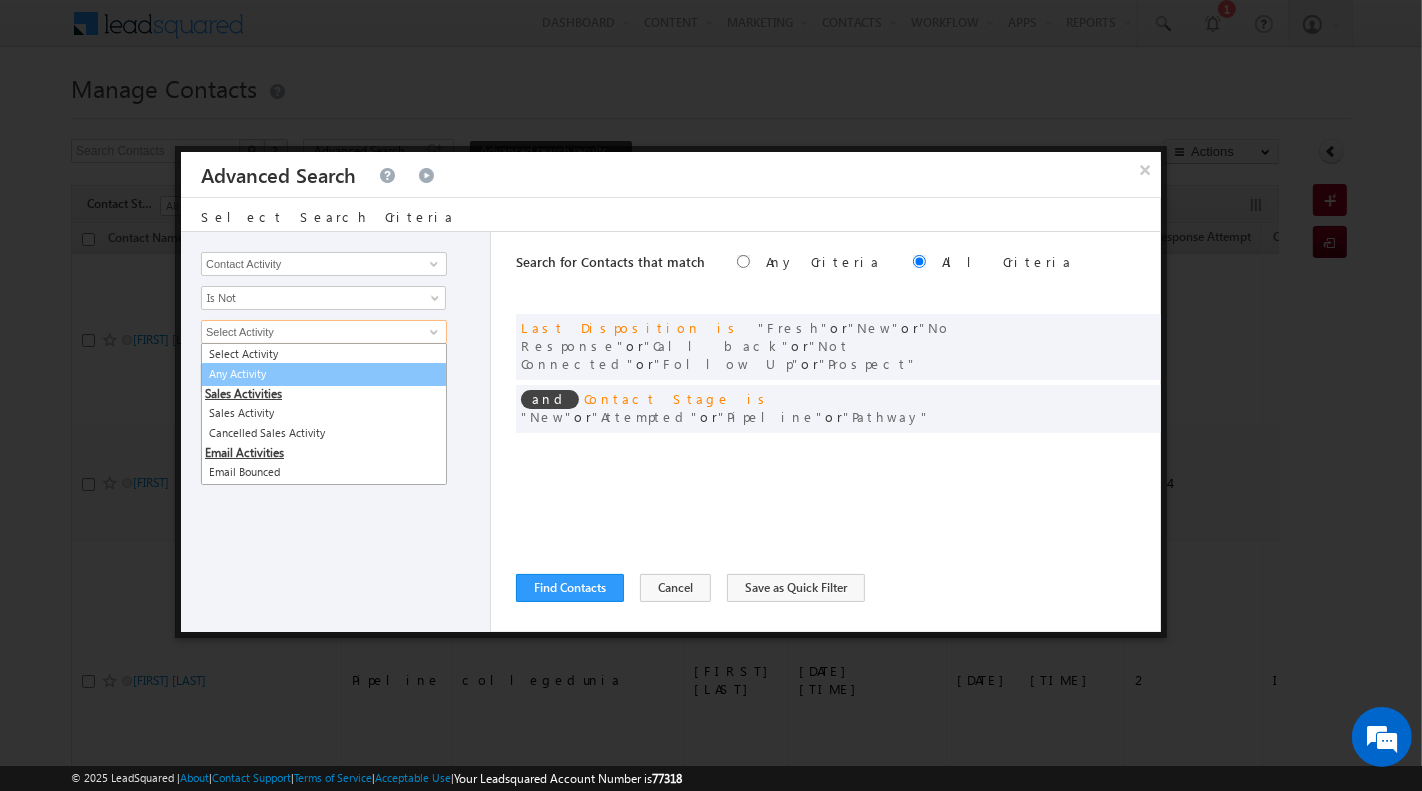 click on "Any Activity" at bounding box center [324, 374] 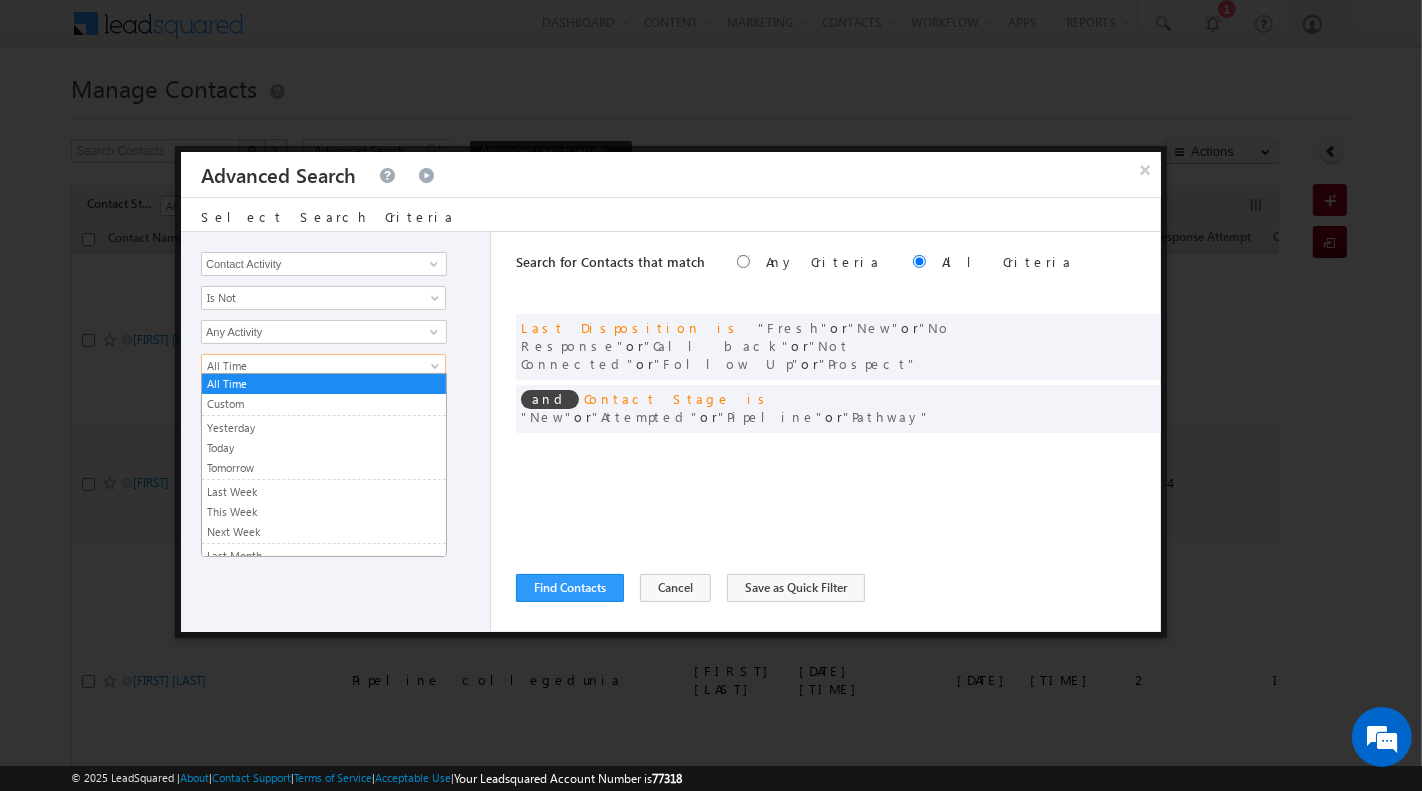 click on "All Time" at bounding box center [310, 366] 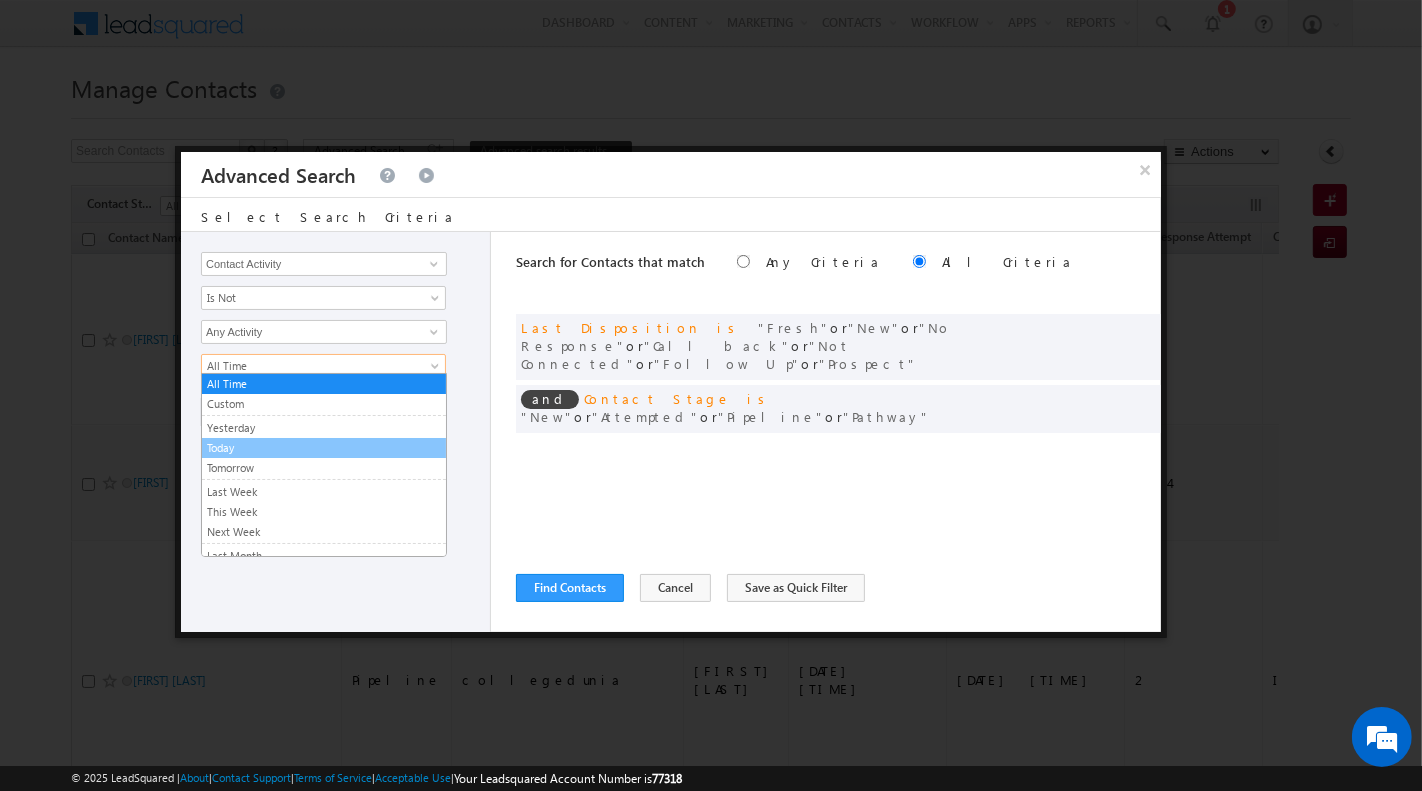 click on "Today" at bounding box center [324, 448] 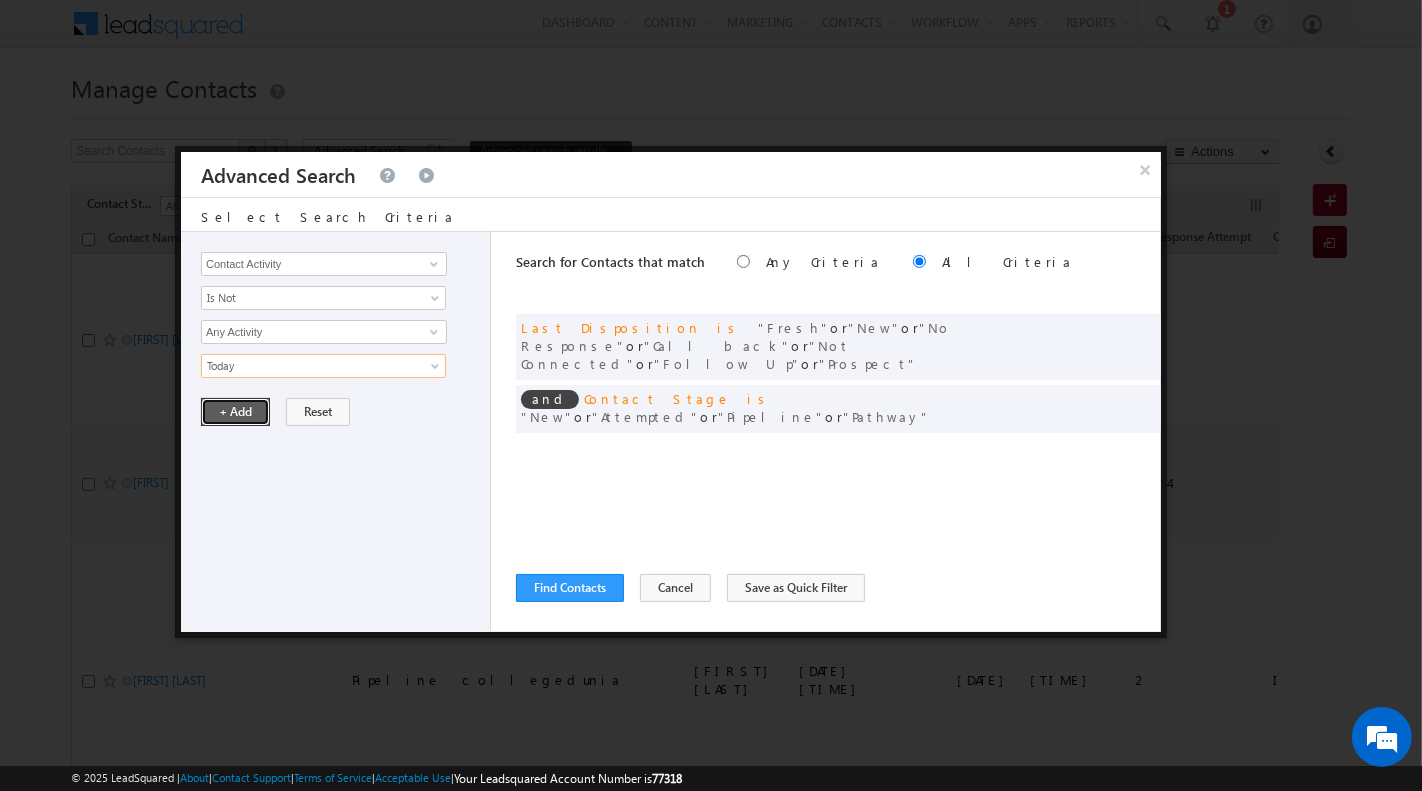 click on "+ Add" at bounding box center (235, 412) 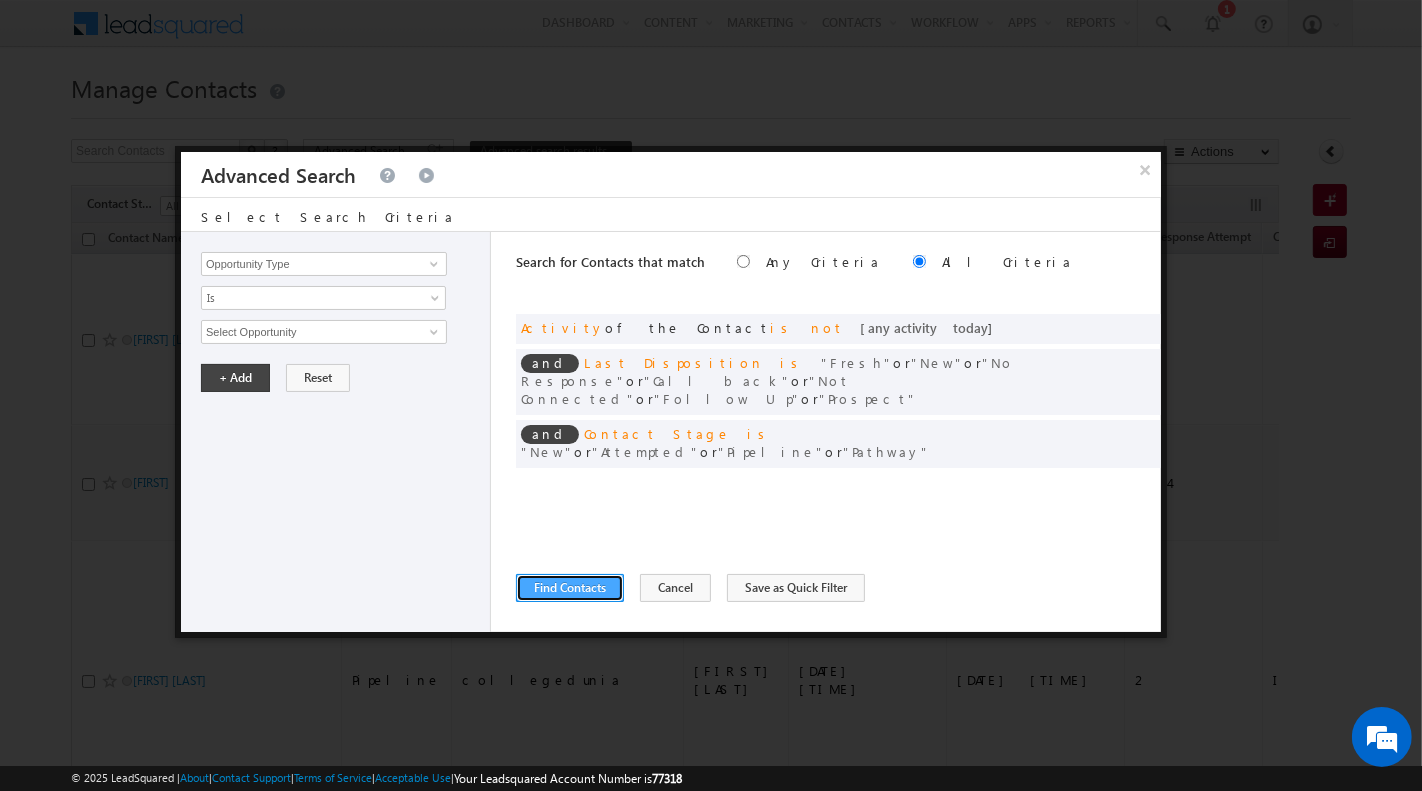click on "Find Contacts" at bounding box center (570, 588) 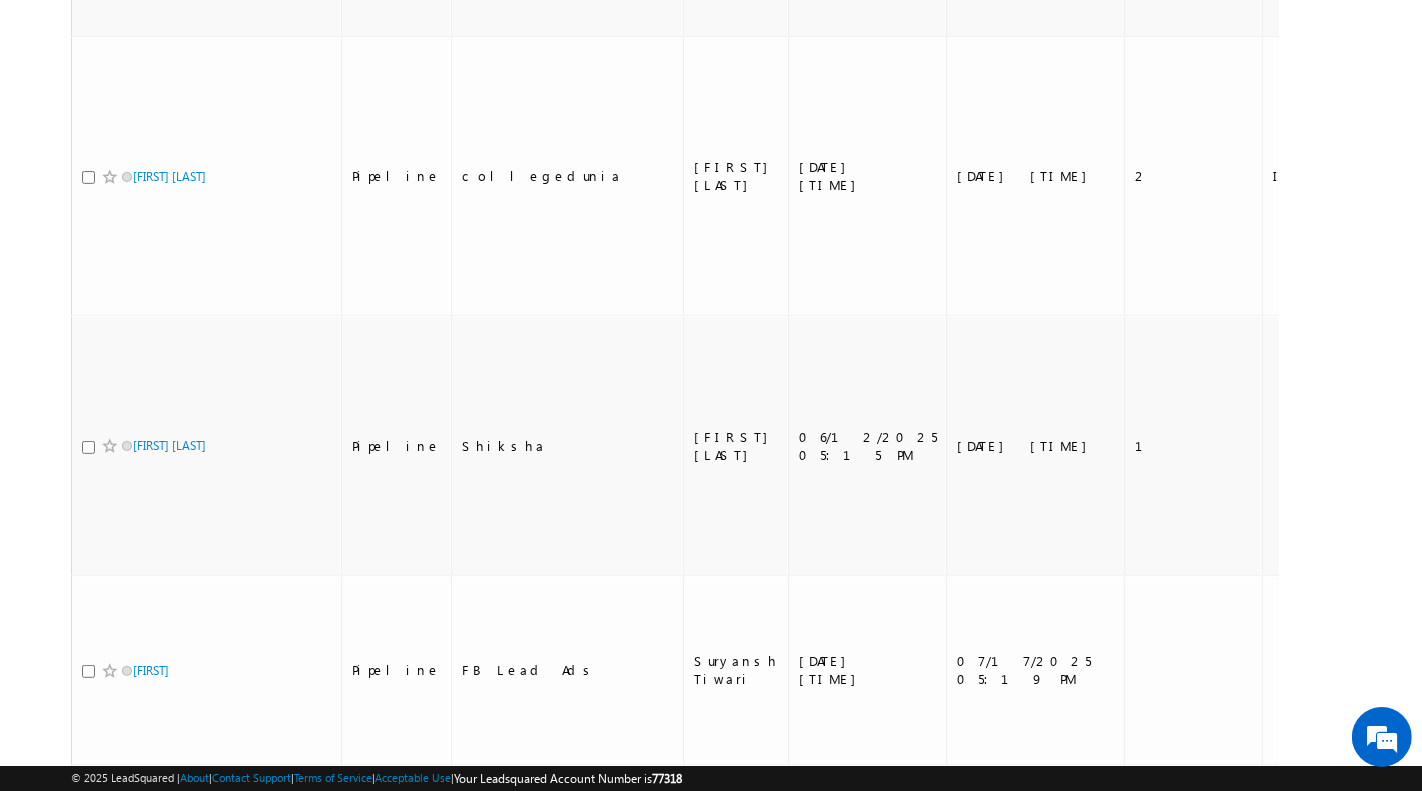 scroll, scrollTop: 0, scrollLeft: 0, axis: both 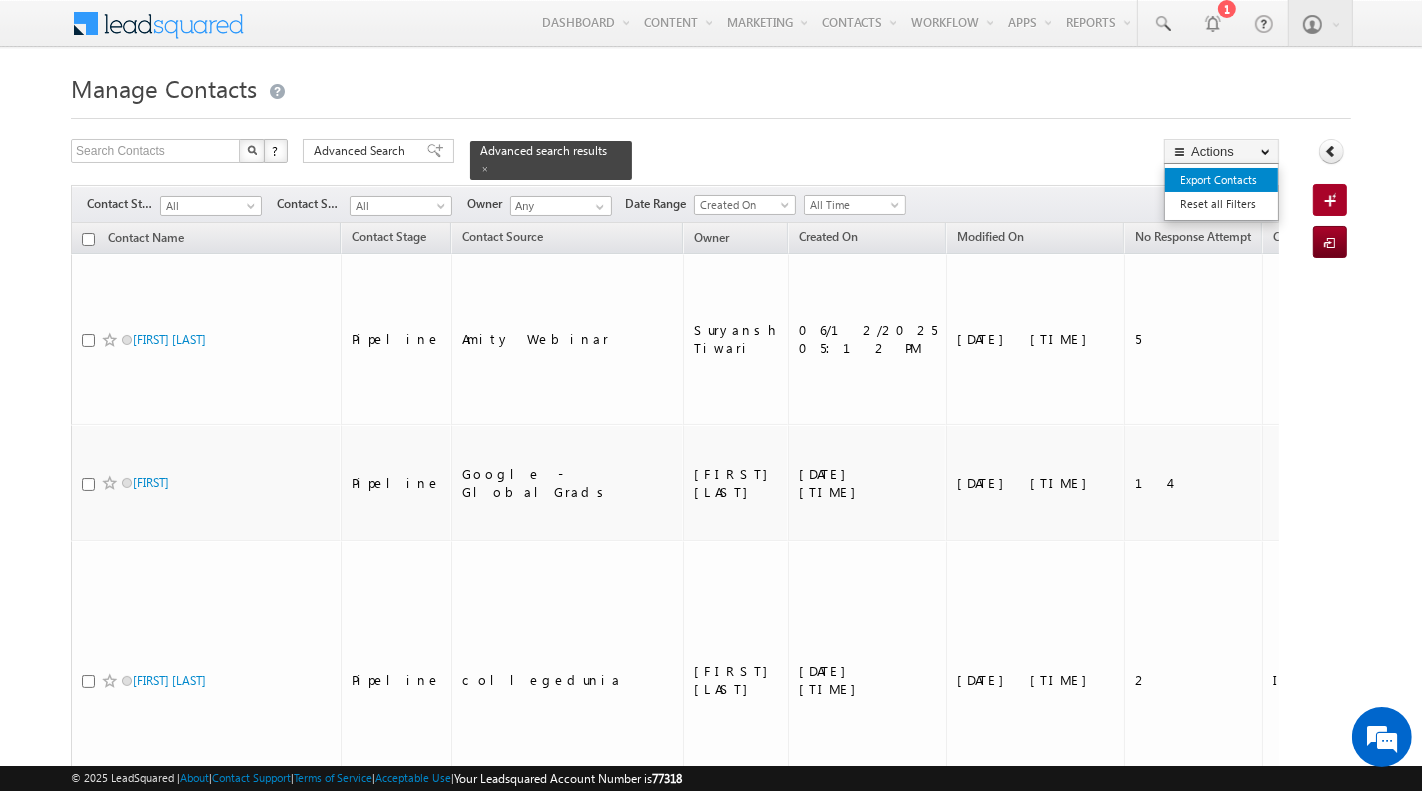 click on "Export Contacts" at bounding box center (1221, 180) 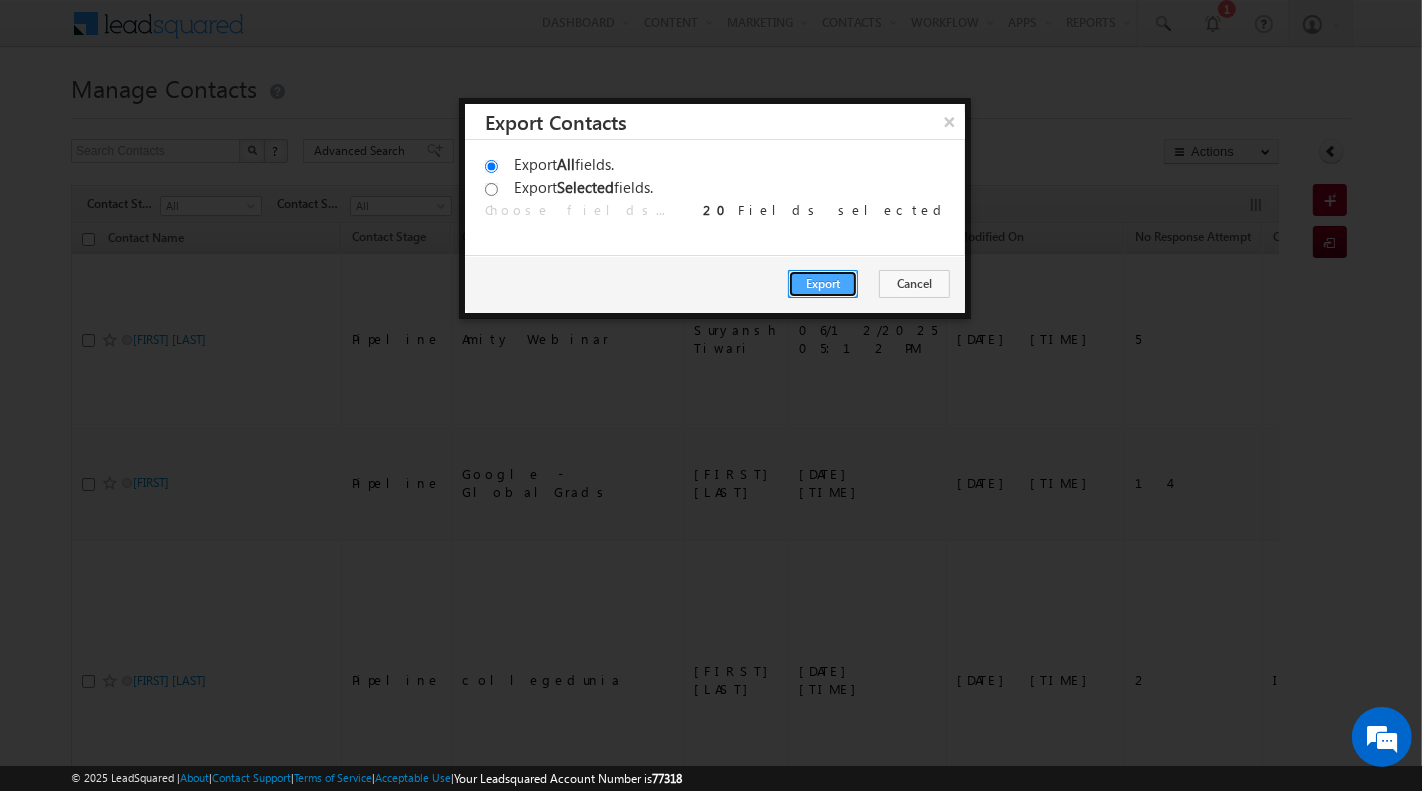 click on "Export" at bounding box center [823, 284] 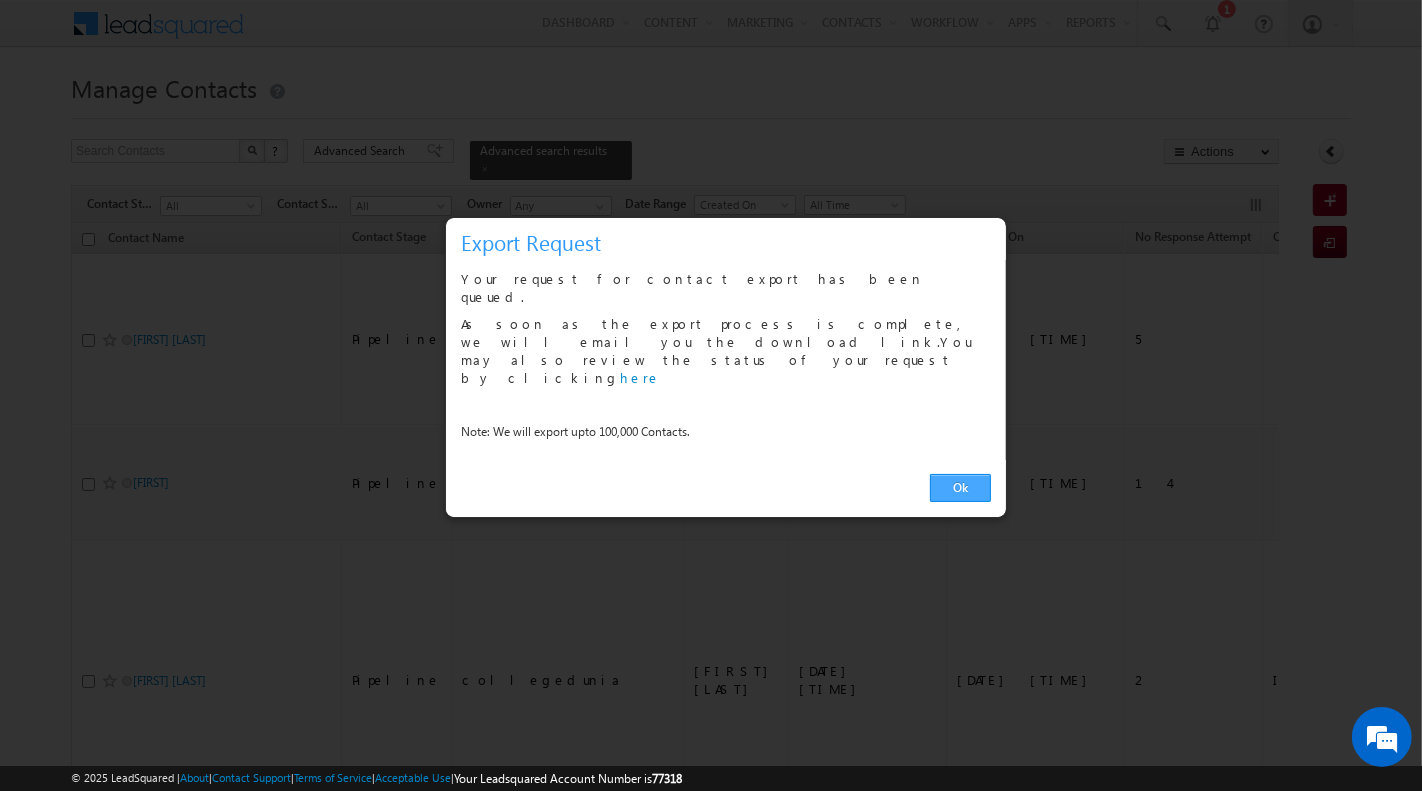 click on "Ok" at bounding box center (960, 488) 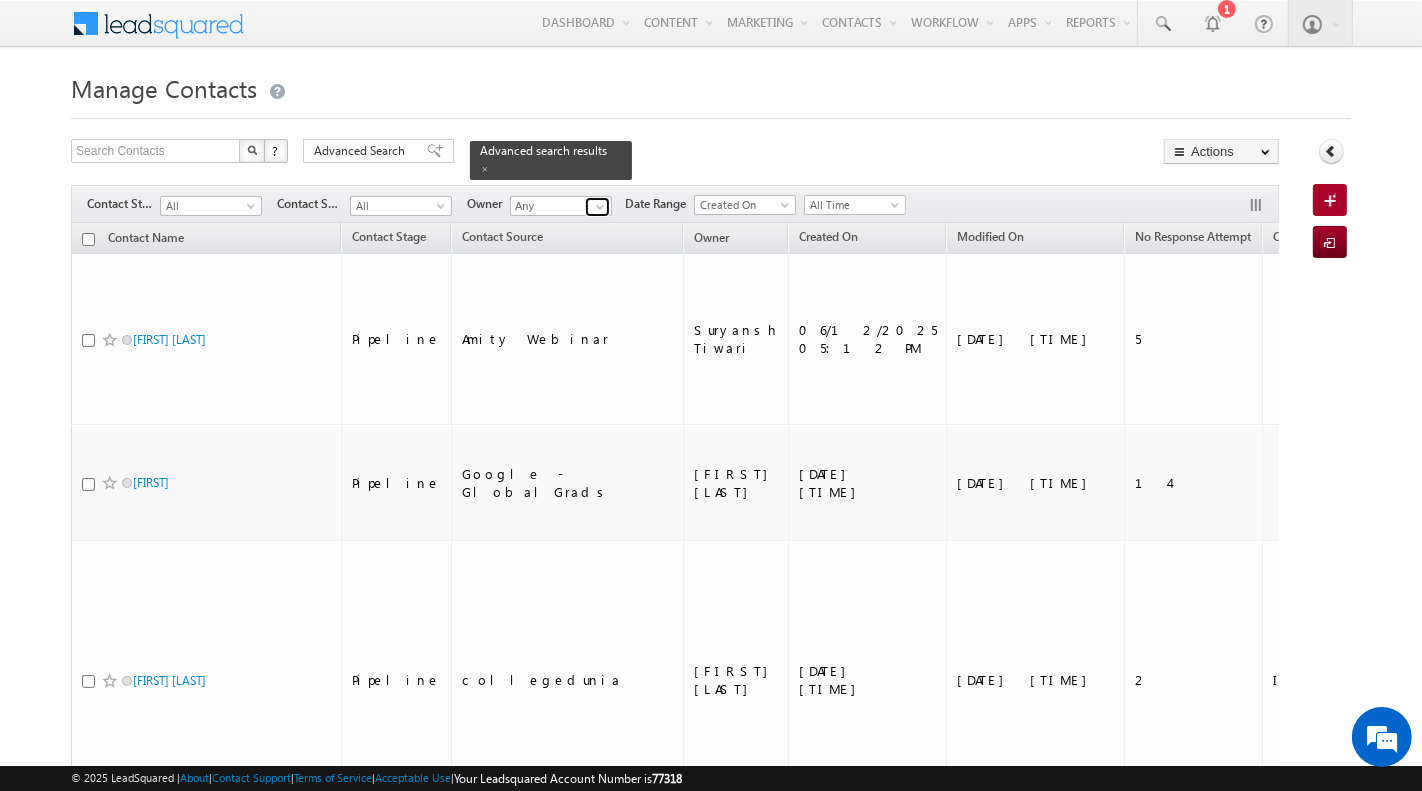 click at bounding box center [597, 207] 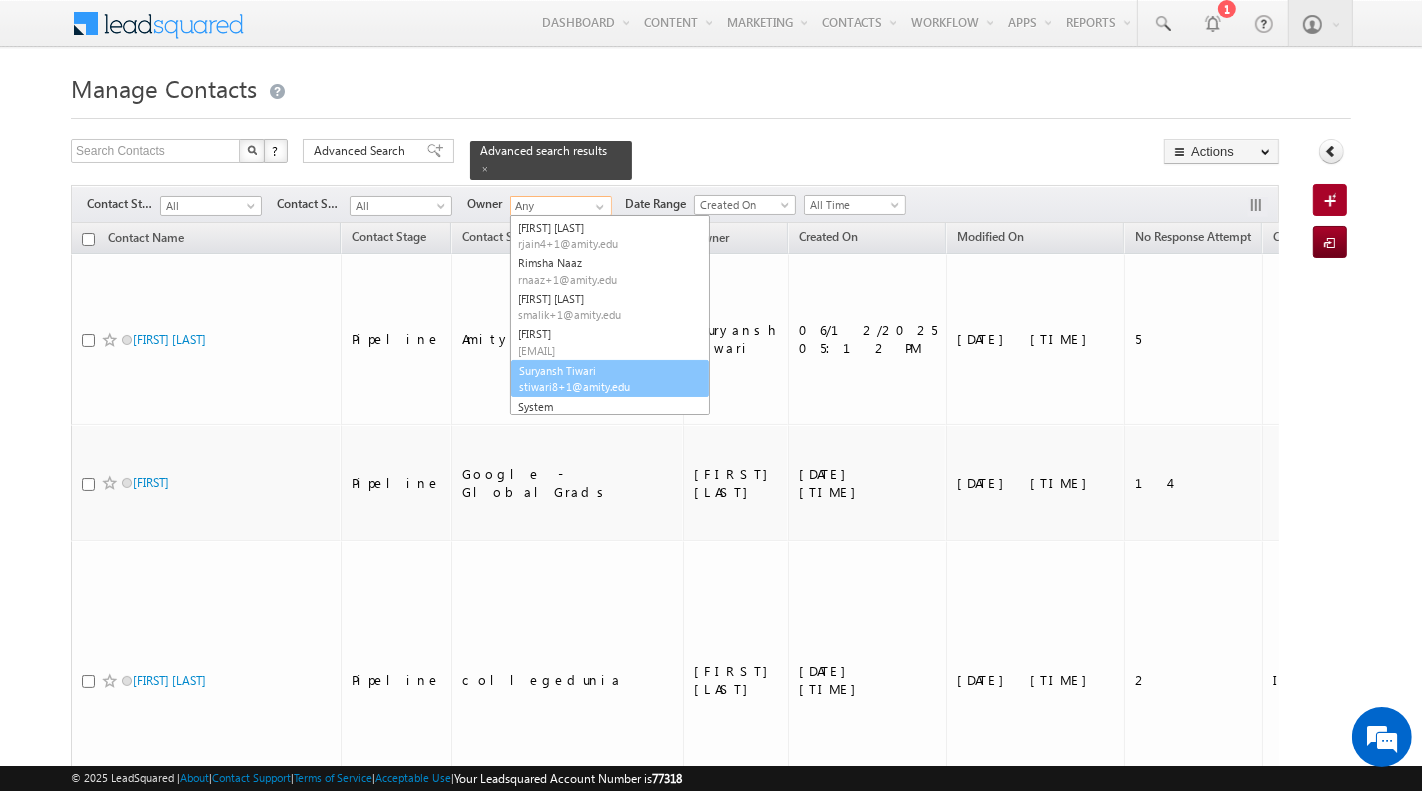 scroll, scrollTop: 288, scrollLeft: 0, axis: vertical 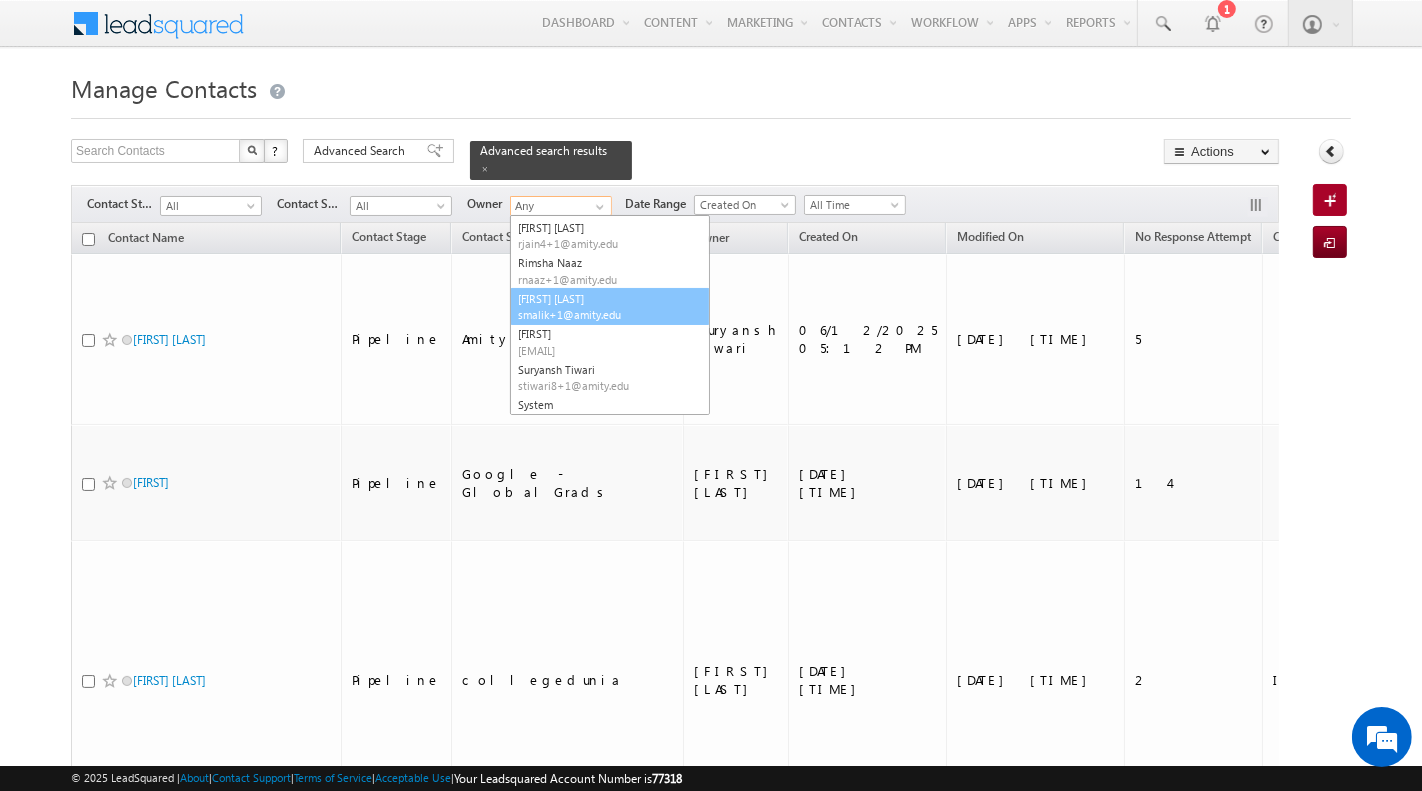 click on "[FIRST] [LAST] [EMAIL]" at bounding box center (610, 307) 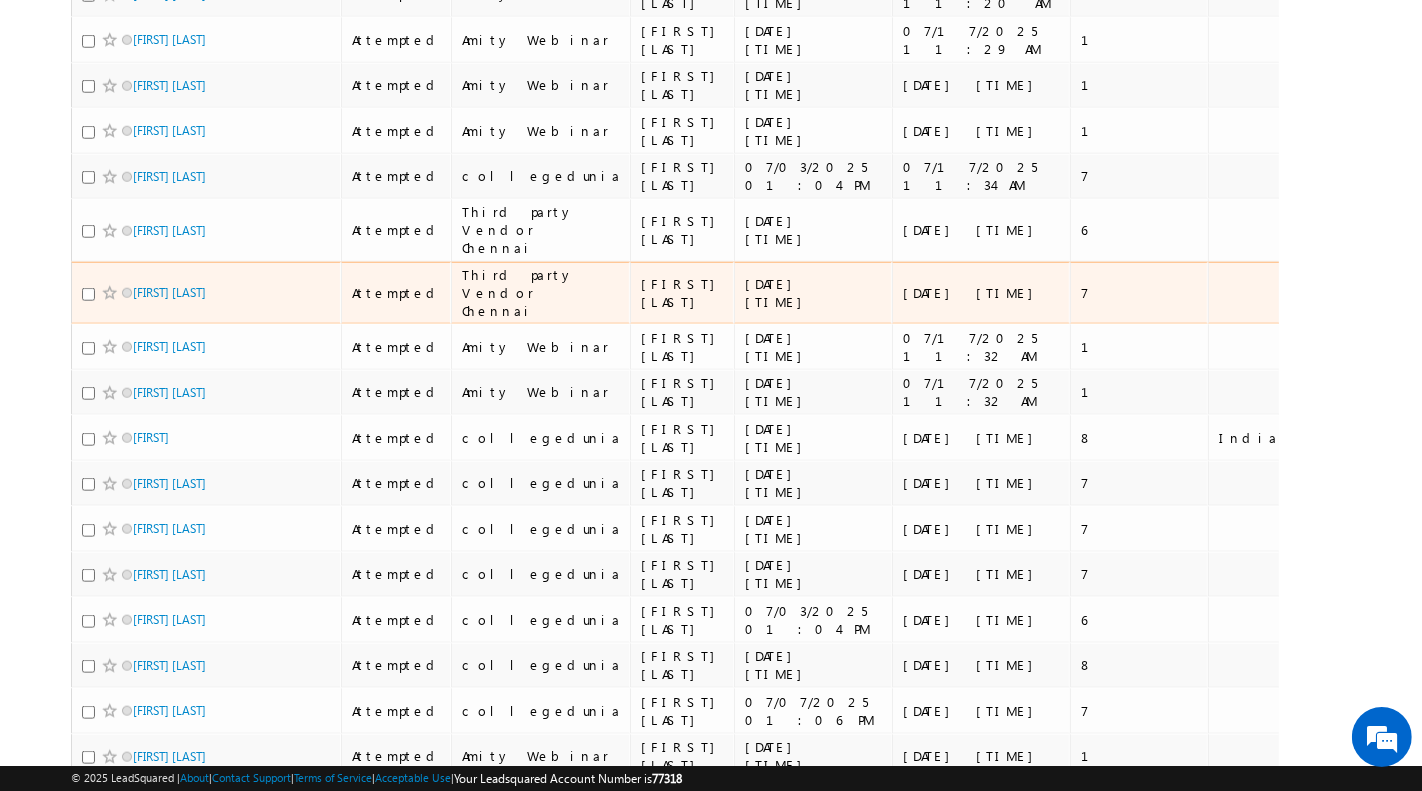 scroll, scrollTop: 0, scrollLeft: 0, axis: both 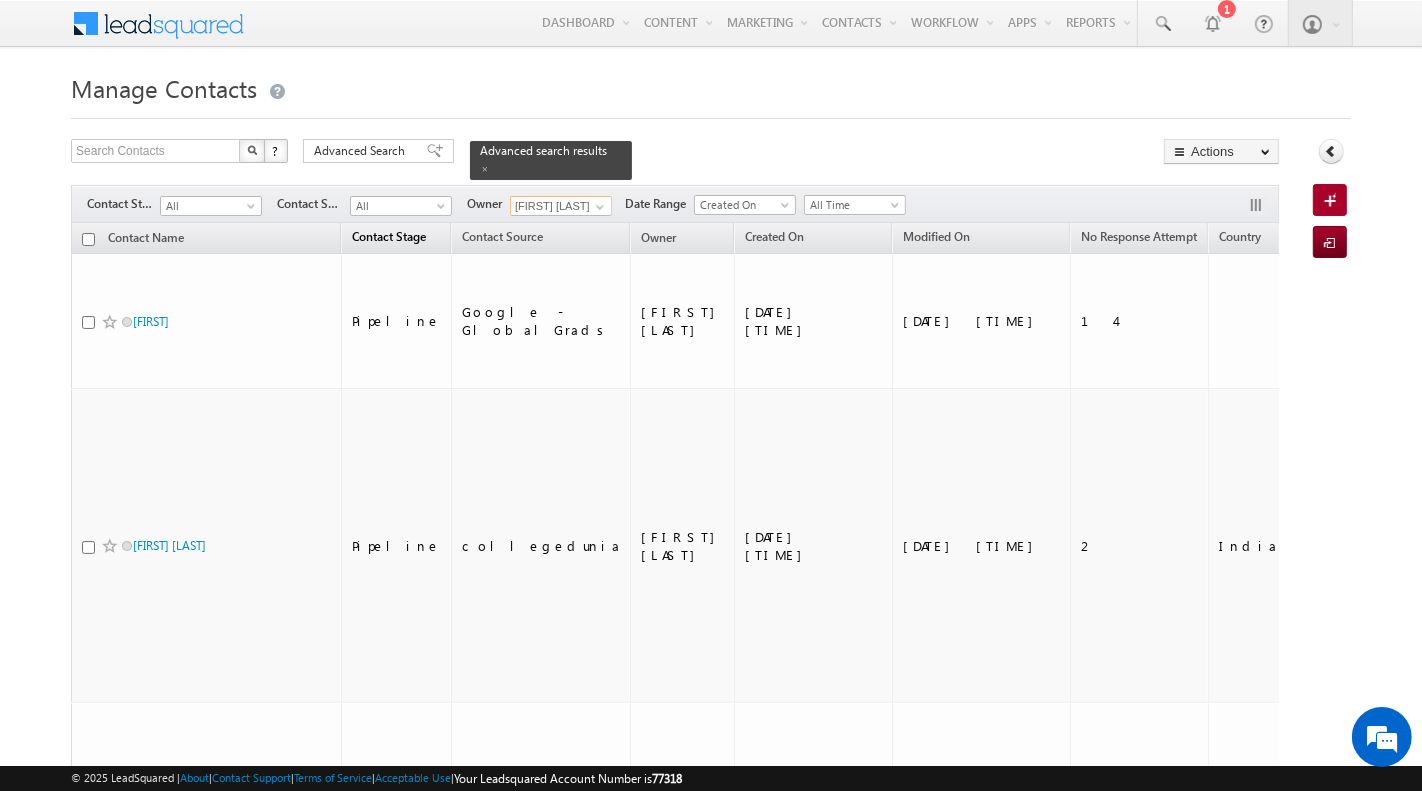 click on "Contact Stage" at bounding box center [389, 236] 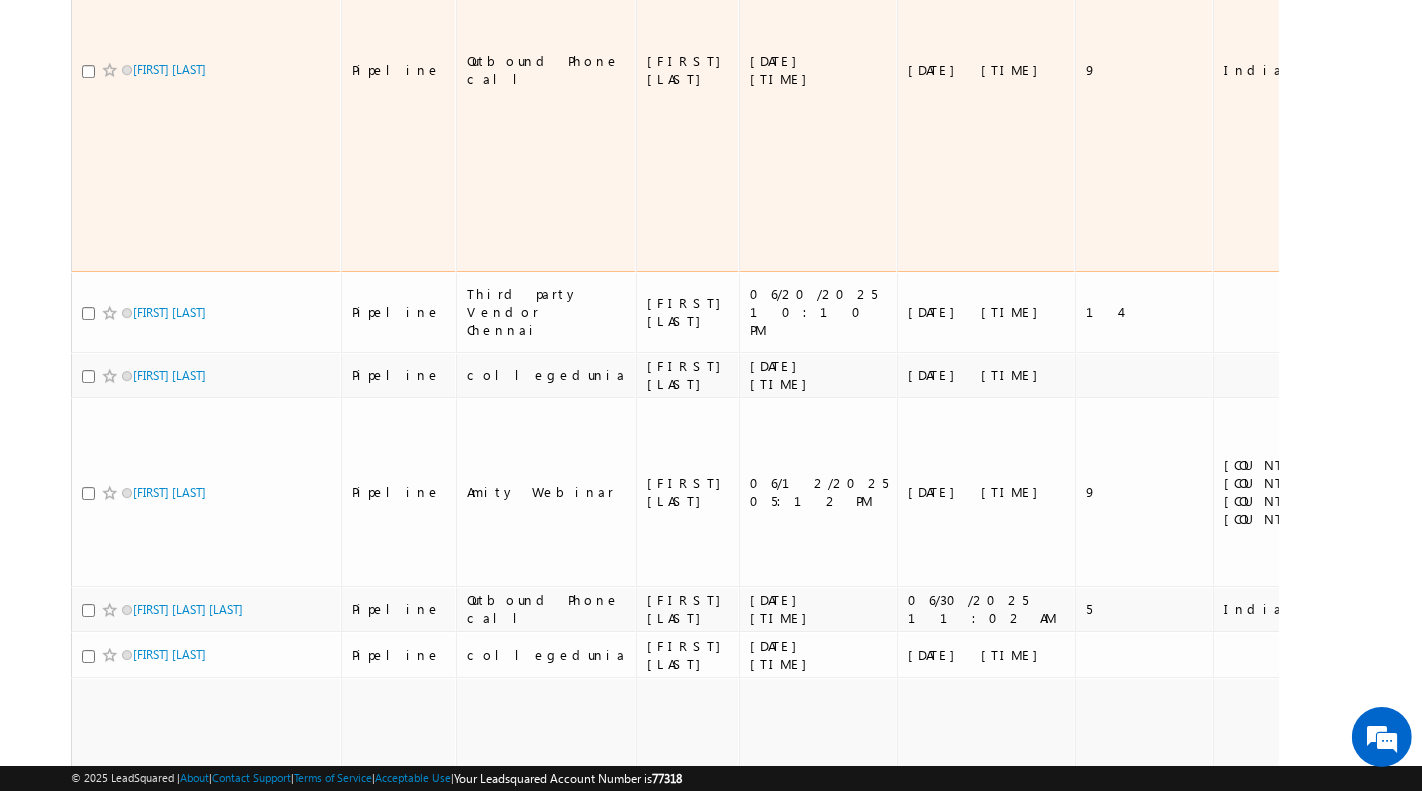 scroll, scrollTop: 5851, scrollLeft: 0, axis: vertical 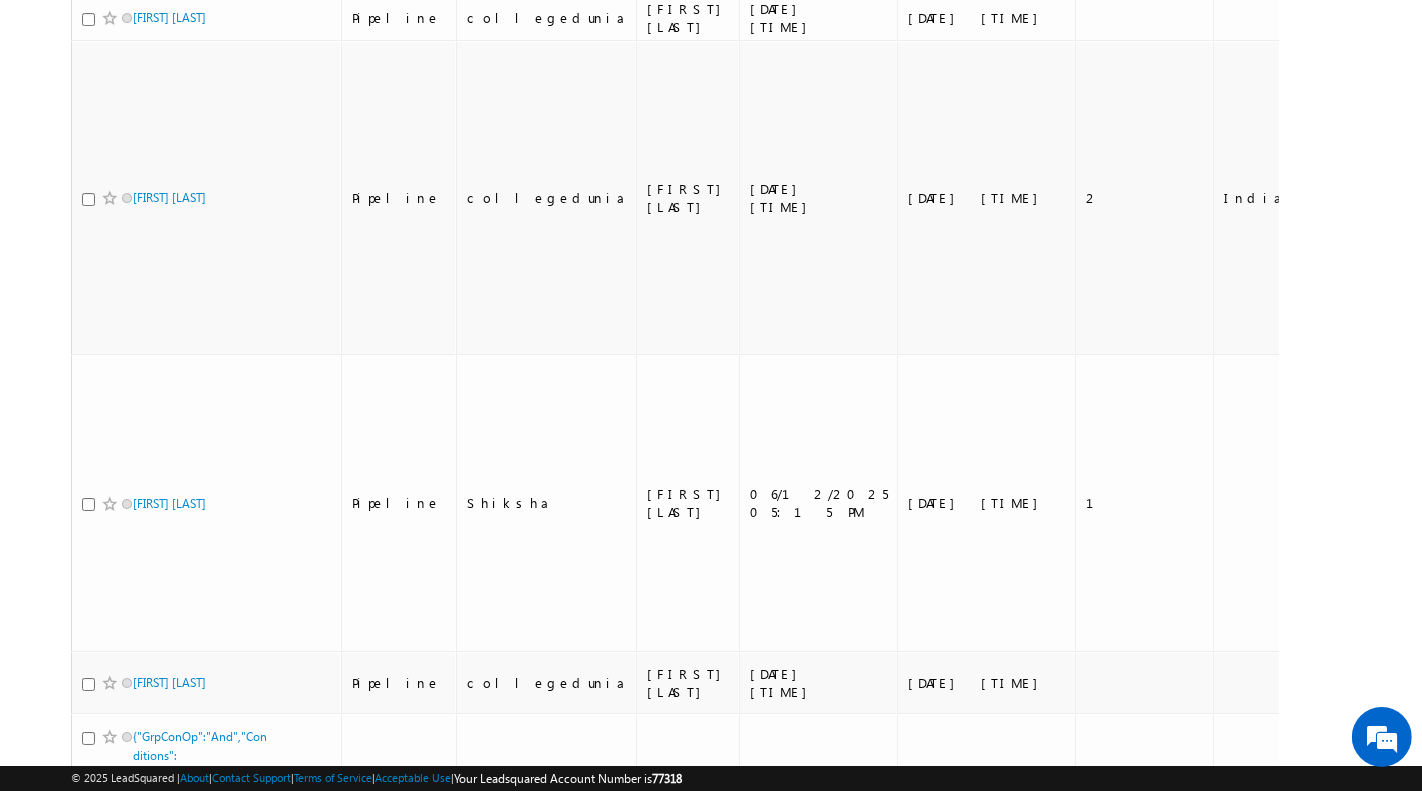 click on "100" at bounding box center (144, 1343) 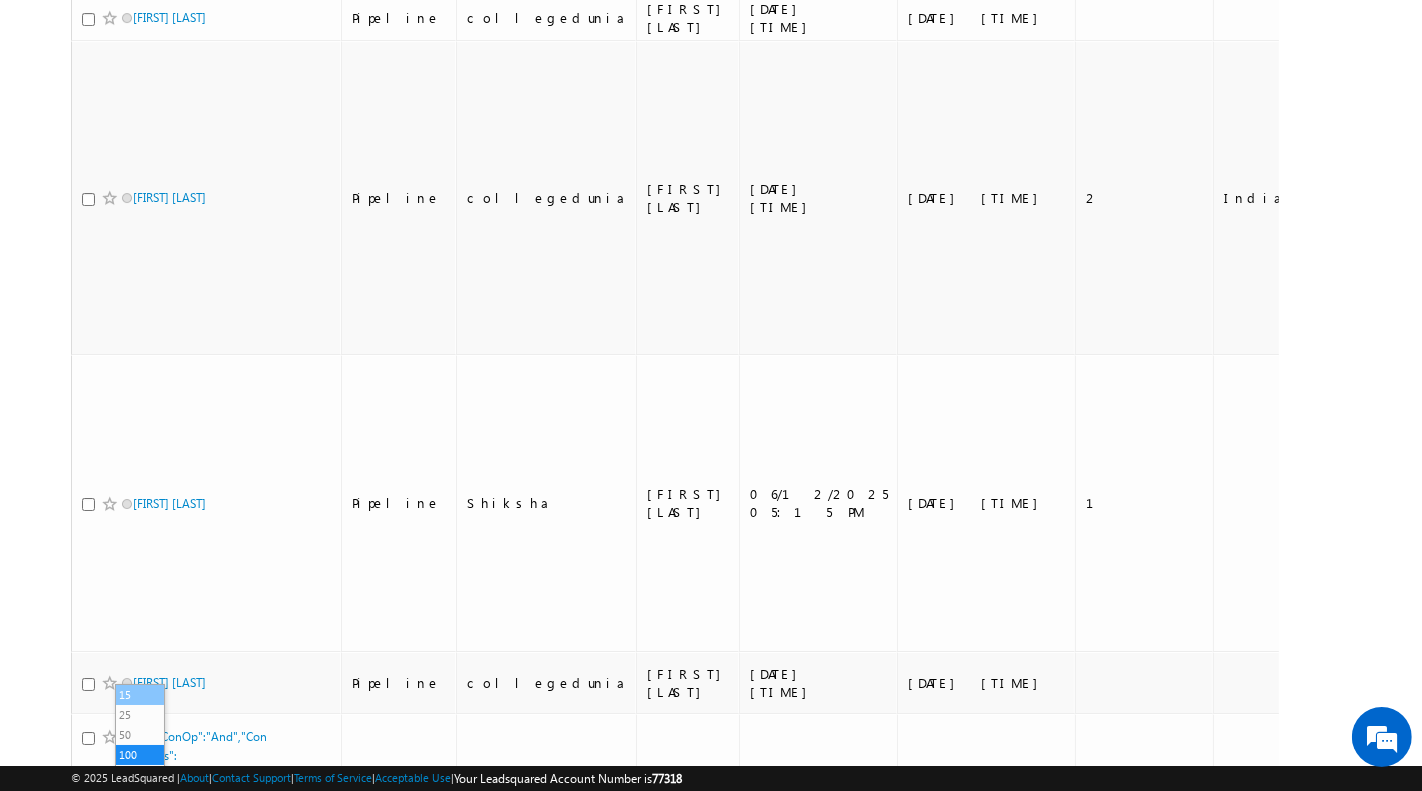 click on "15" at bounding box center (140, 695) 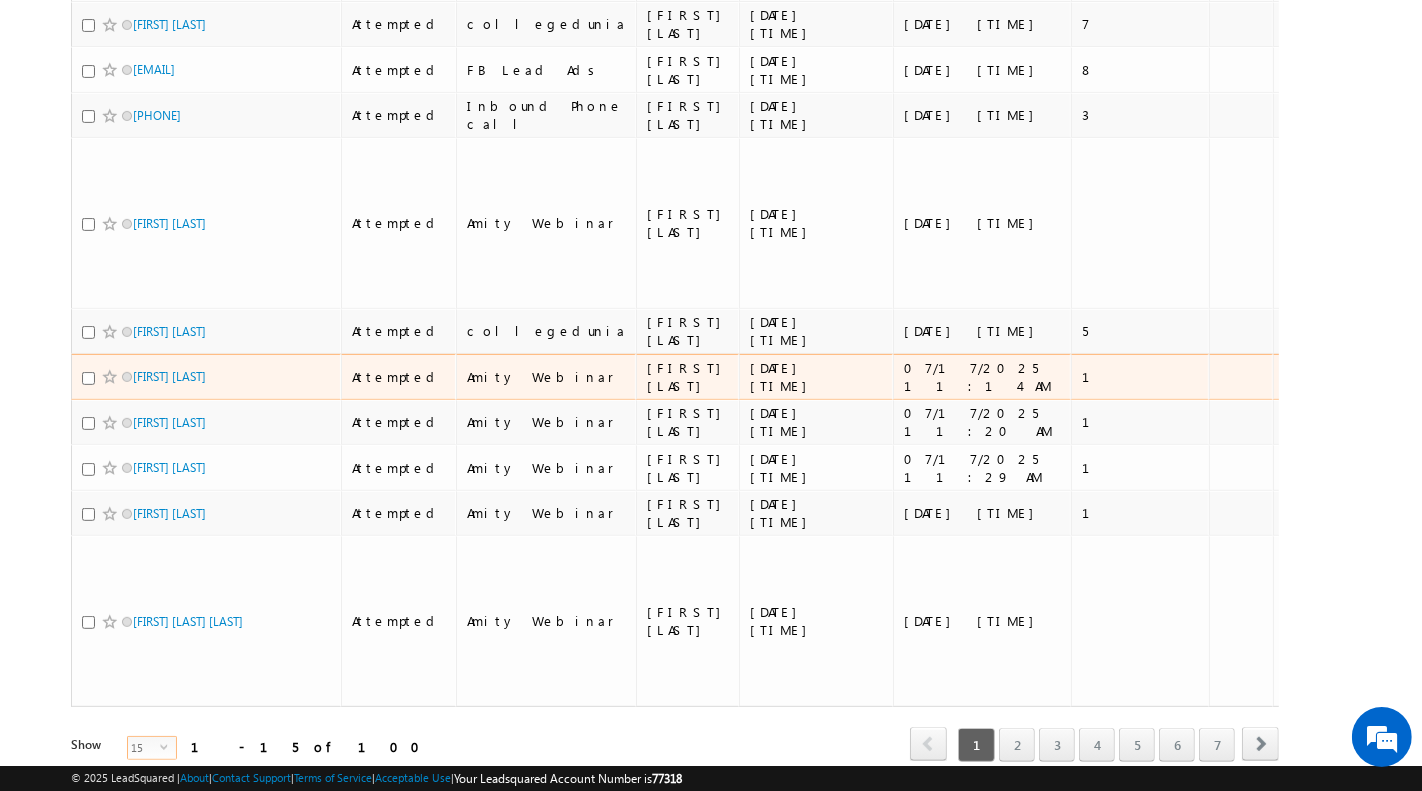 scroll, scrollTop: 0, scrollLeft: 0, axis: both 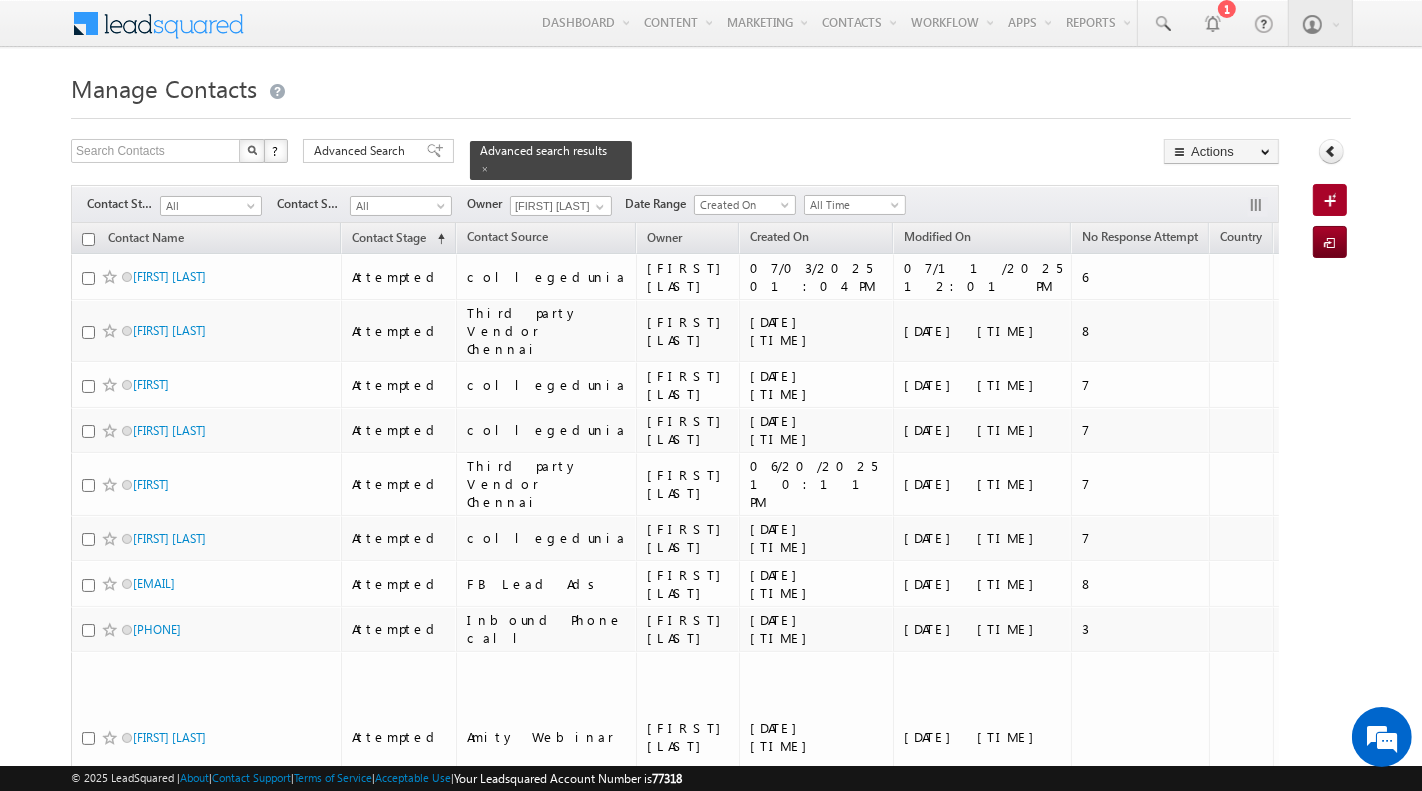 click at bounding box center [88, 239] 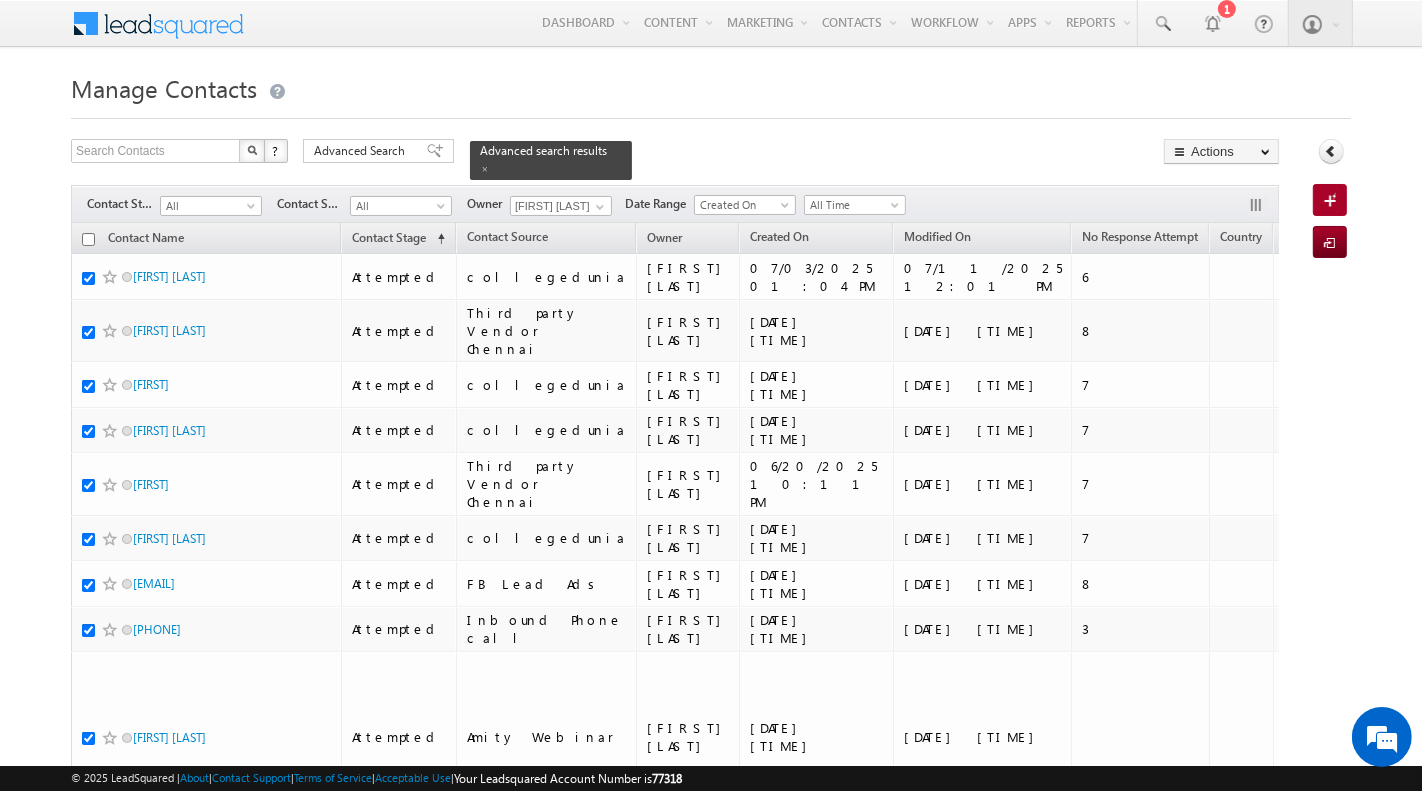 checkbox on "true" 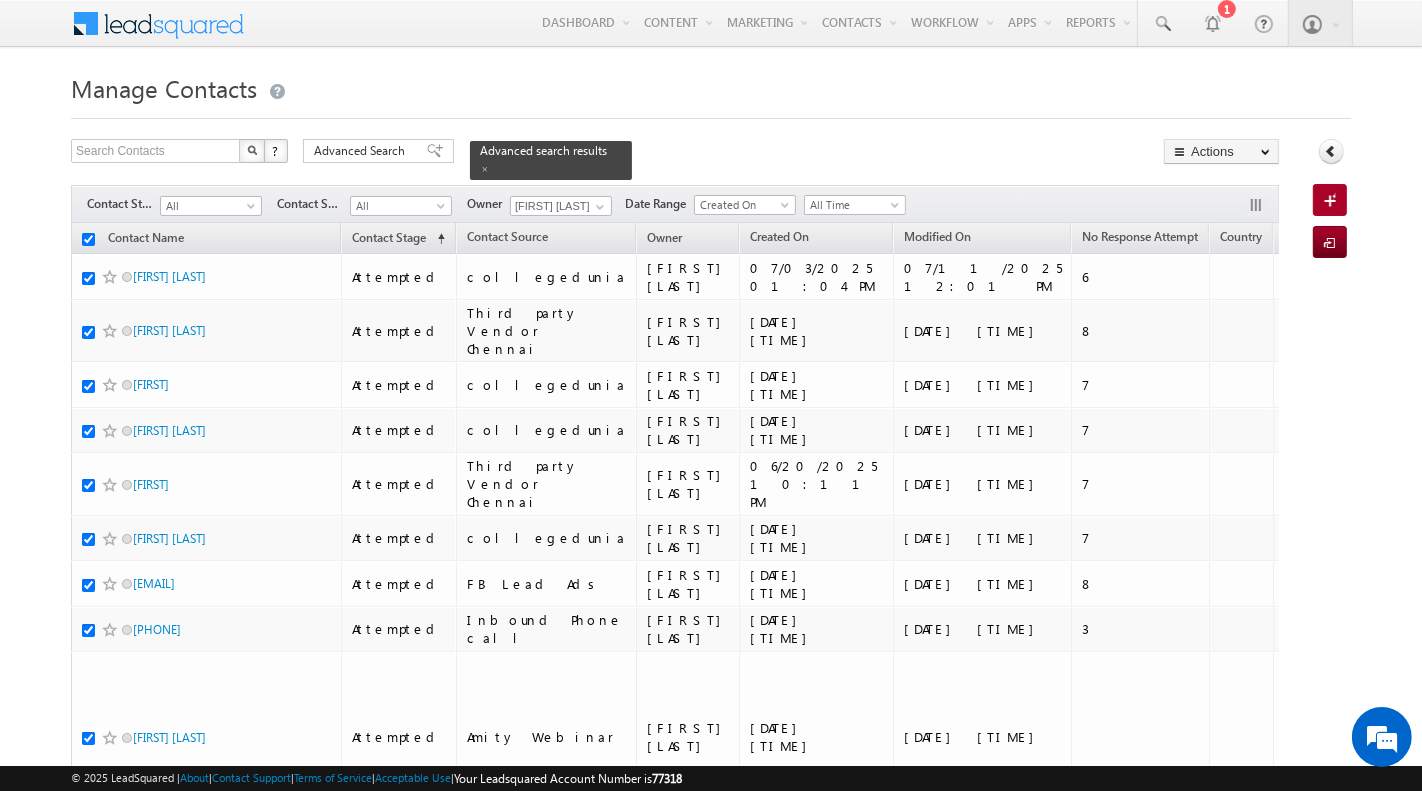 checkbox on "true" 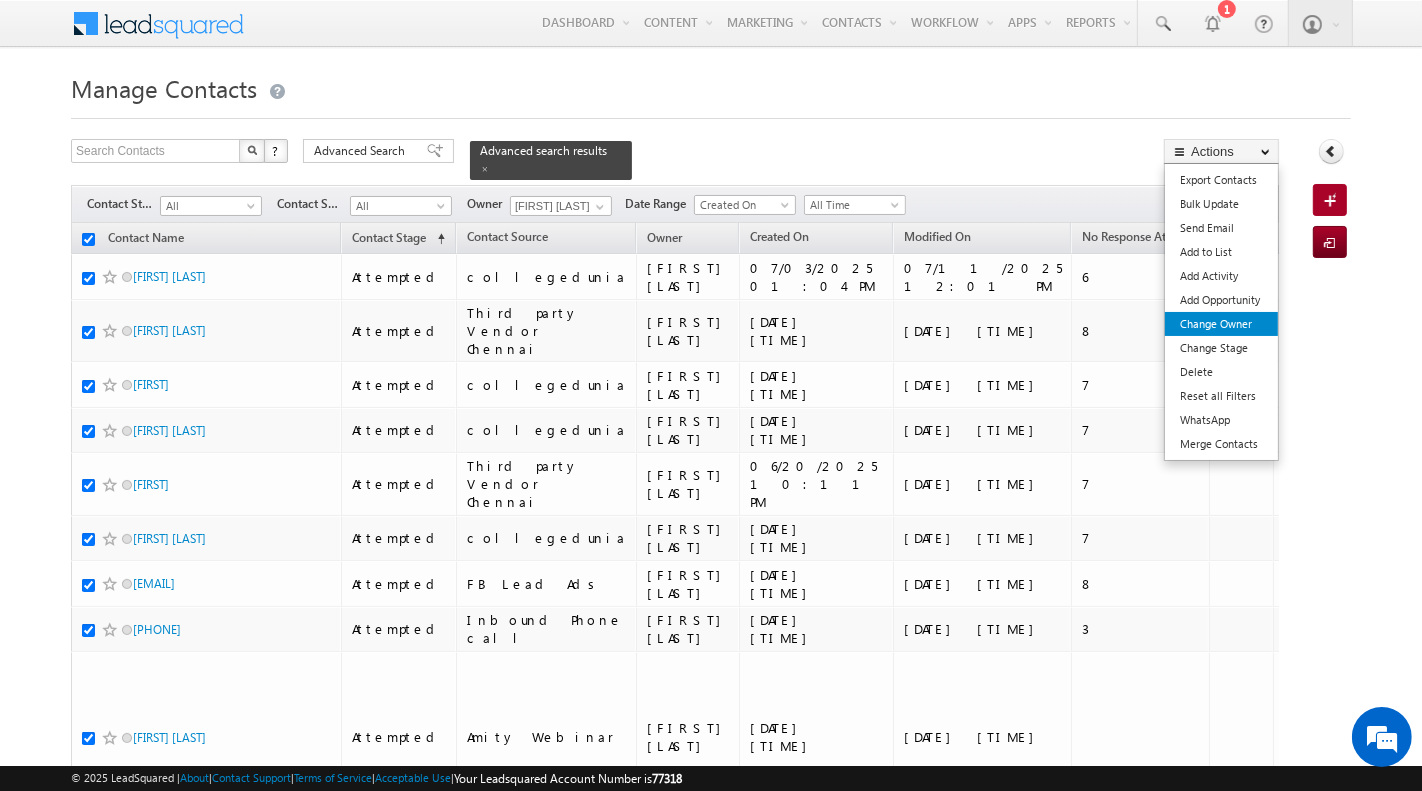click on "Change Owner" at bounding box center [1221, 324] 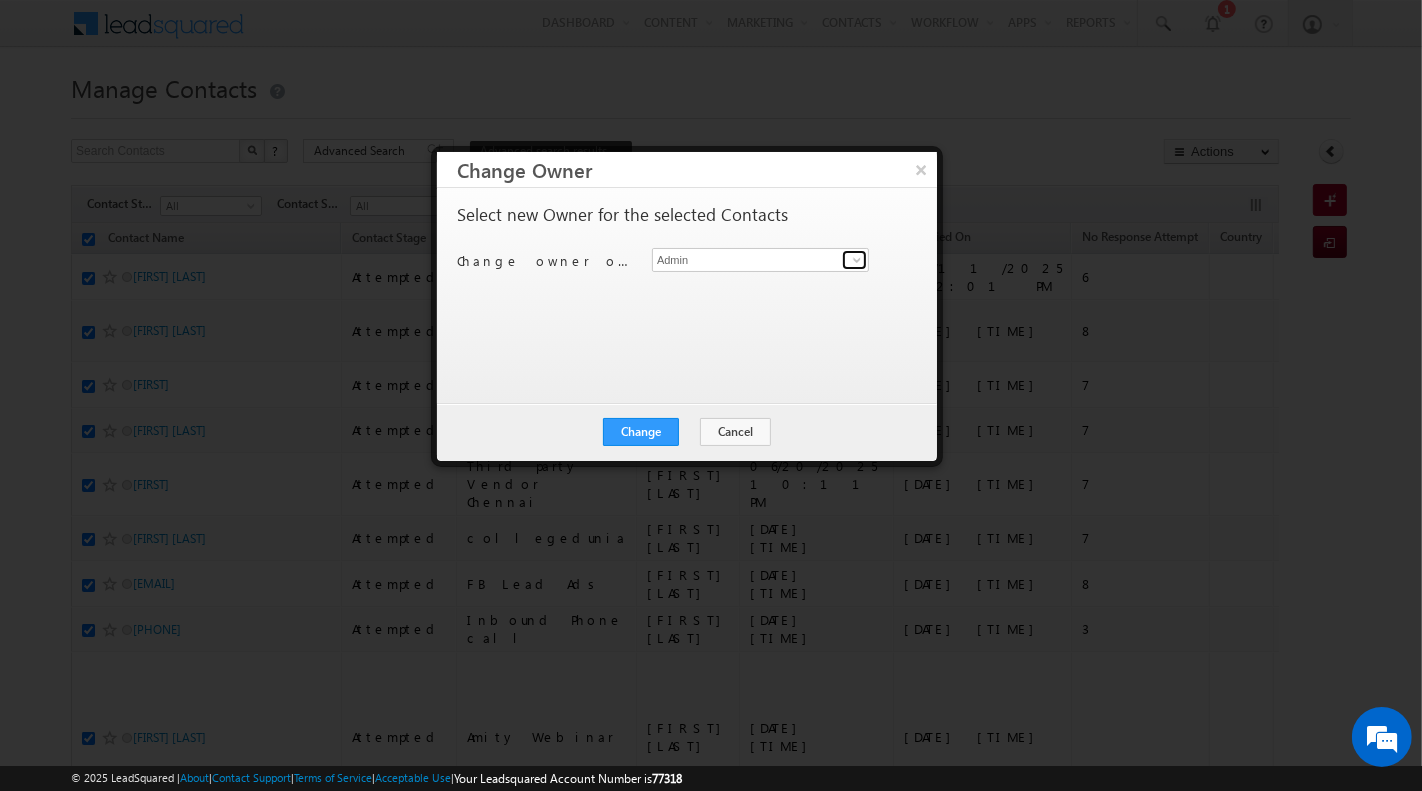 click at bounding box center [854, 260] 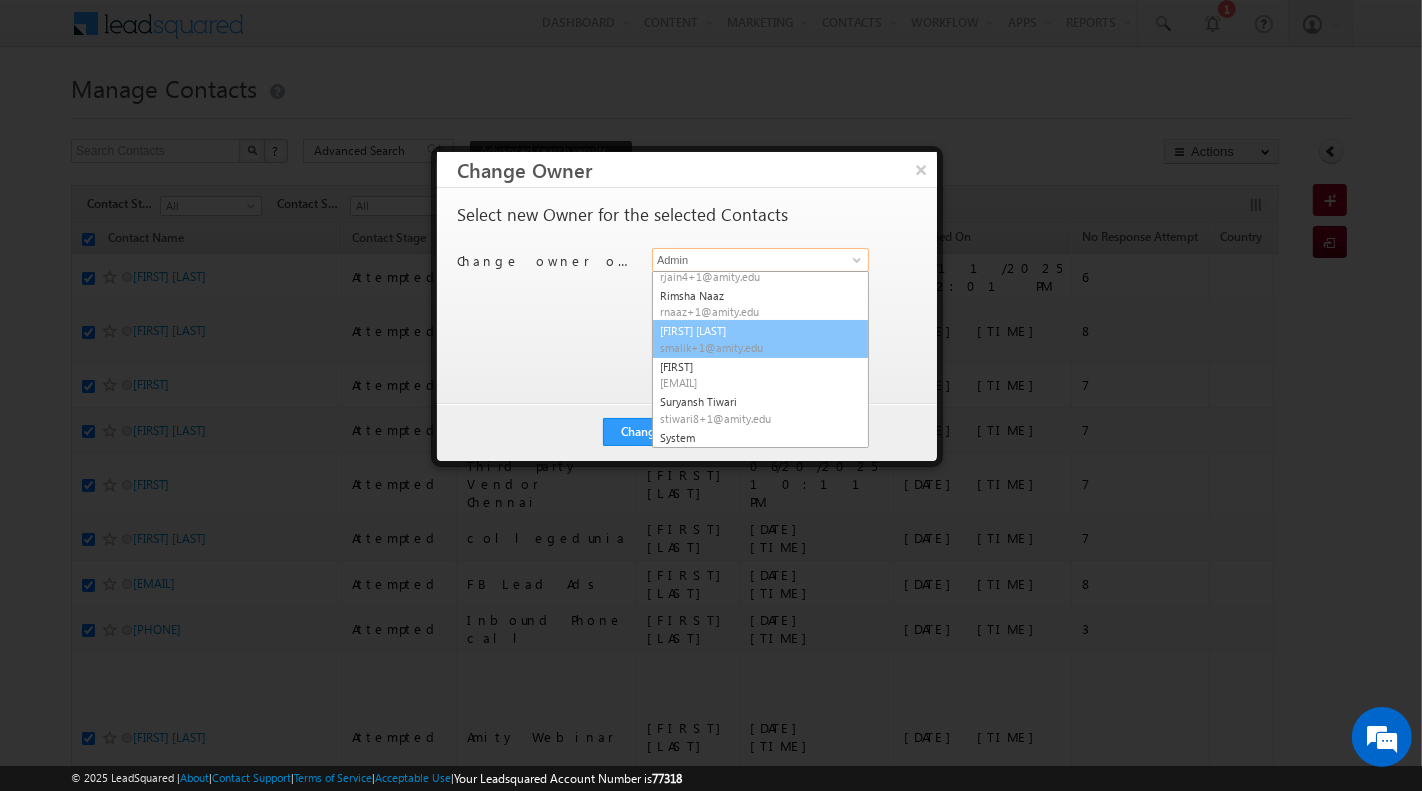 scroll, scrollTop: 35, scrollLeft: 0, axis: vertical 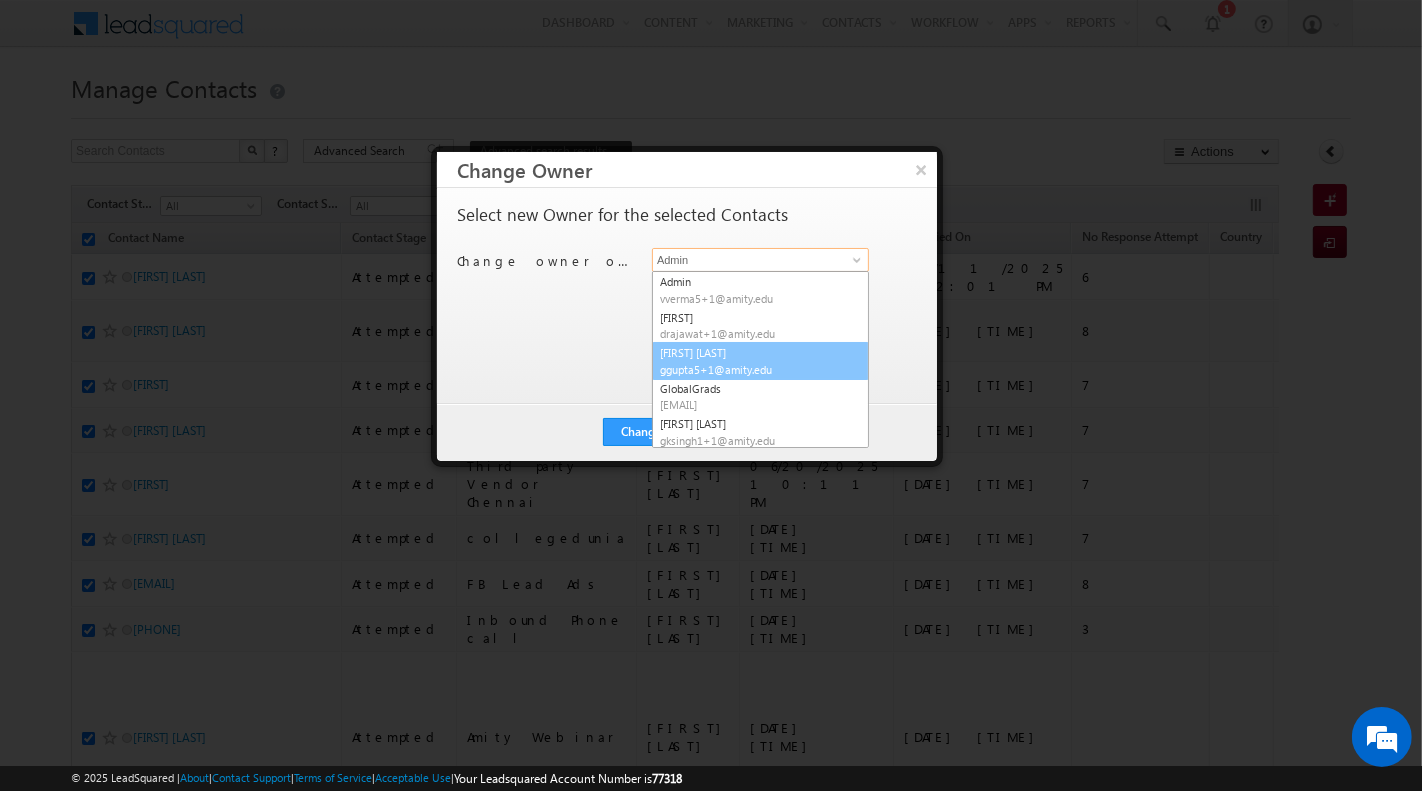 click on "ggupta5+1@amity.edu" at bounding box center (750, 369) 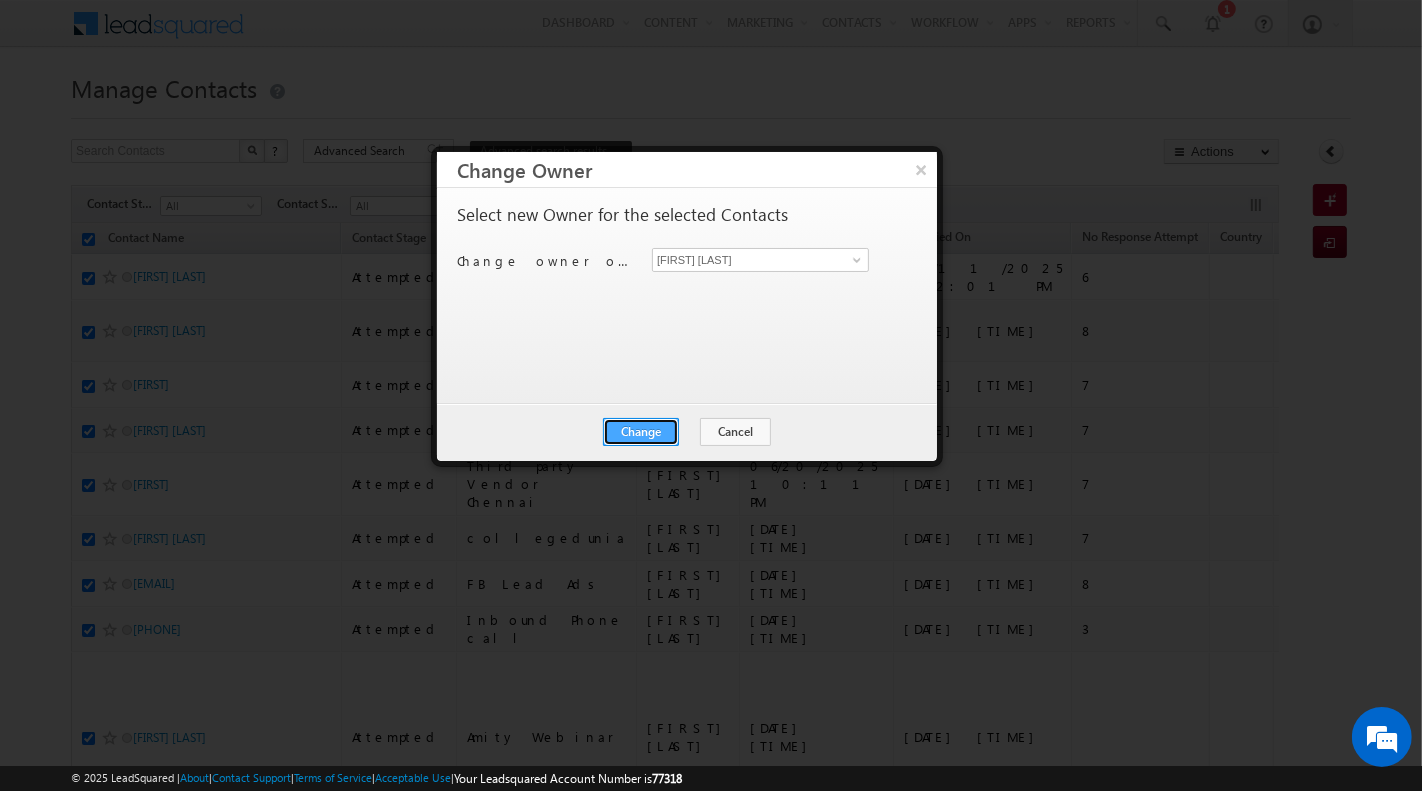 click on "Change" at bounding box center [641, 432] 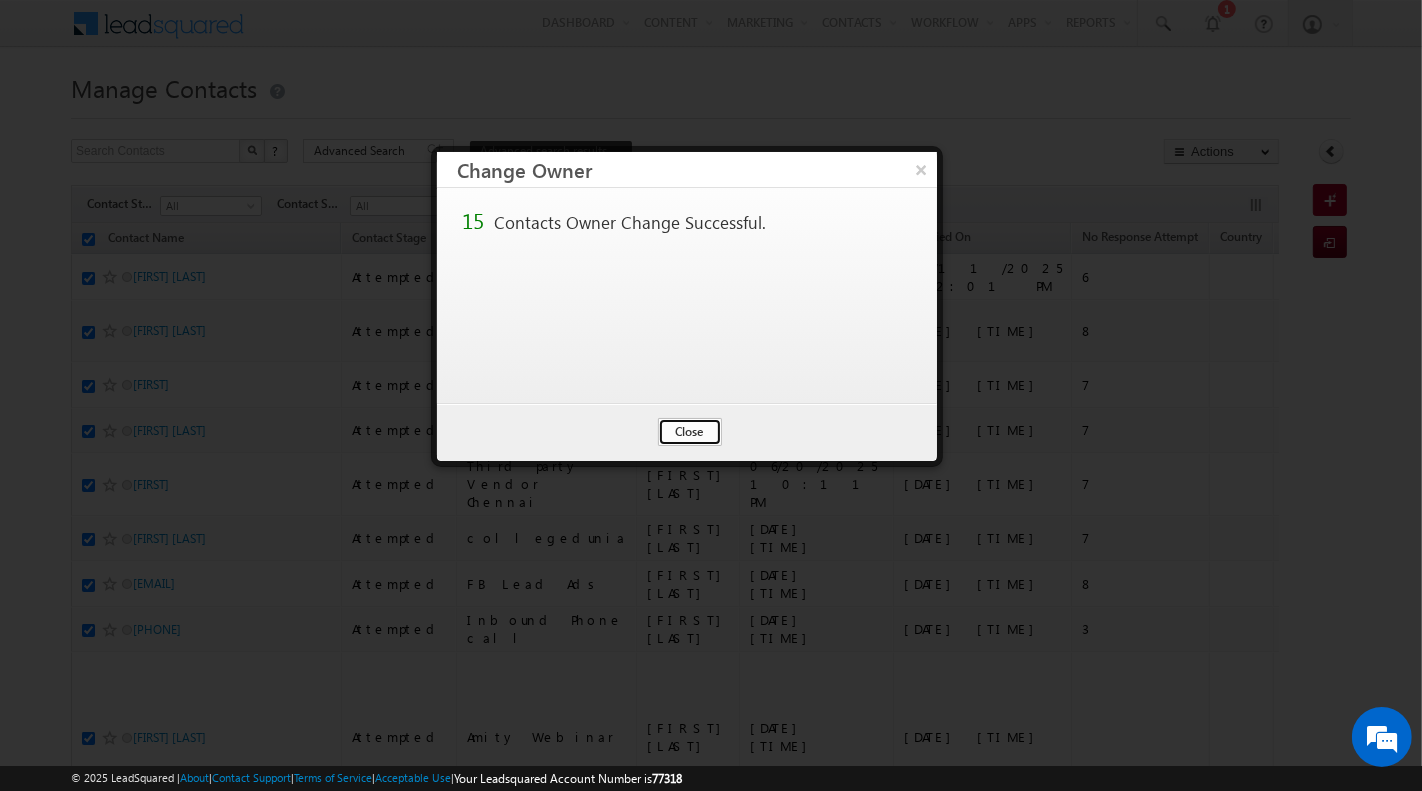 click on "Close" at bounding box center [690, 432] 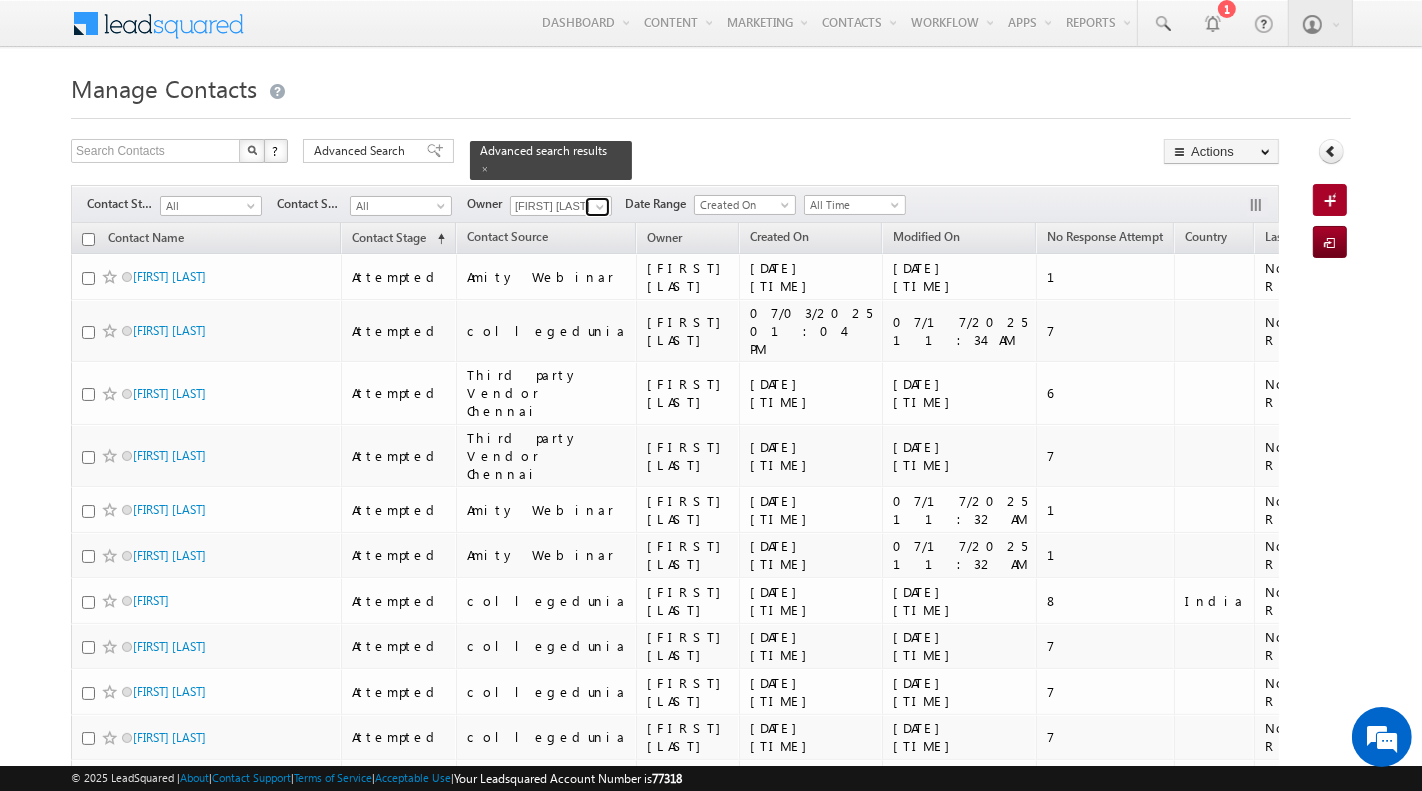 click at bounding box center [600, 207] 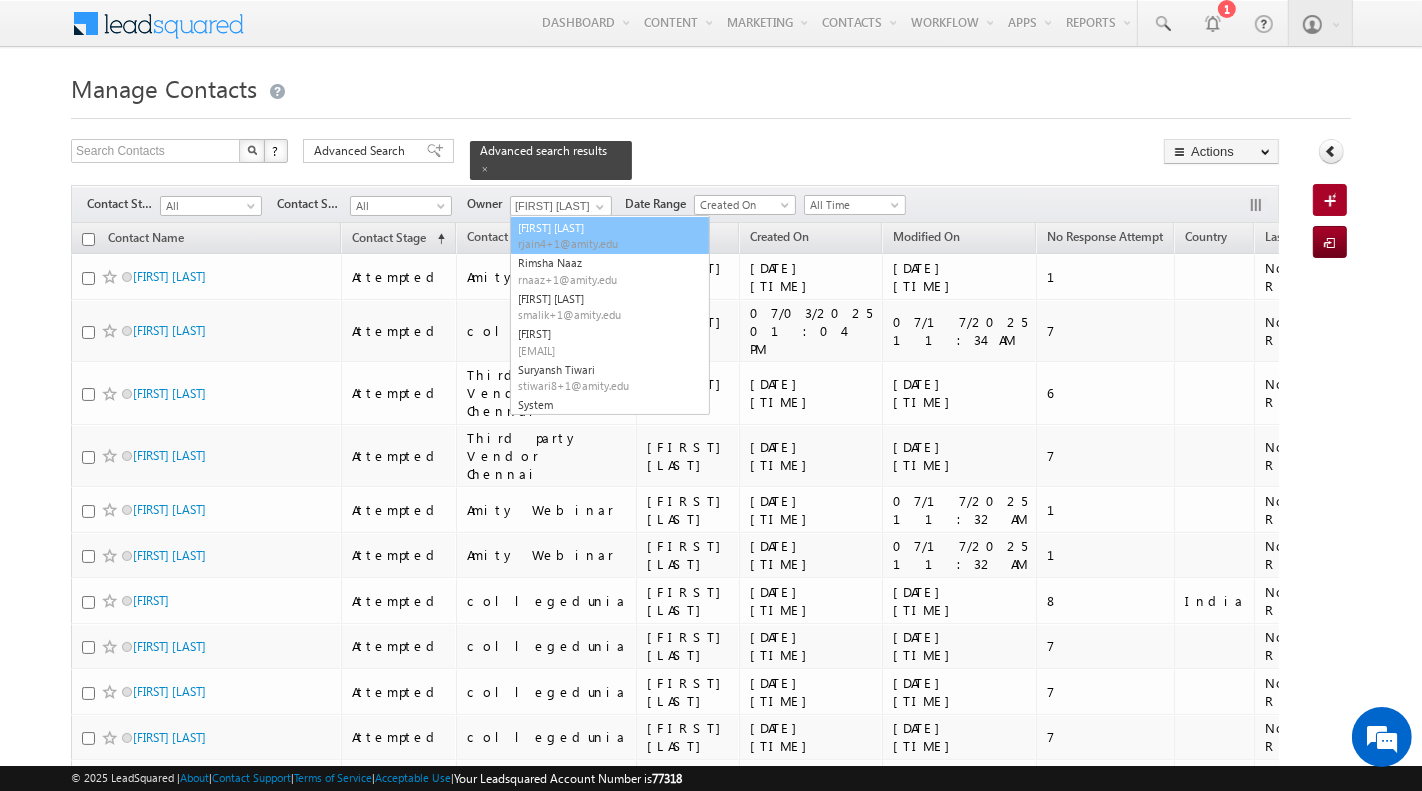 click at bounding box center [711, 112] 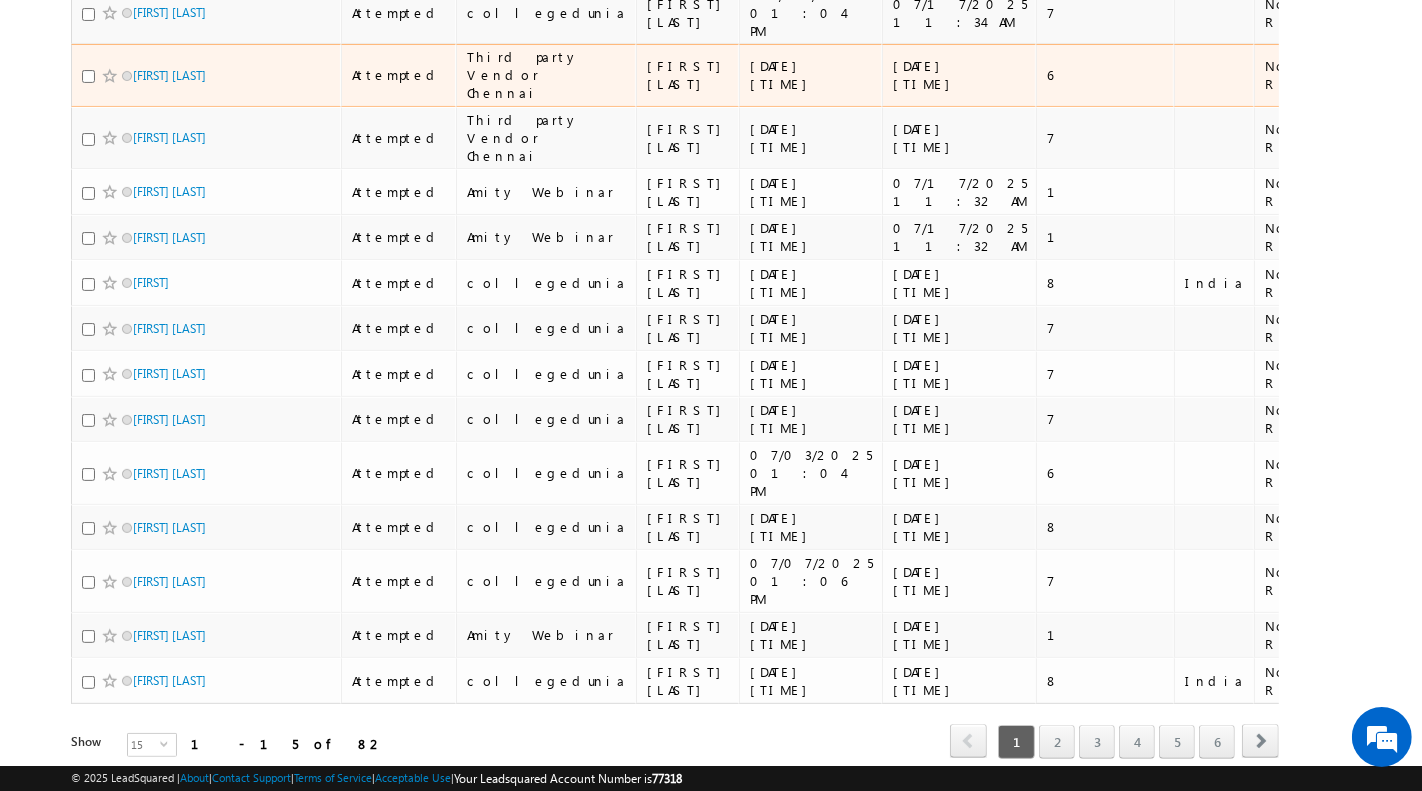 scroll, scrollTop: 0, scrollLeft: 0, axis: both 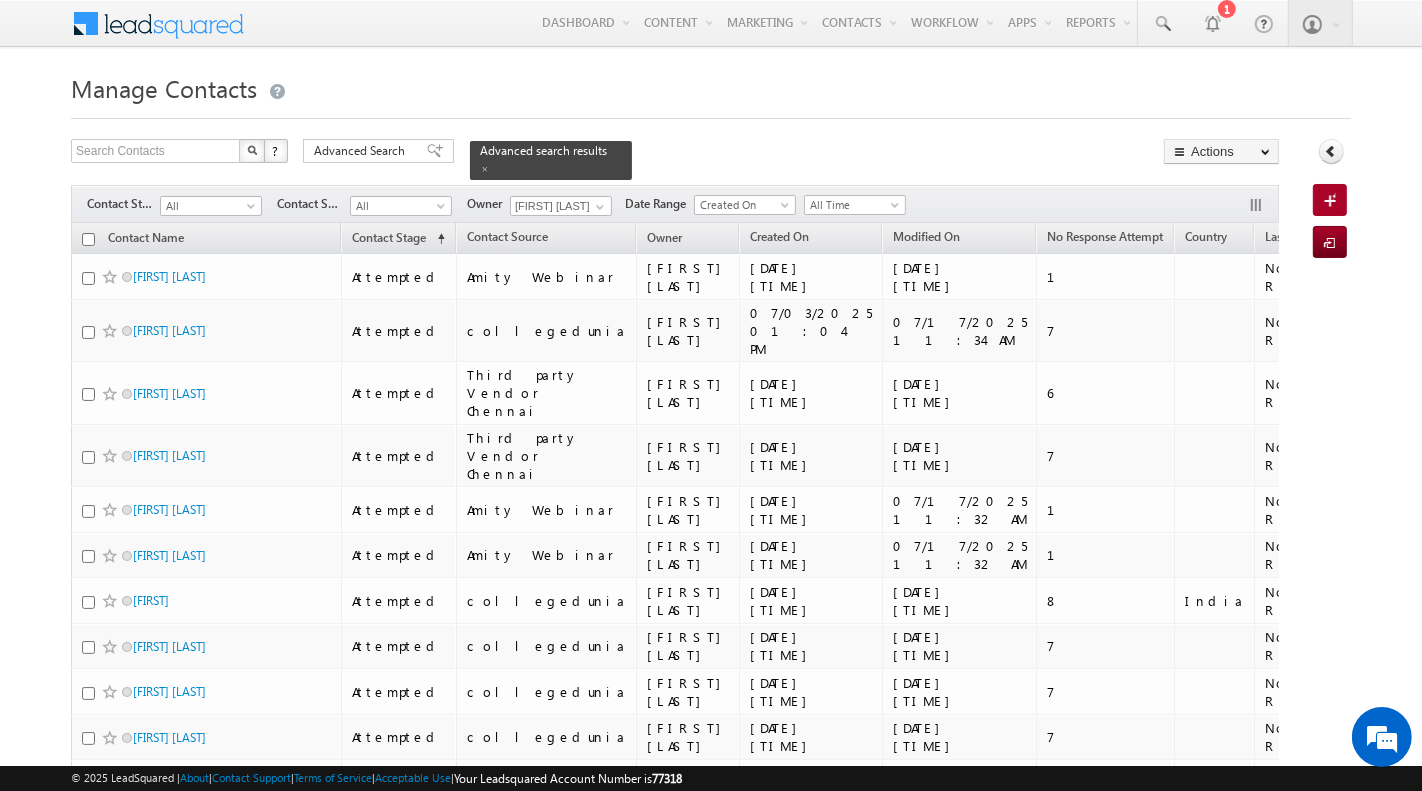 click at bounding box center (88, 239) 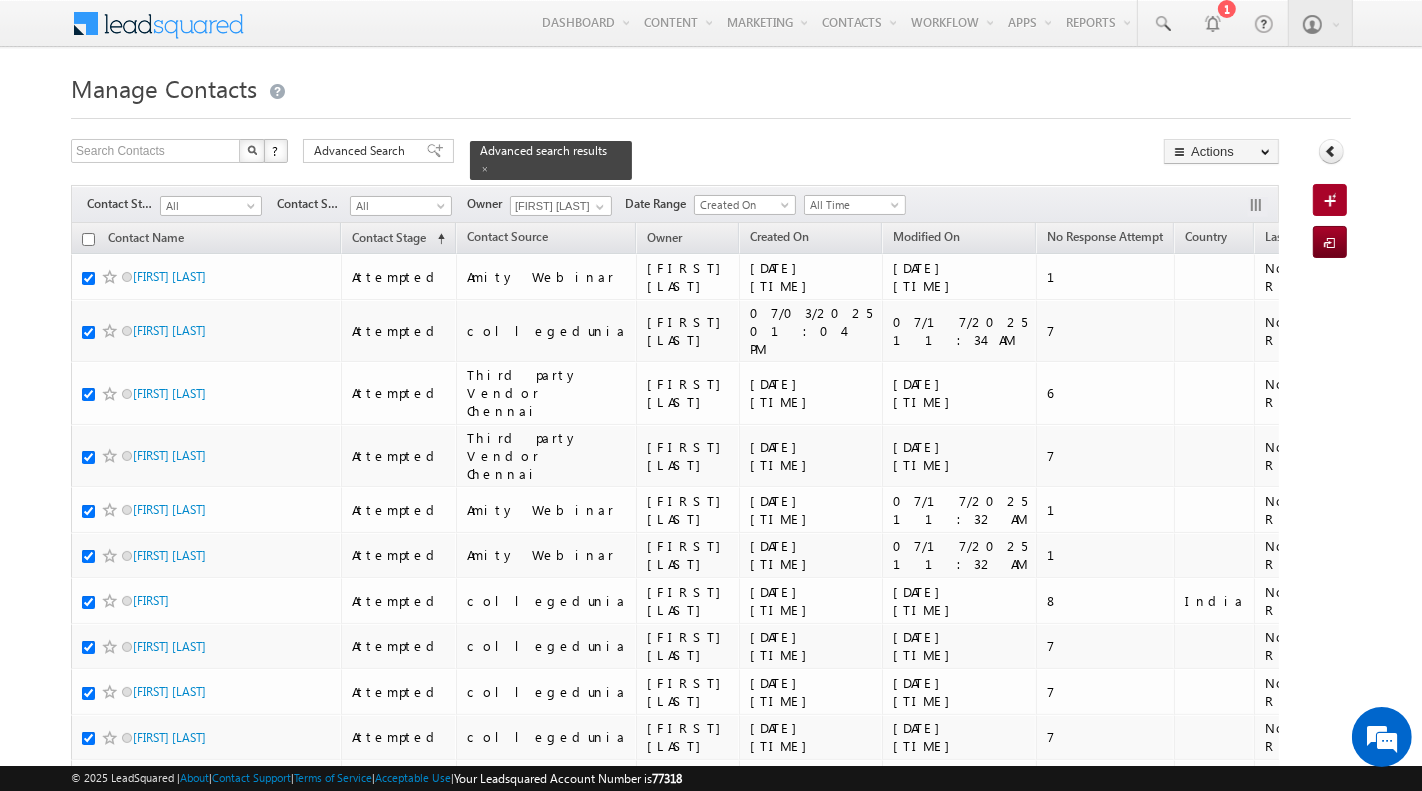 checkbox on "true" 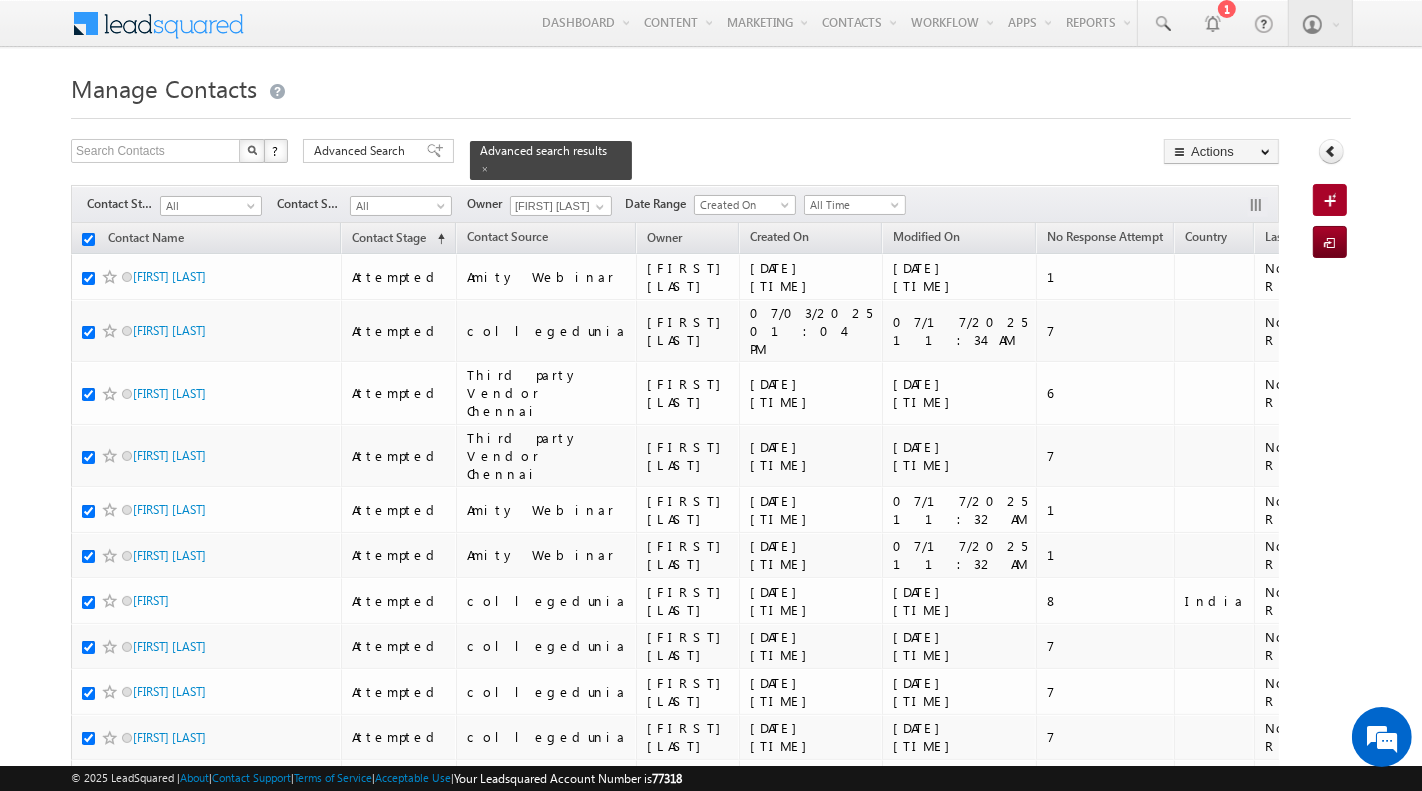 checkbox on "true" 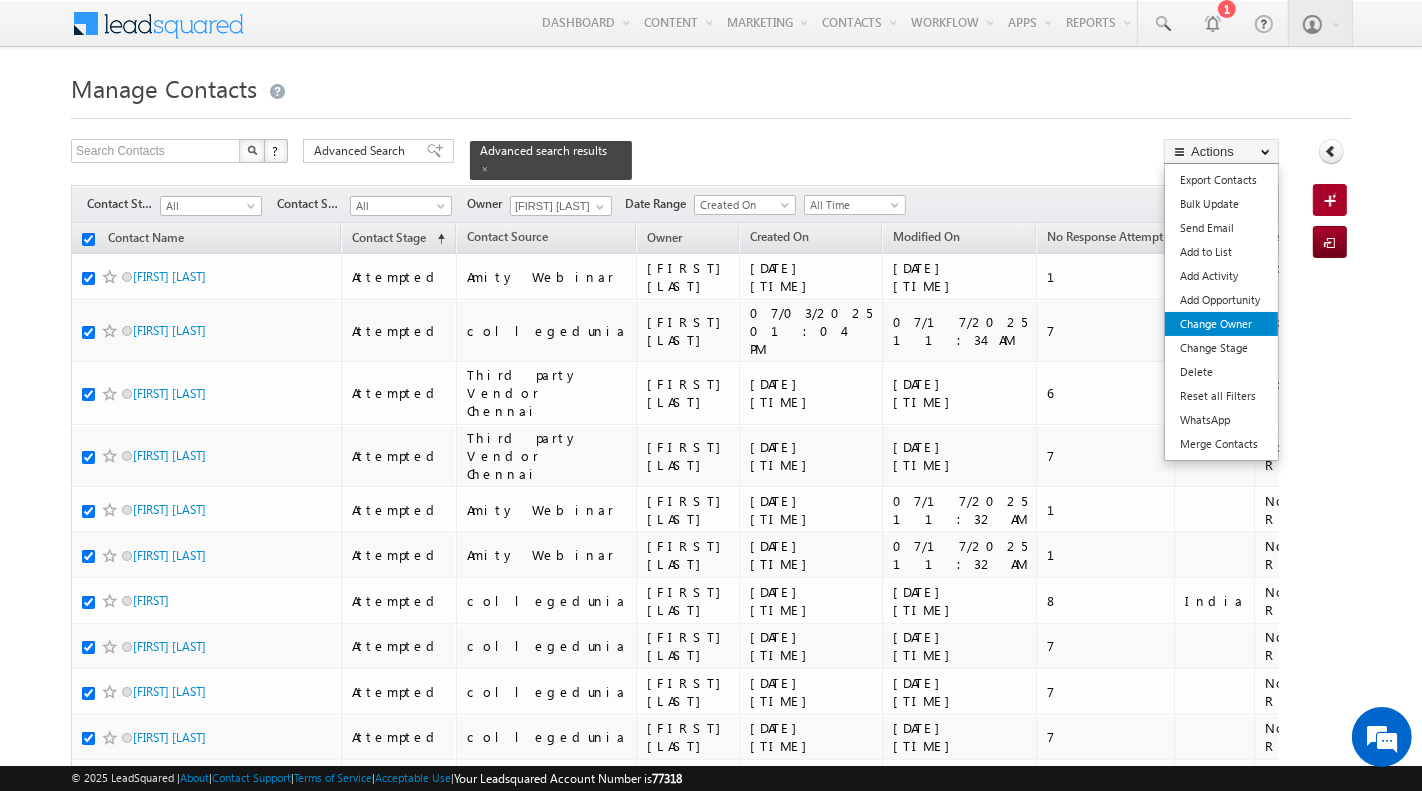 click on "Change Owner" at bounding box center [1221, 324] 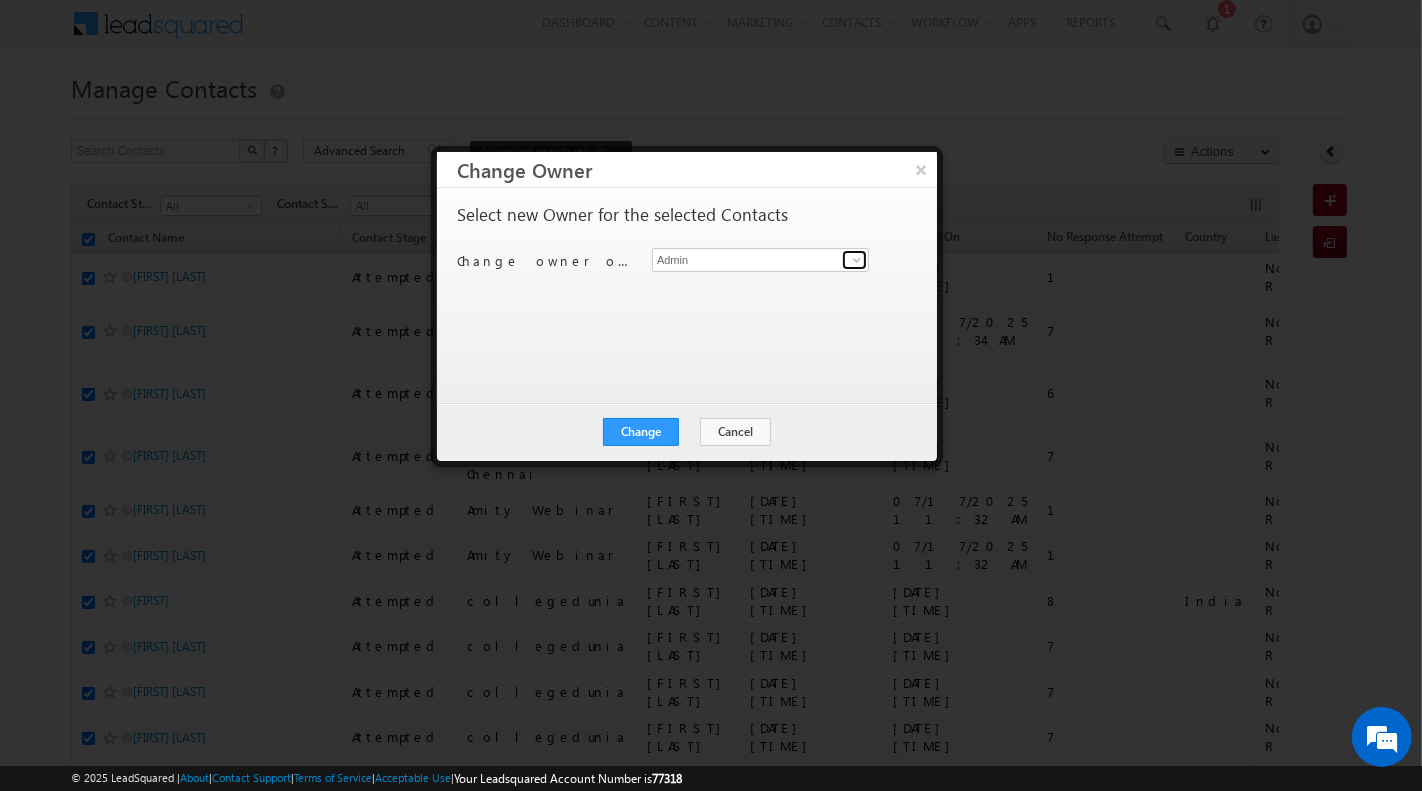 click at bounding box center (857, 260) 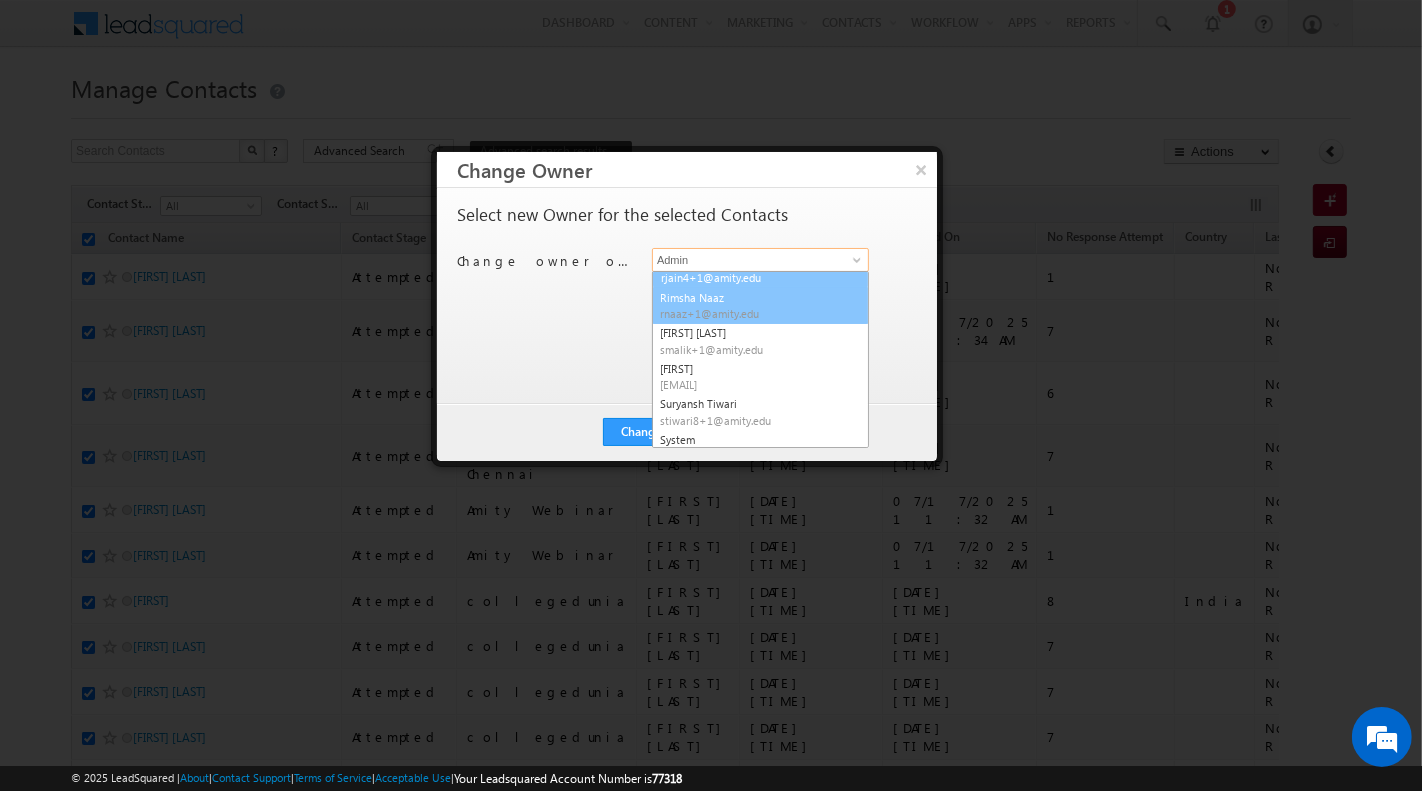 scroll, scrollTop: 248, scrollLeft: 0, axis: vertical 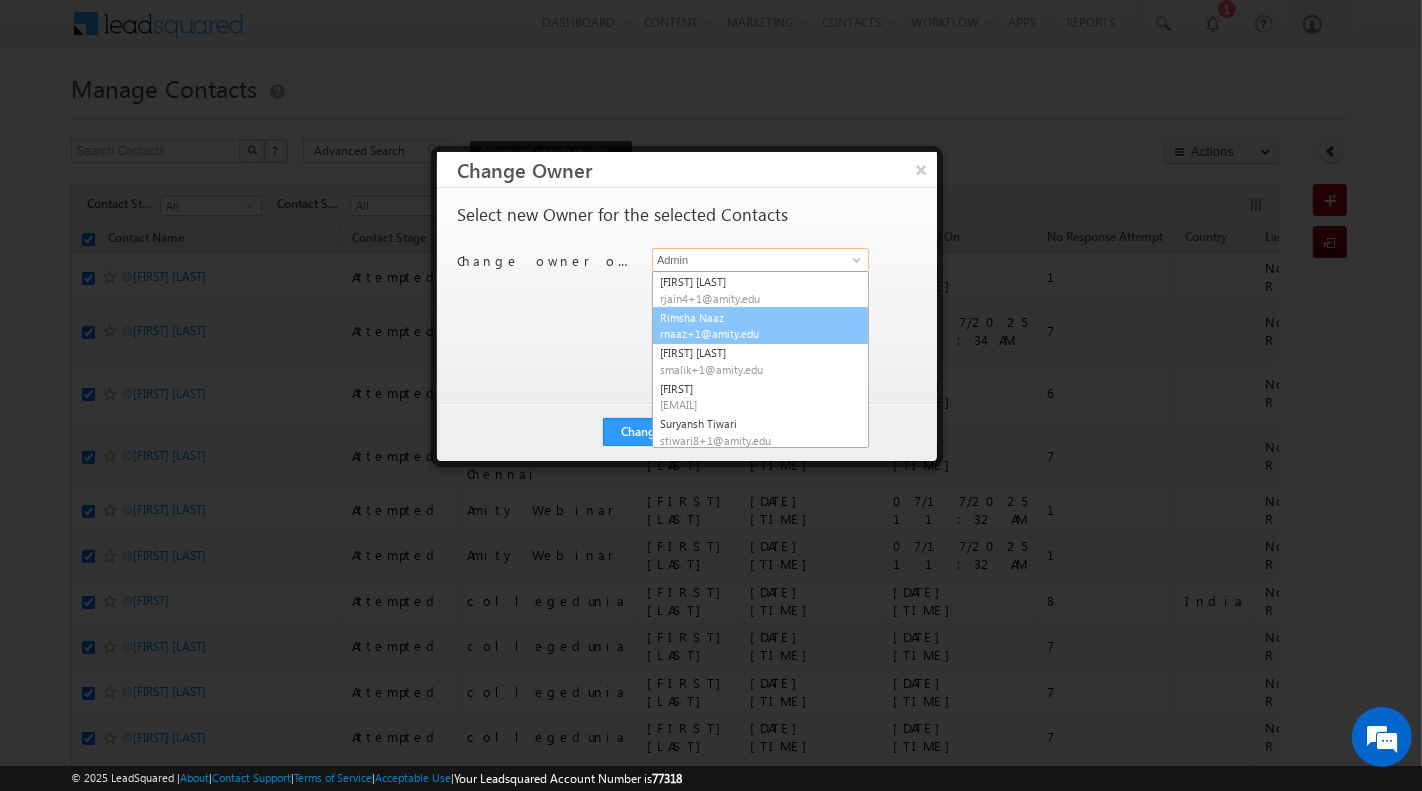 click on "[FIRST] [LAST] [EMAIL]" at bounding box center (760, 326) 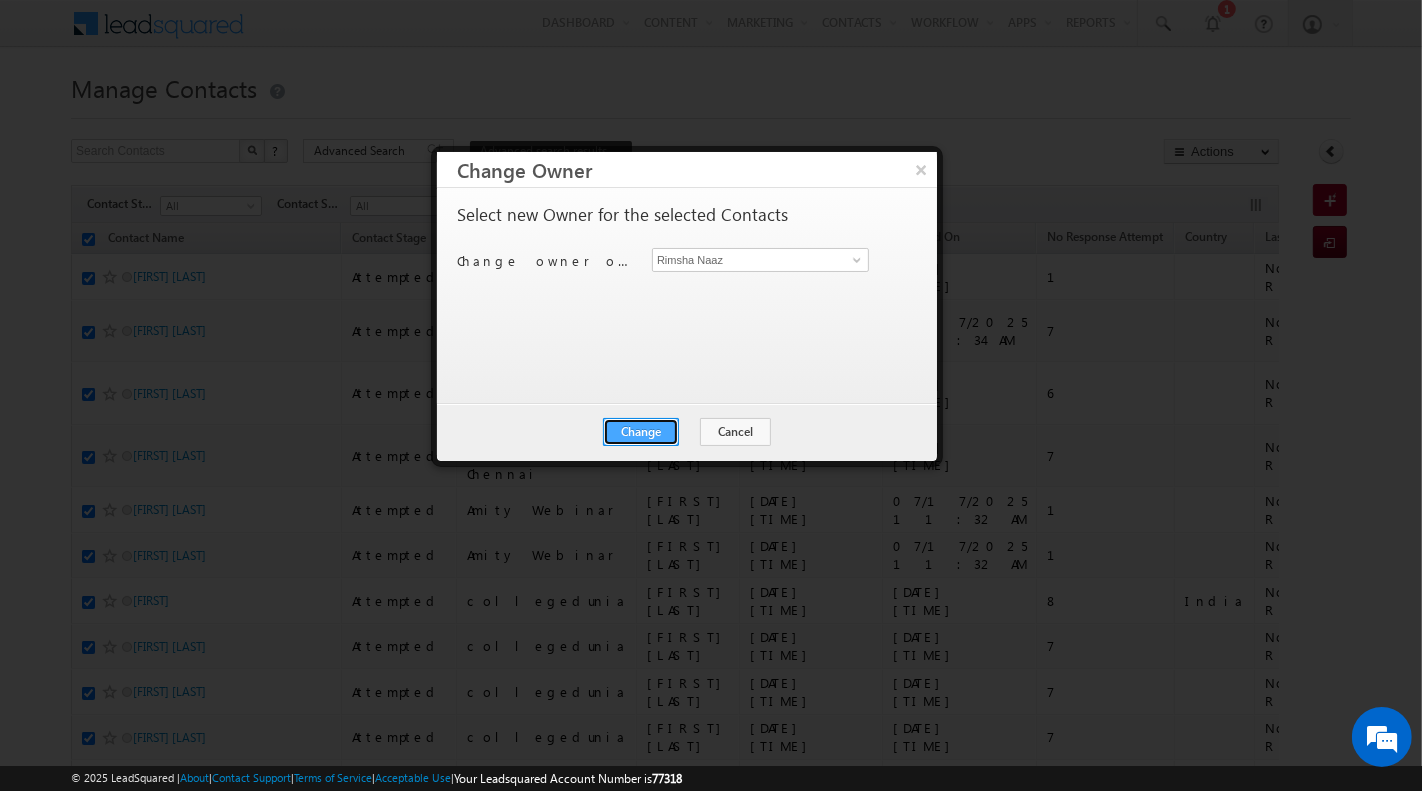 click on "Change" at bounding box center [641, 432] 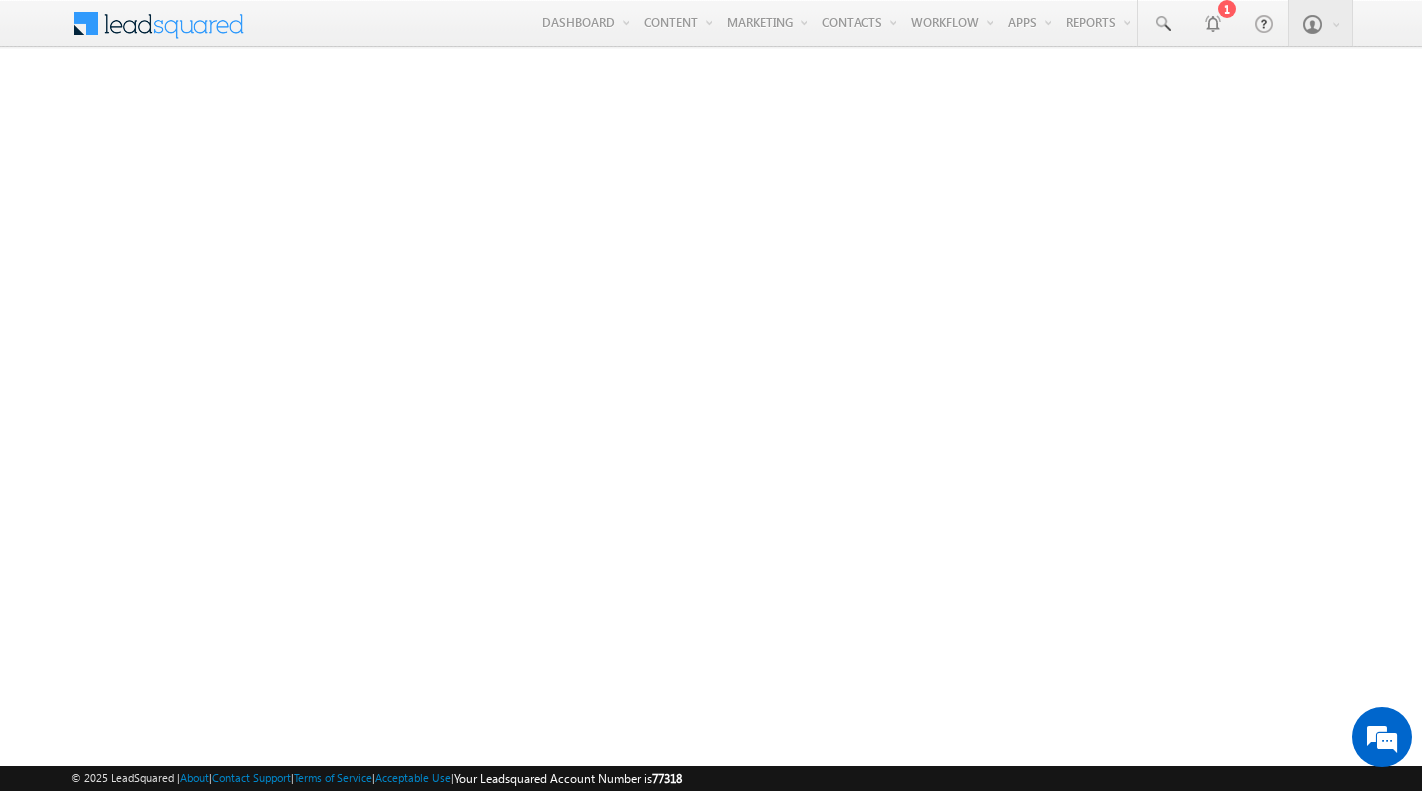 scroll, scrollTop: 0, scrollLeft: 0, axis: both 